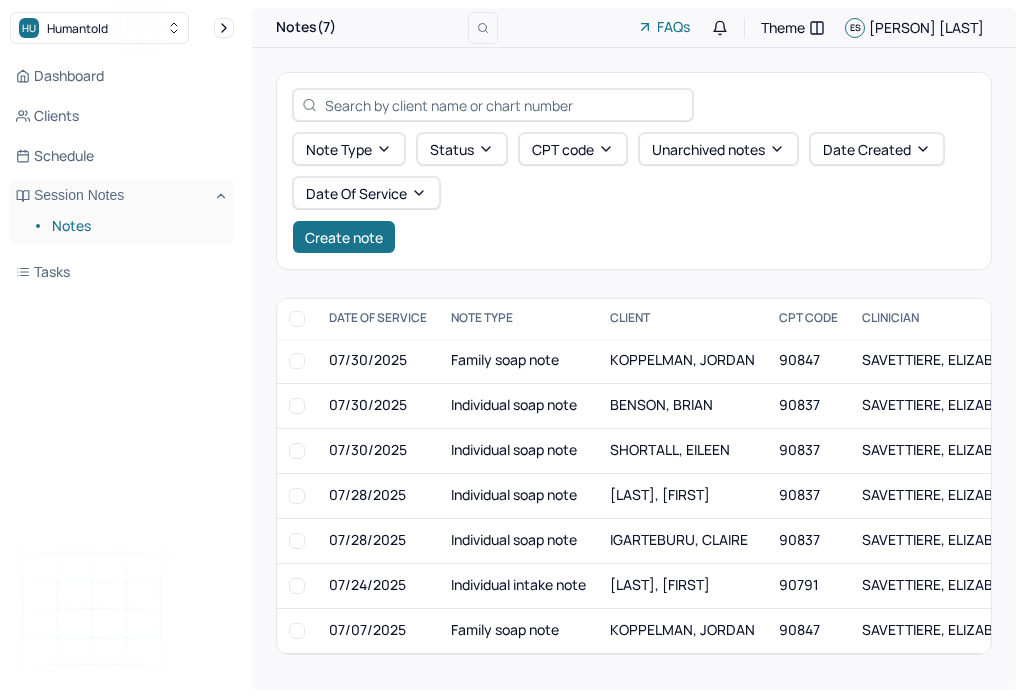 scroll, scrollTop: 0, scrollLeft: 0, axis: both 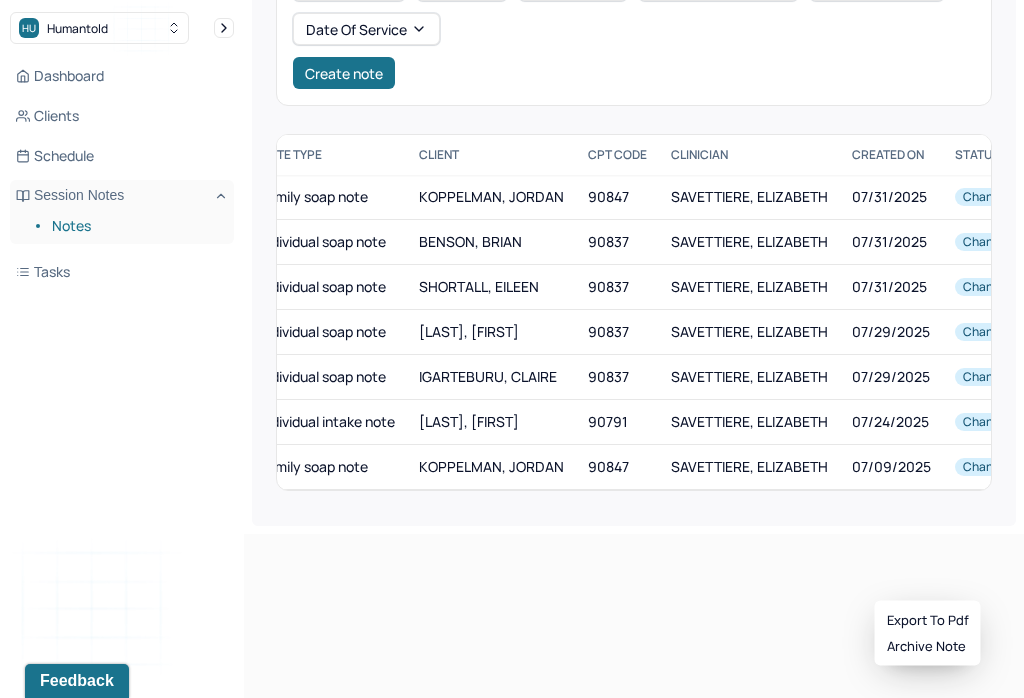 click on "07/24/2025" at bounding box center (891, 422) 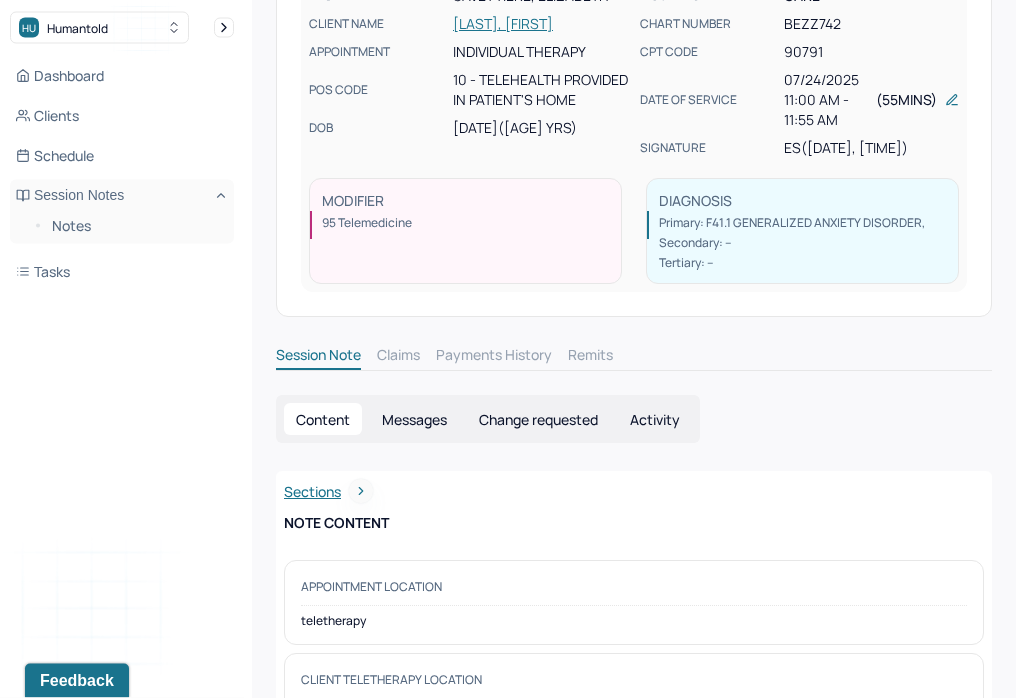 scroll, scrollTop: 153, scrollLeft: 0, axis: vertical 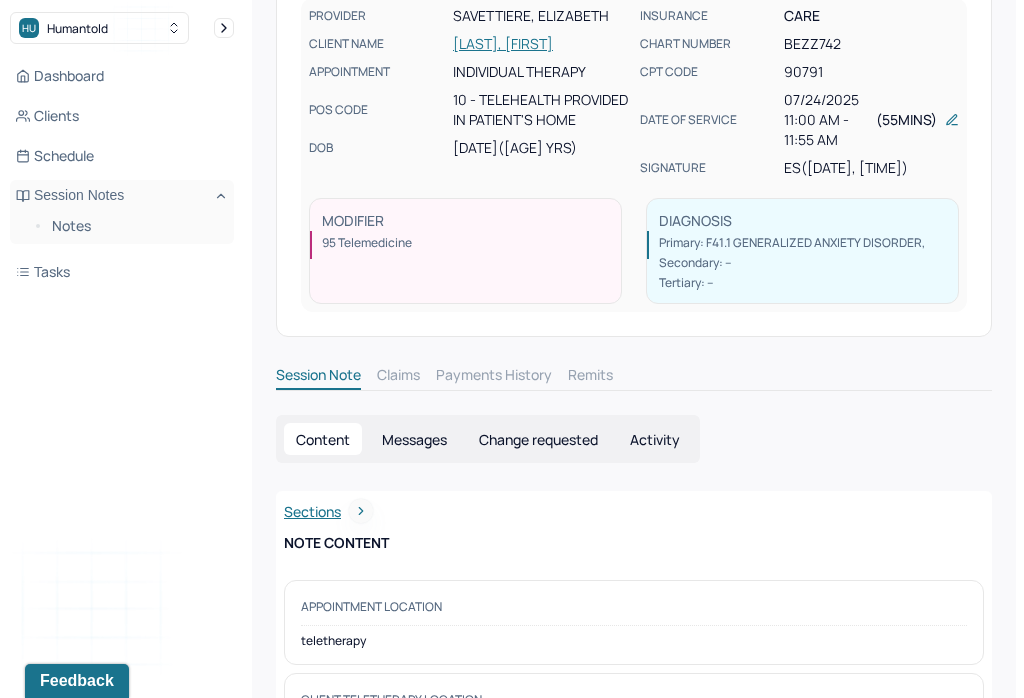 click on "Change requested" at bounding box center (538, 439) 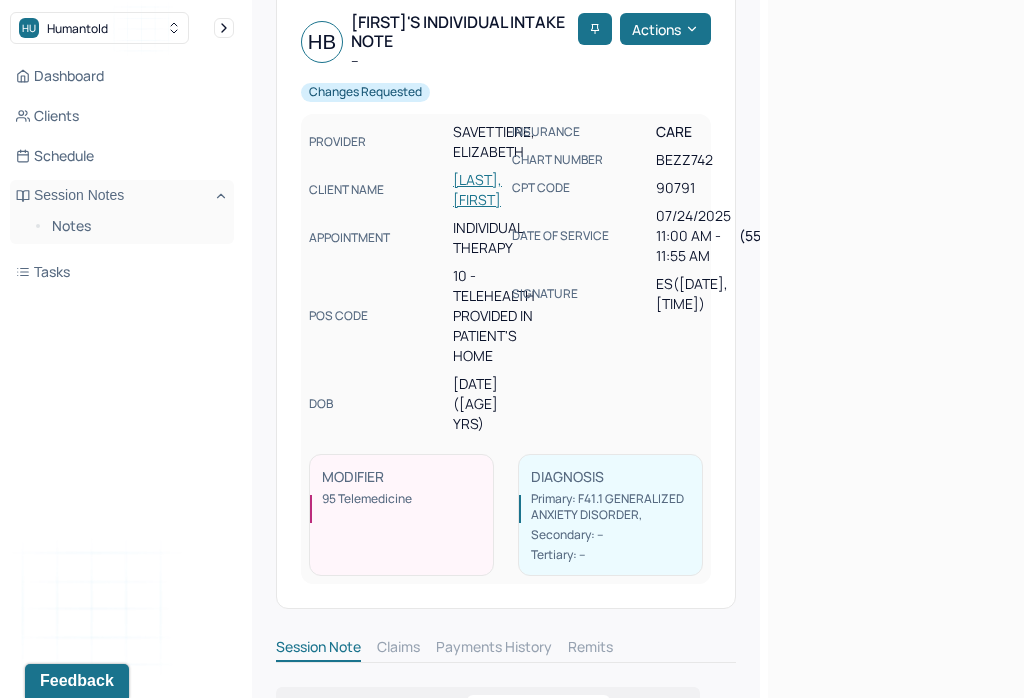 scroll, scrollTop: 0, scrollLeft: 0, axis: both 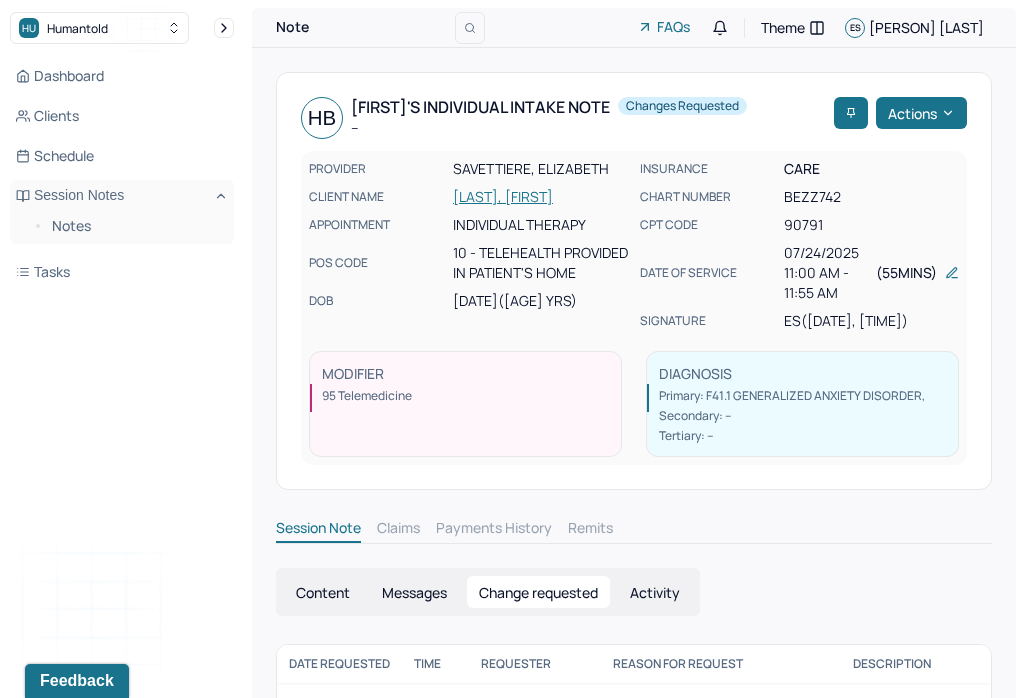 click on "[LAST], [FIRST]" at bounding box center [540, 197] 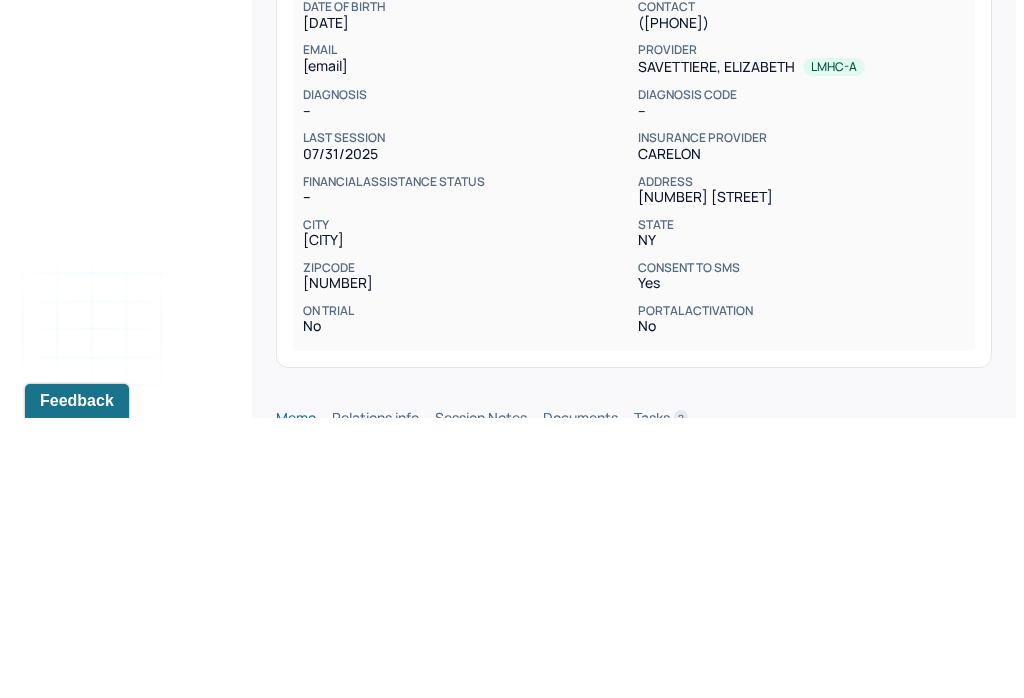 scroll, scrollTop: 399, scrollLeft: 0, axis: vertical 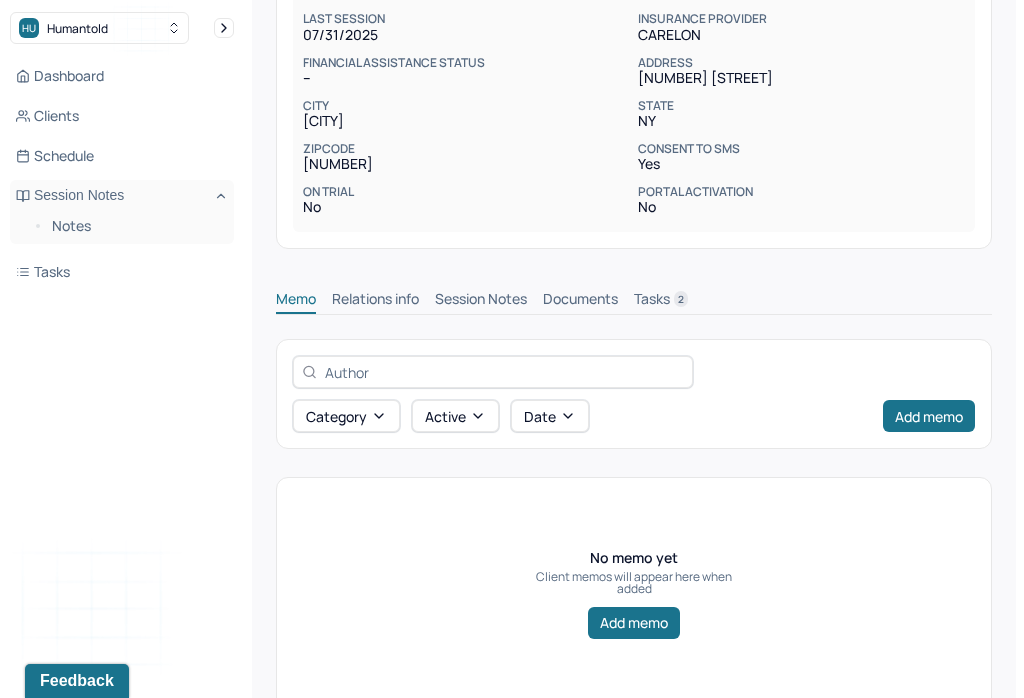 click on "Session Notes" at bounding box center [481, 301] 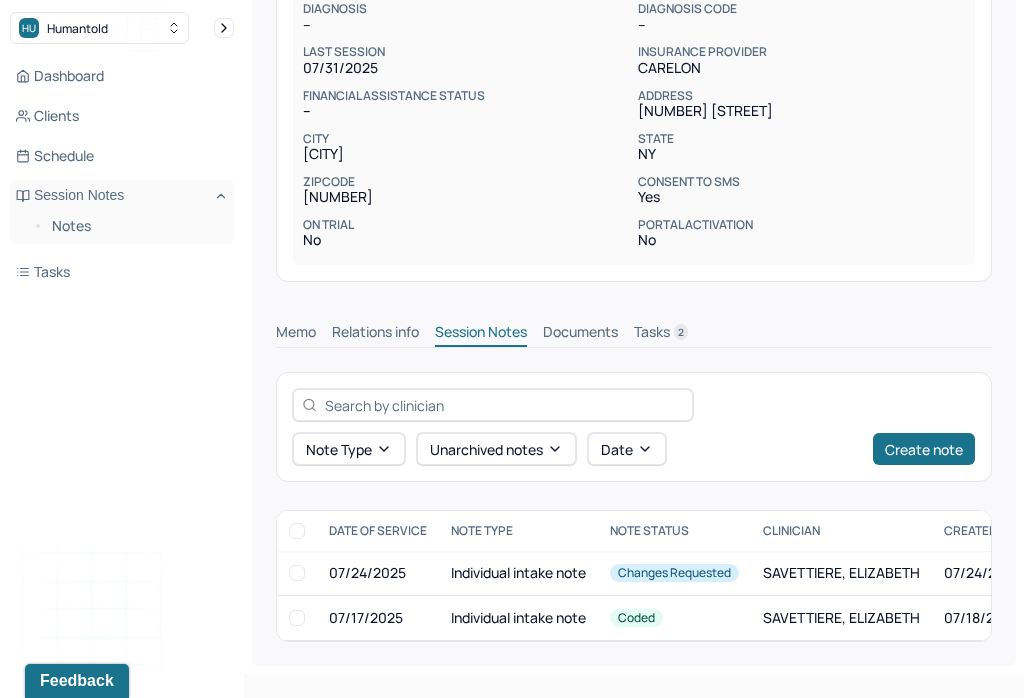 scroll, scrollTop: 333, scrollLeft: 0, axis: vertical 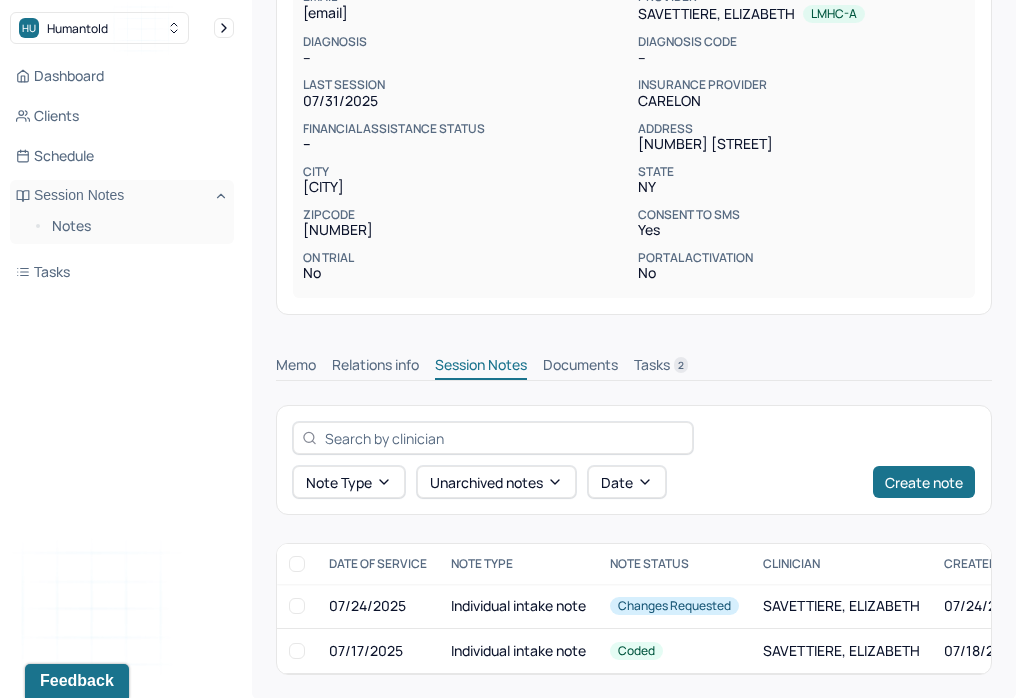 click on "Create note" at bounding box center [924, 482] 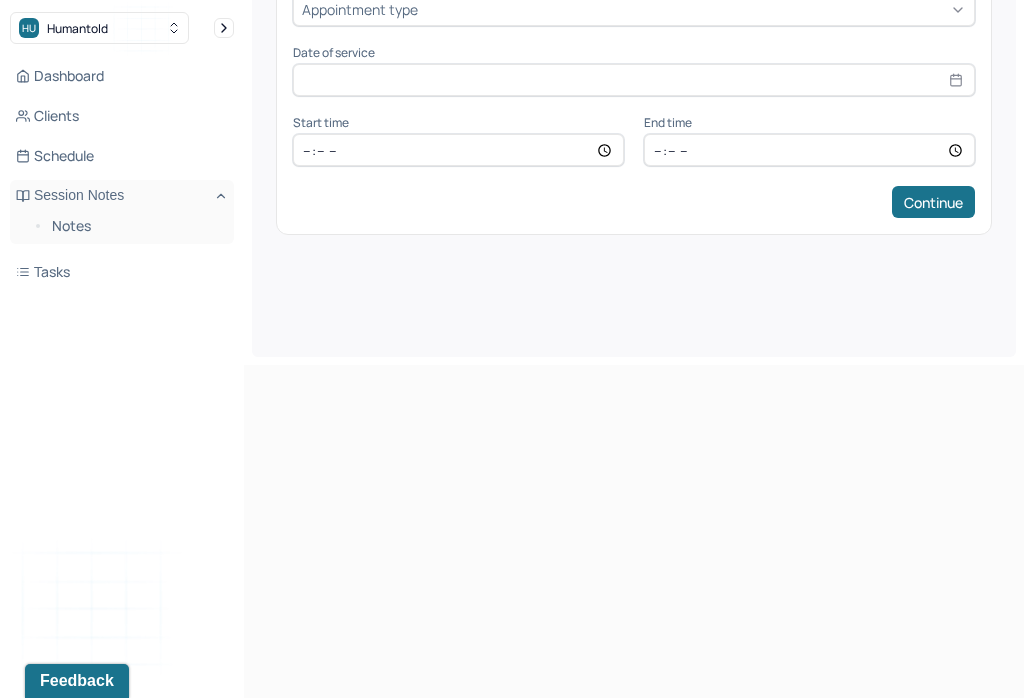 scroll, scrollTop: 0, scrollLeft: 0, axis: both 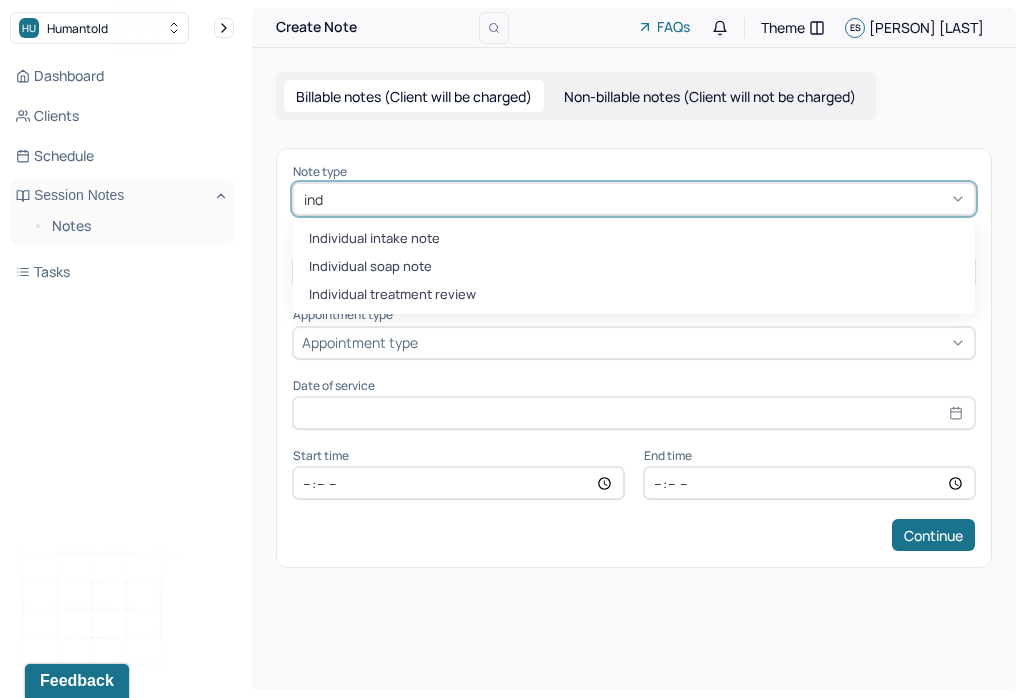 click on "Individual soap note" at bounding box center [634, 267] 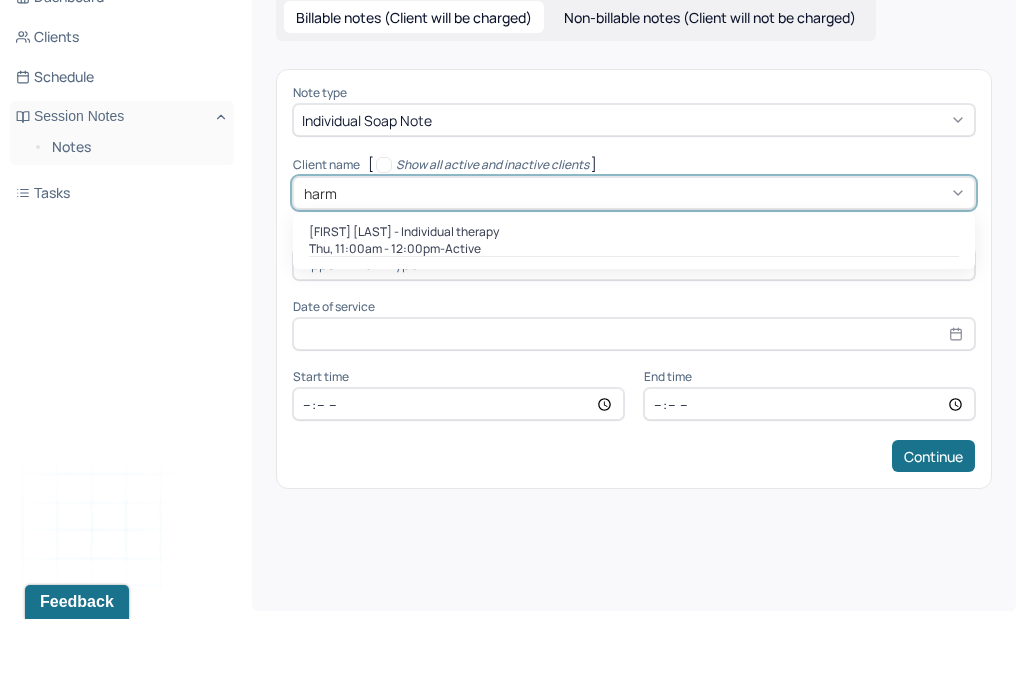 click on "[FIRST] [LAST] - Individual therapy" at bounding box center (404, 311) 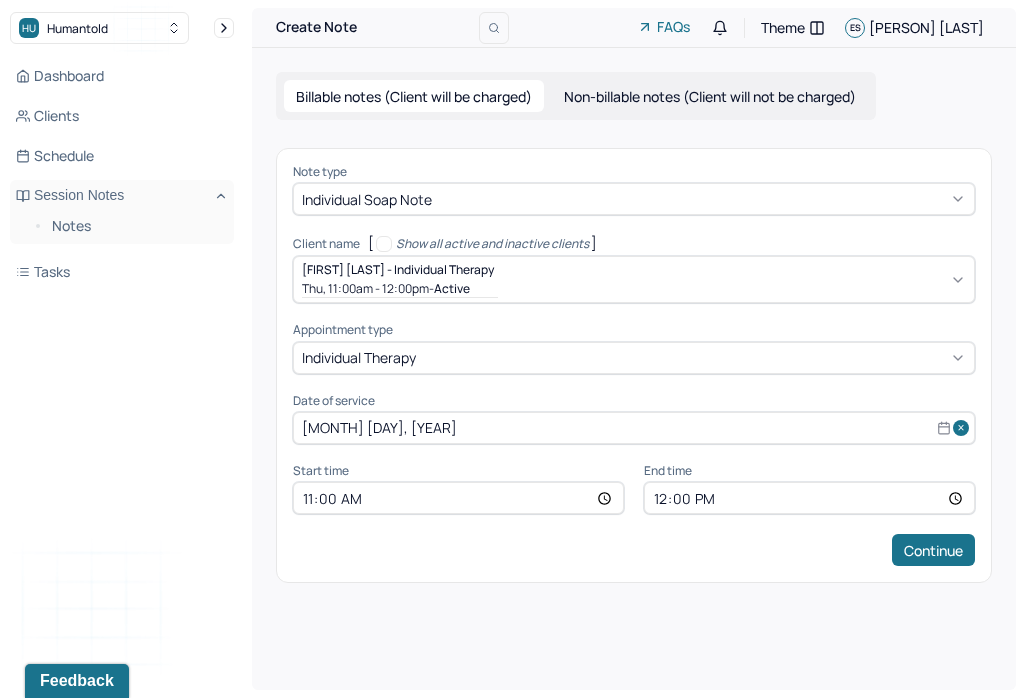 click on "12:00" at bounding box center (809, 498) 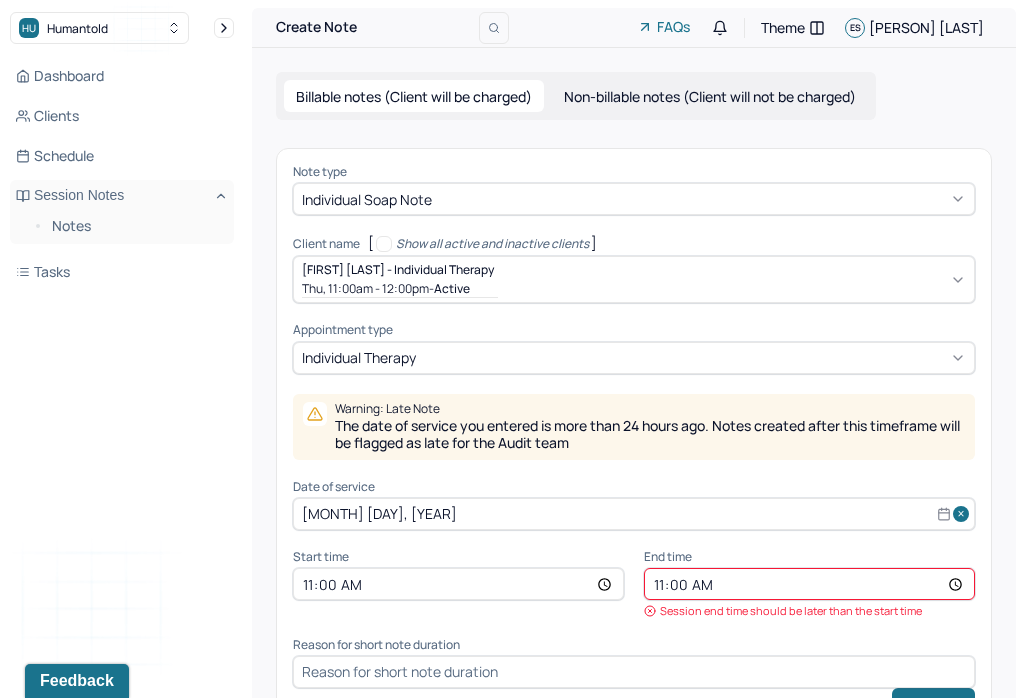 type on "[TIME]" 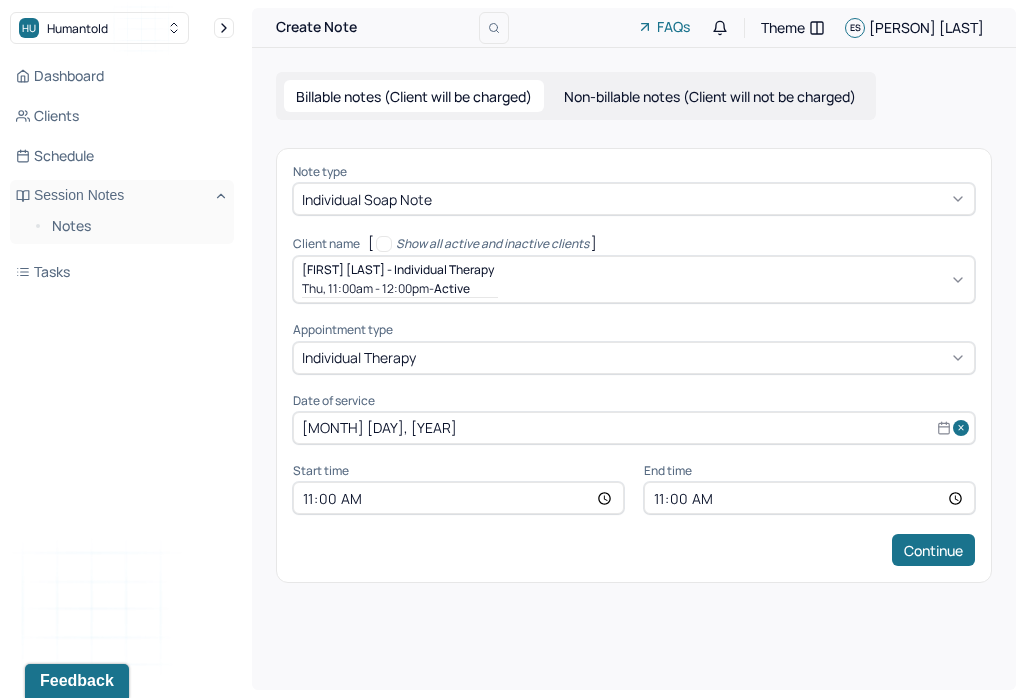 click on "Continue" at bounding box center (933, 550) 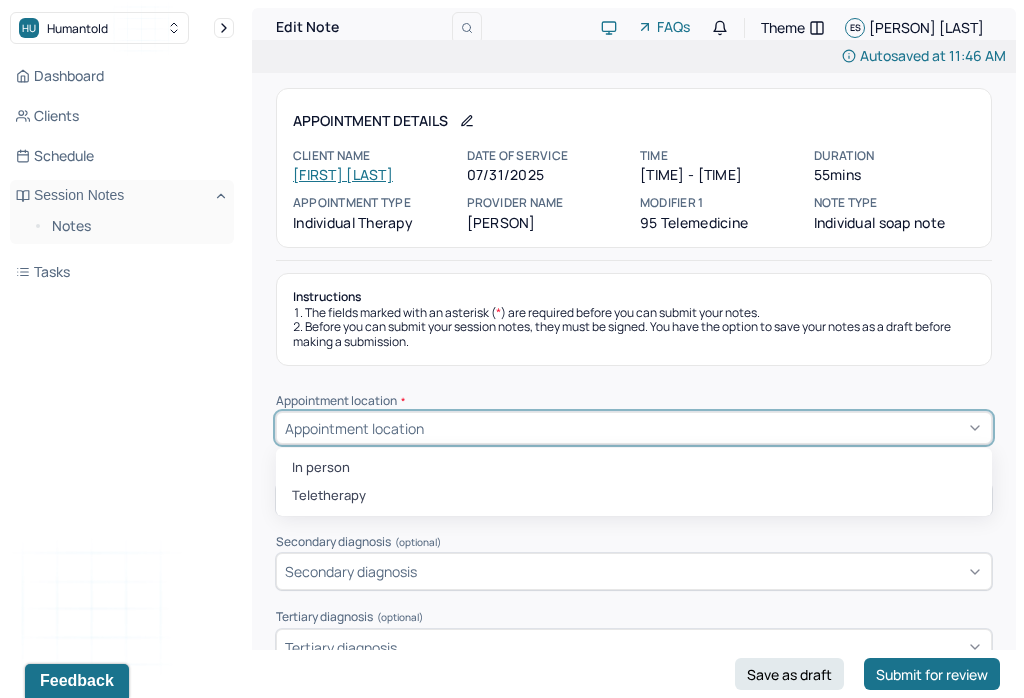 click on "Teletherapy" at bounding box center (634, 496) 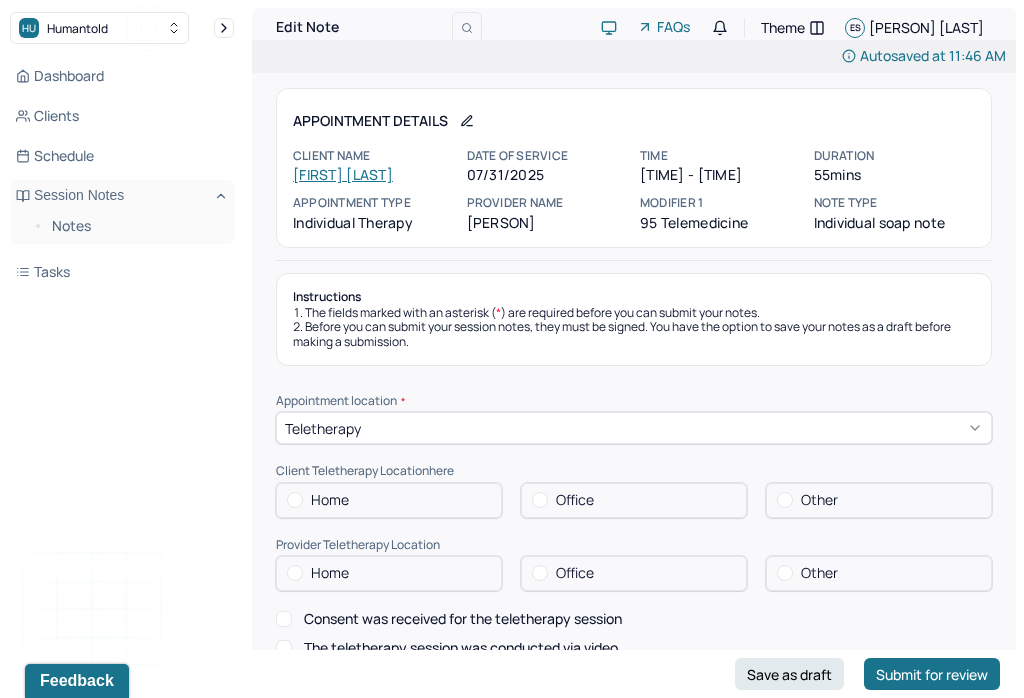 click on "Home" at bounding box center [287, 500] 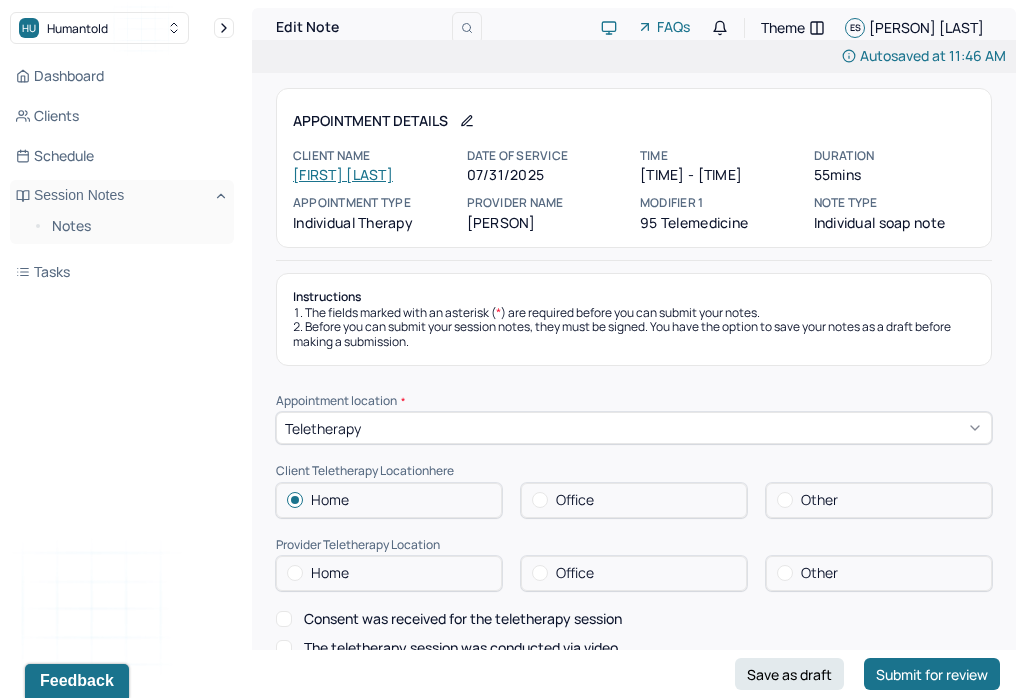 click at bounding box center (540, 573) 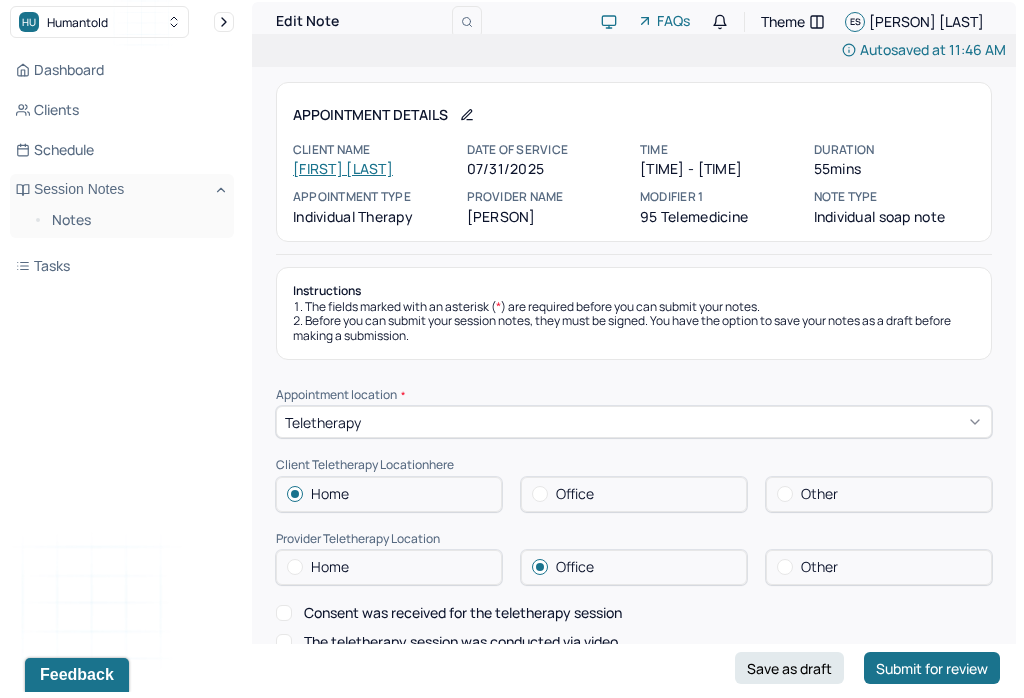 scroll, scrollTop: 111, scrollLeft: 0, axis: vertical 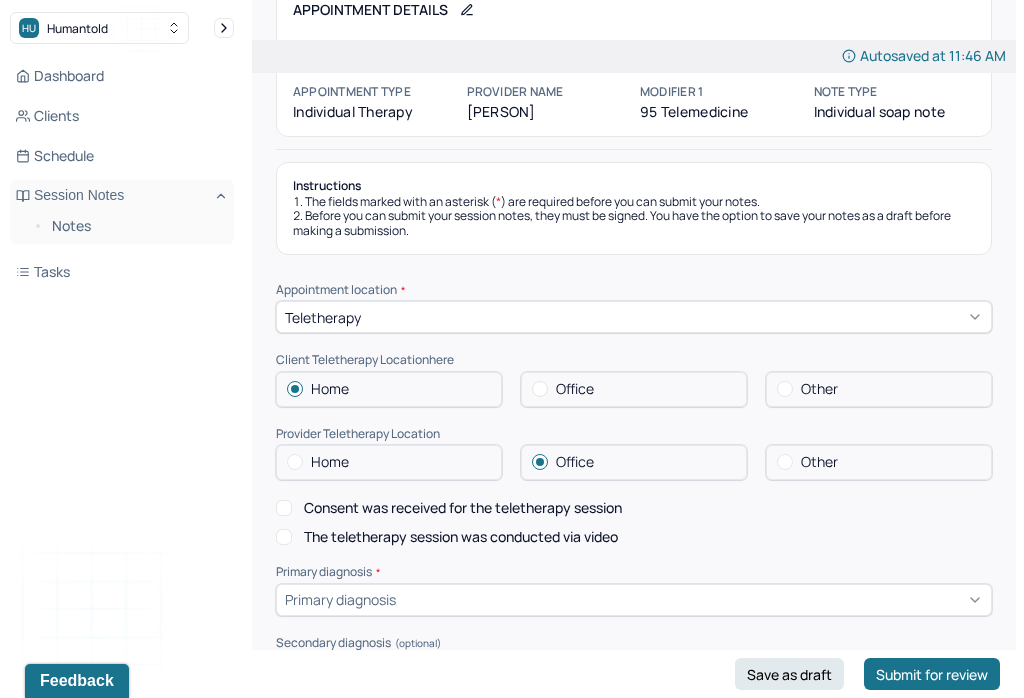 click on "Consent was received for the teletherapy session" at bounding box center [284, 508] 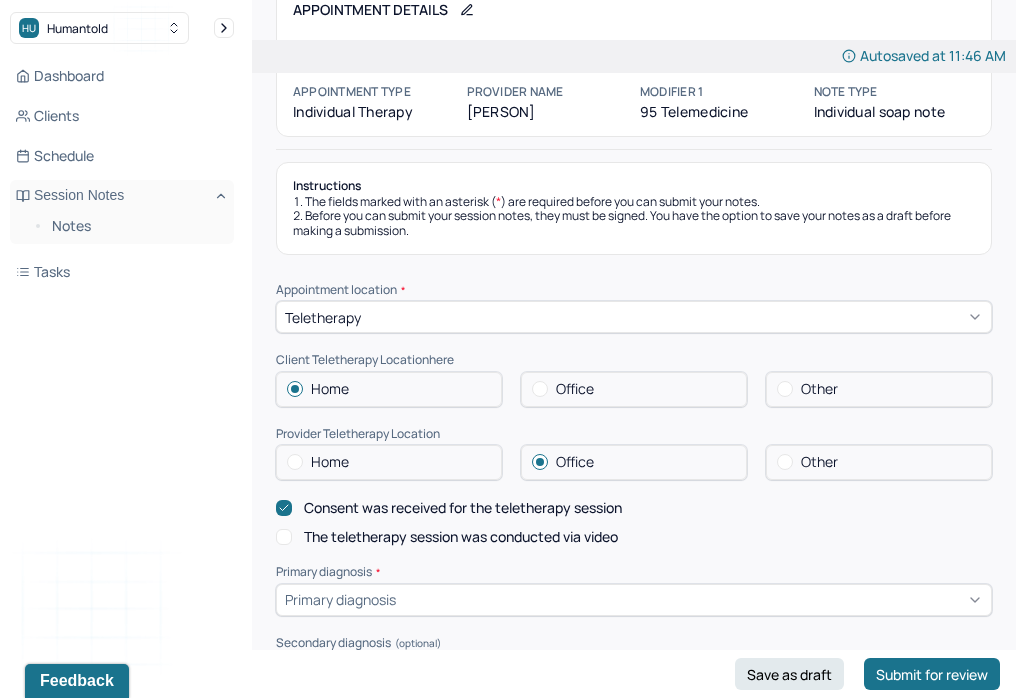 click on "The teletherapy session was conducted via video" at bounding box center (284, 537) 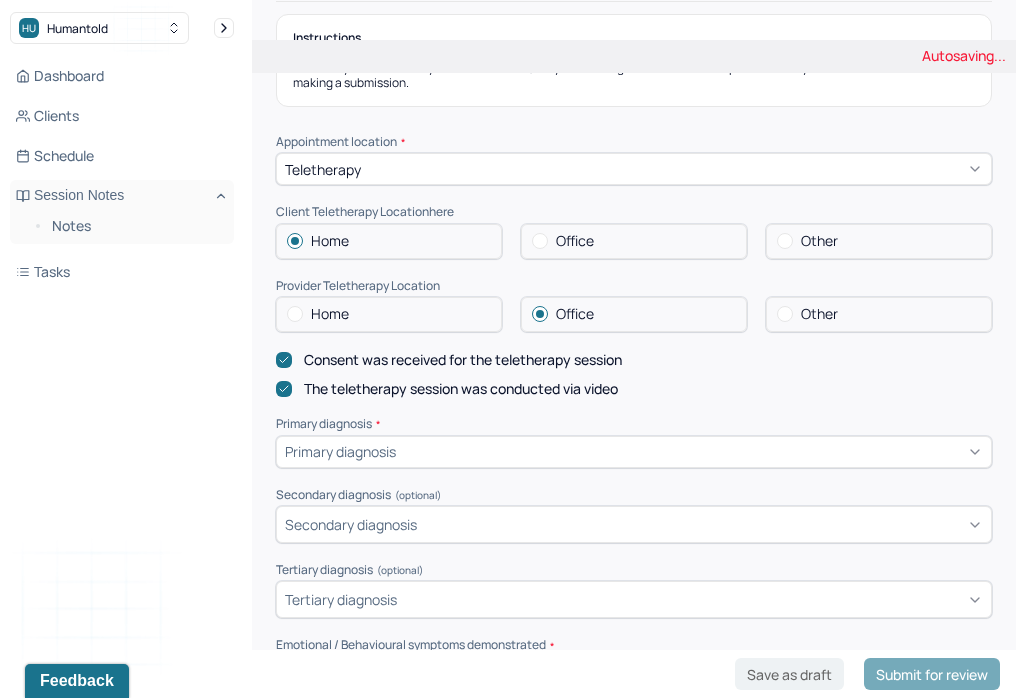 scroll, scrollTop: 265, scrollLeft: 0, axis: vertical 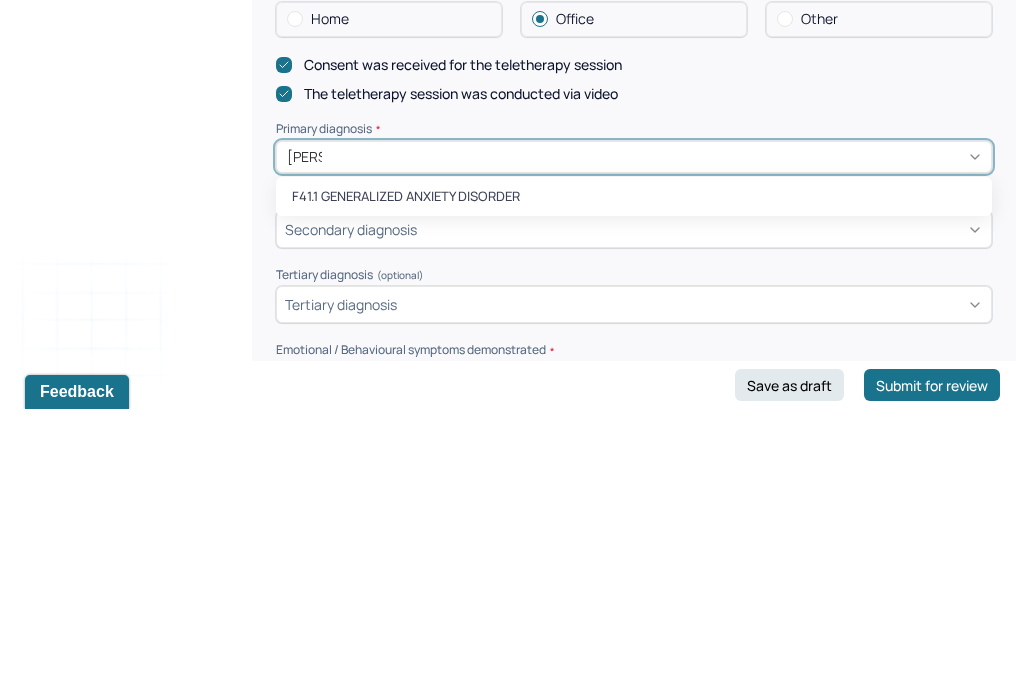click on "F41.1 GENERALIZED ANXIETY DISORDER" at bounding box center (634, 486) 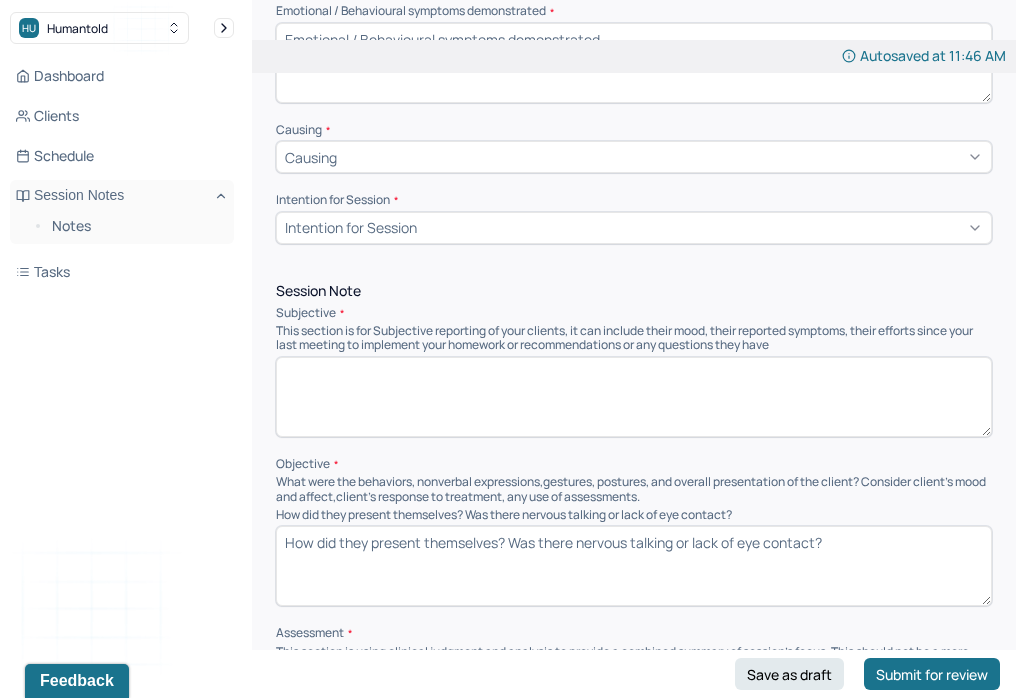 scroll, scrollTop: 407, scrollLeft: 0, axis: vertical 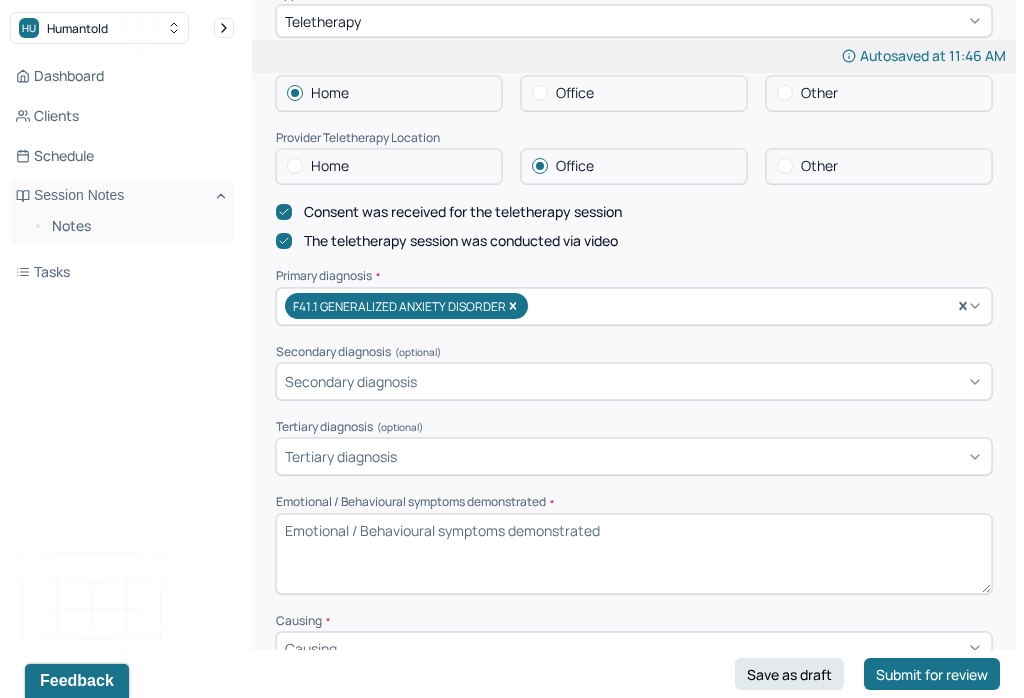 click on "Emotional / Behavioural symptoms demonstrated *" at bounding box center (634, 554) 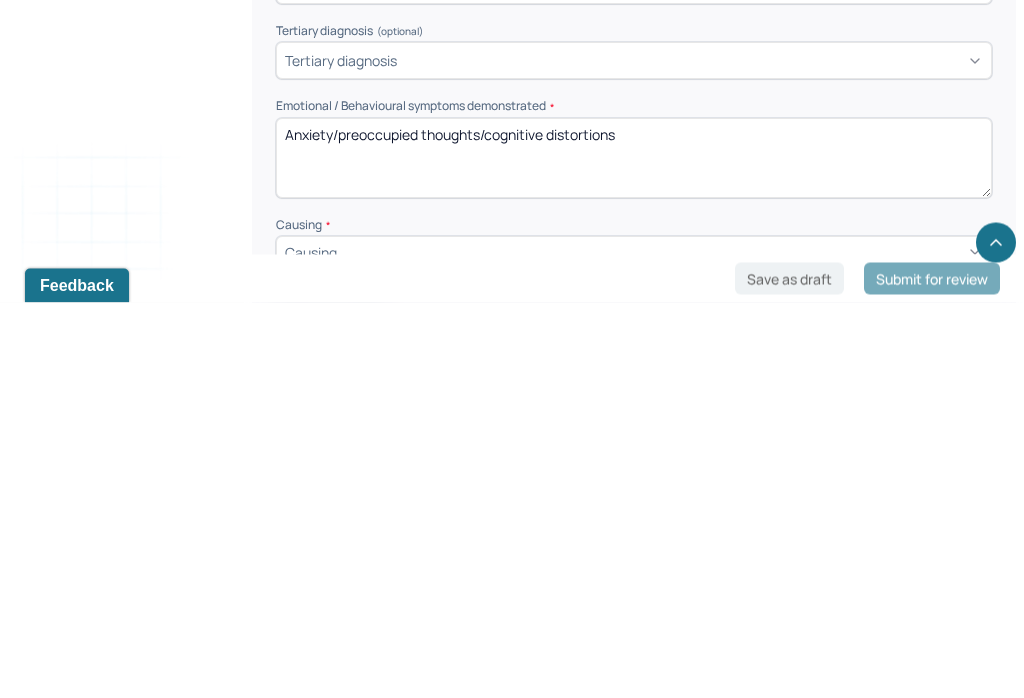scroll, scrollTop: 803, scrollLeft: 0, axis: vertical 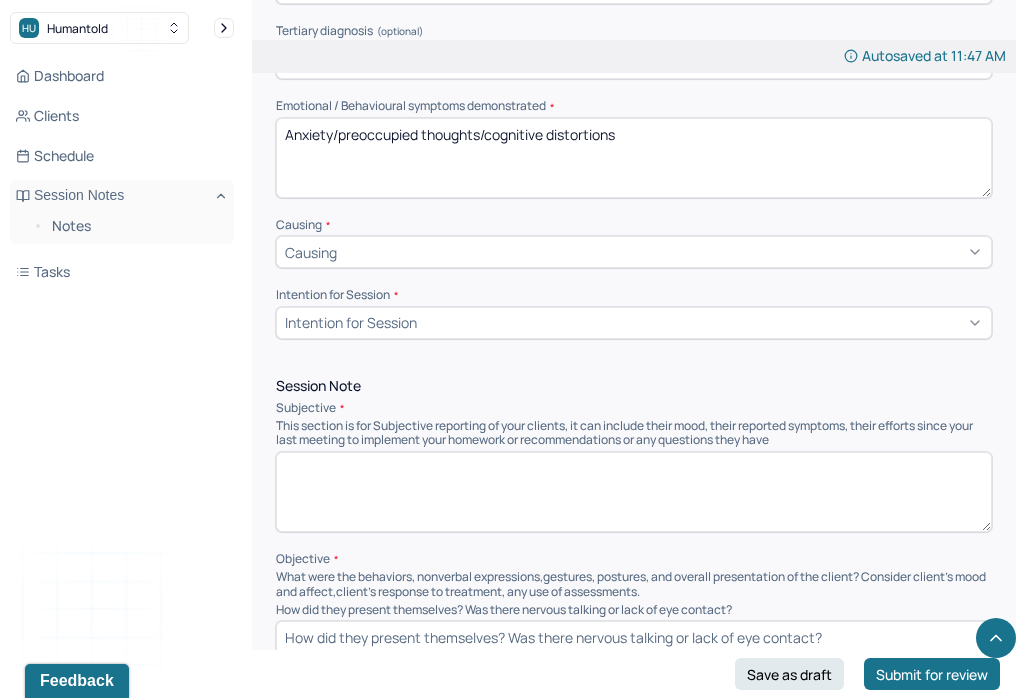 type on "Anxiety/preoccupied thoughts/cognitive distortions" 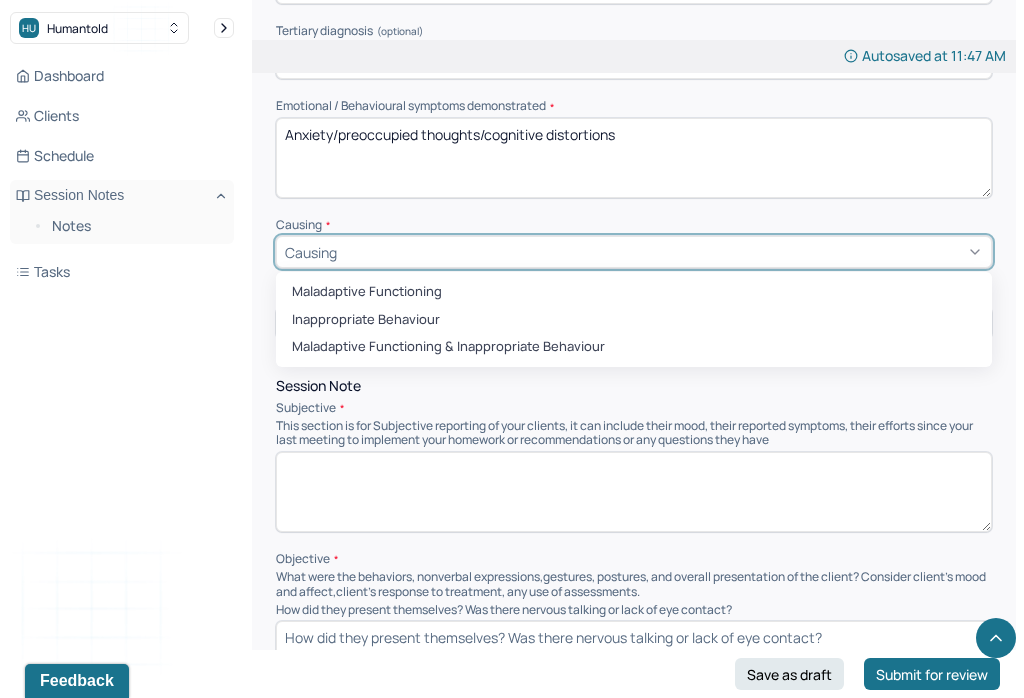 click on "Maladaptive Functioning" at bounding box center [634, 292] 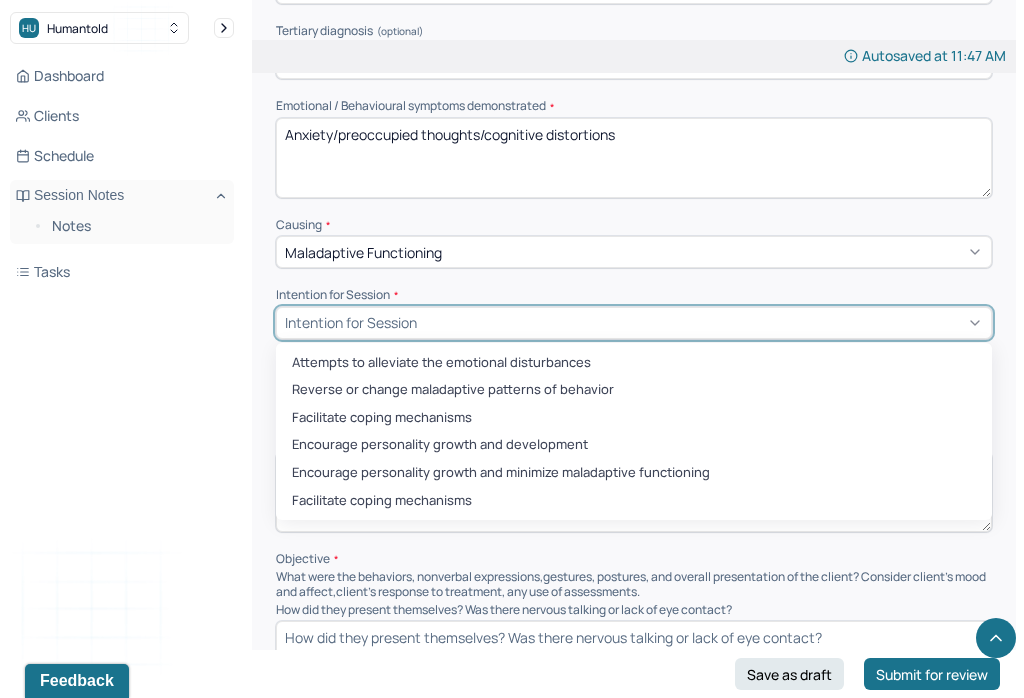 click on "Encourage personality growth and minimize maladaptive functioning" at bounding box center [634, 473] 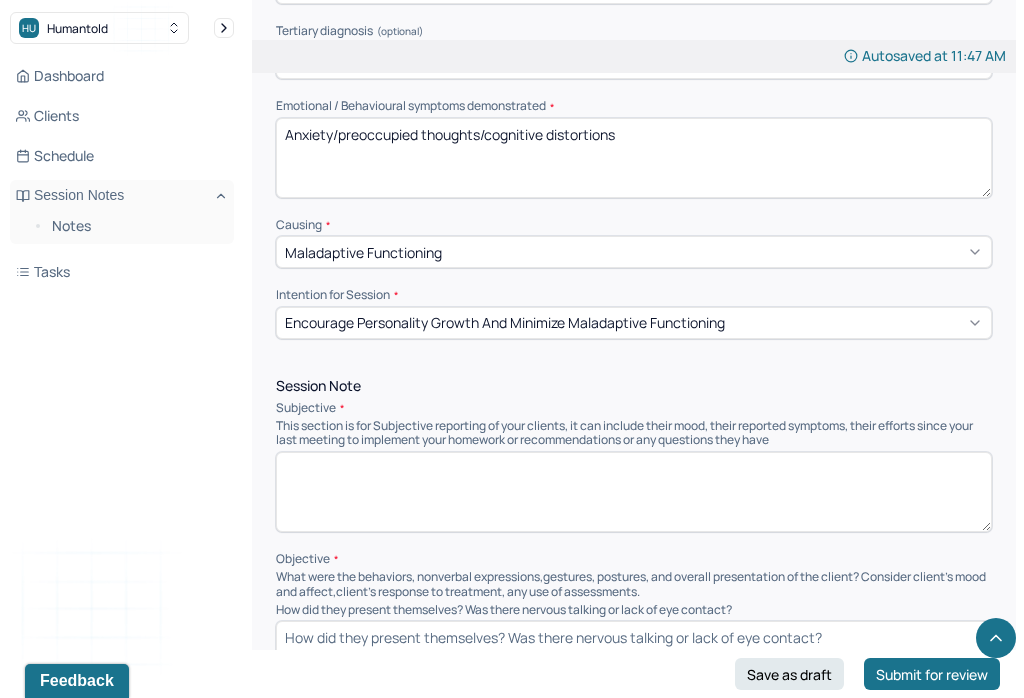 click at bounding box center [634, 492] 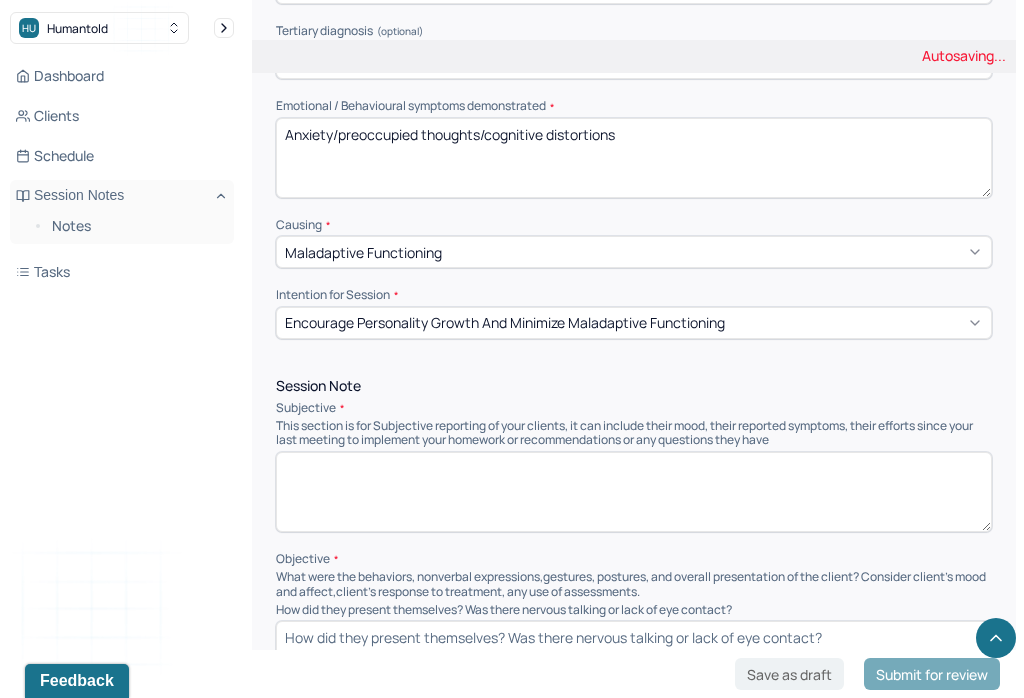 scroll, scrollTop: 802, scrollLeft: 0, axis: vertical 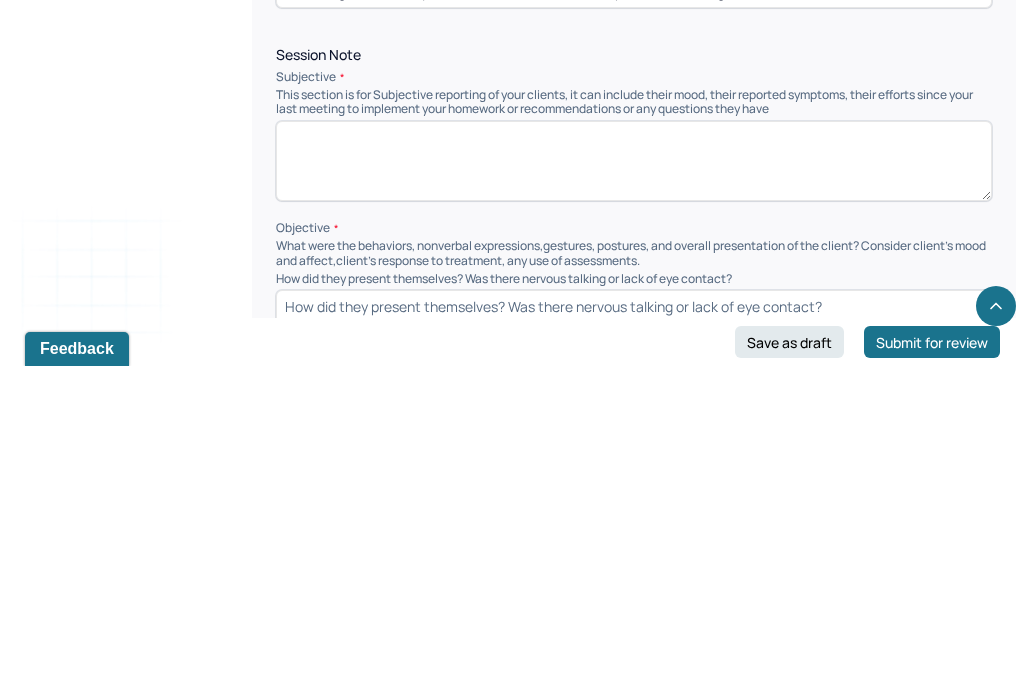 click at bounding box center [634, 493] 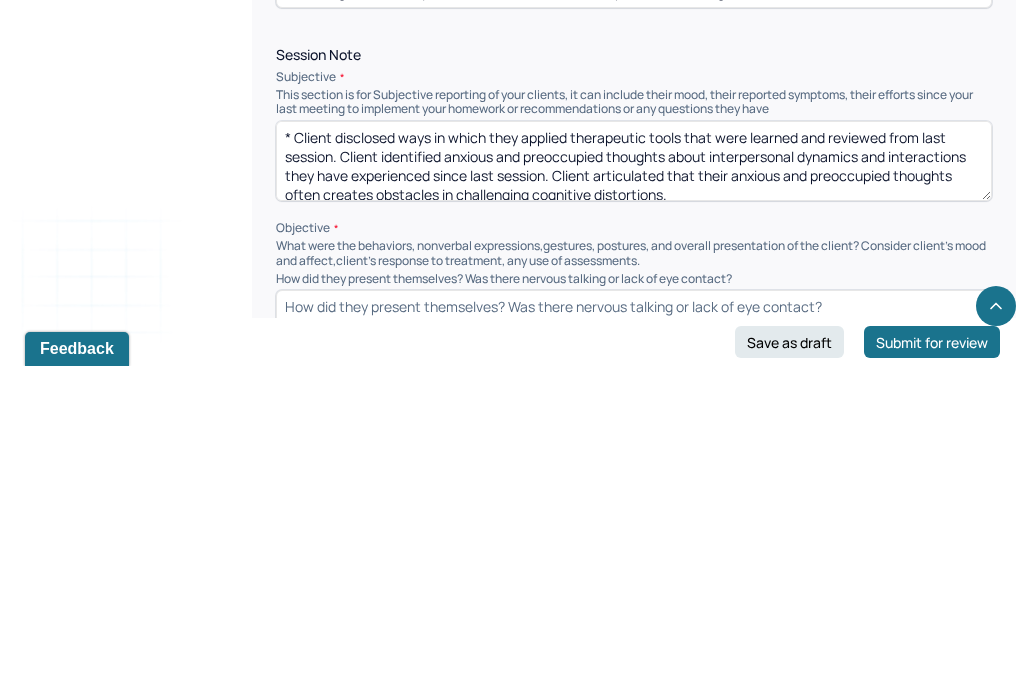 scroll, scrollTop: 8, scrollLeft: 0, axis: vertical 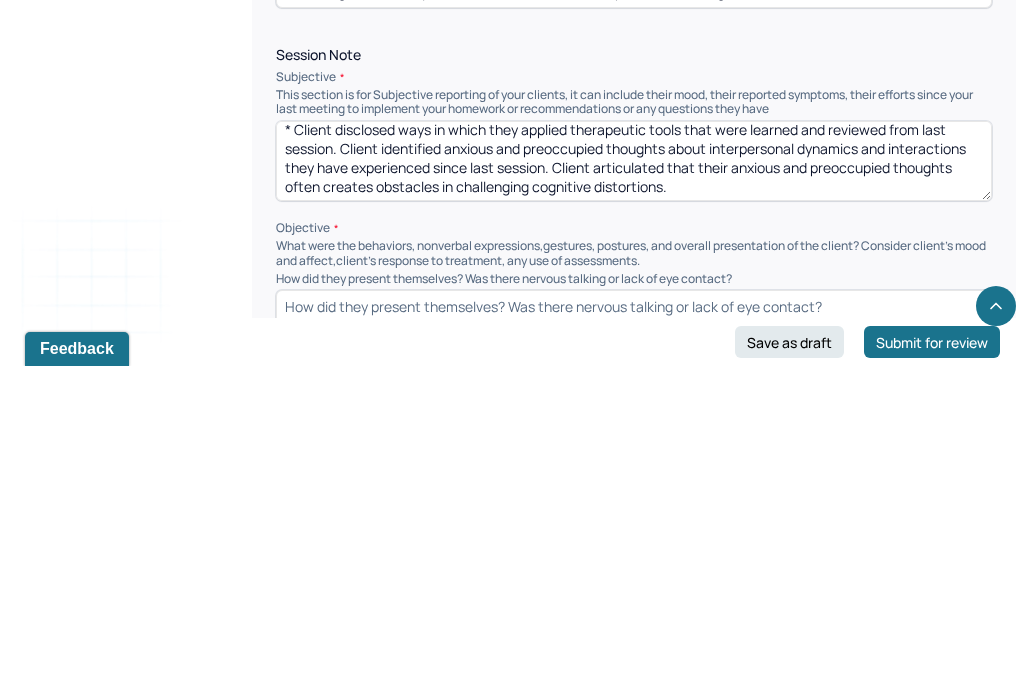 click on "* Client disclosed ways in which they applied therapeutic tools that were learned and reviewed from last session. Client identified anxious and preoccupied thoughts about interpersonal dynamics and interactions they have experienced since last session. Client articulated that their anxious and preoccupied thoughts often creates obstacles in challenging cognitive distortions." at bounding box center (634, 493) 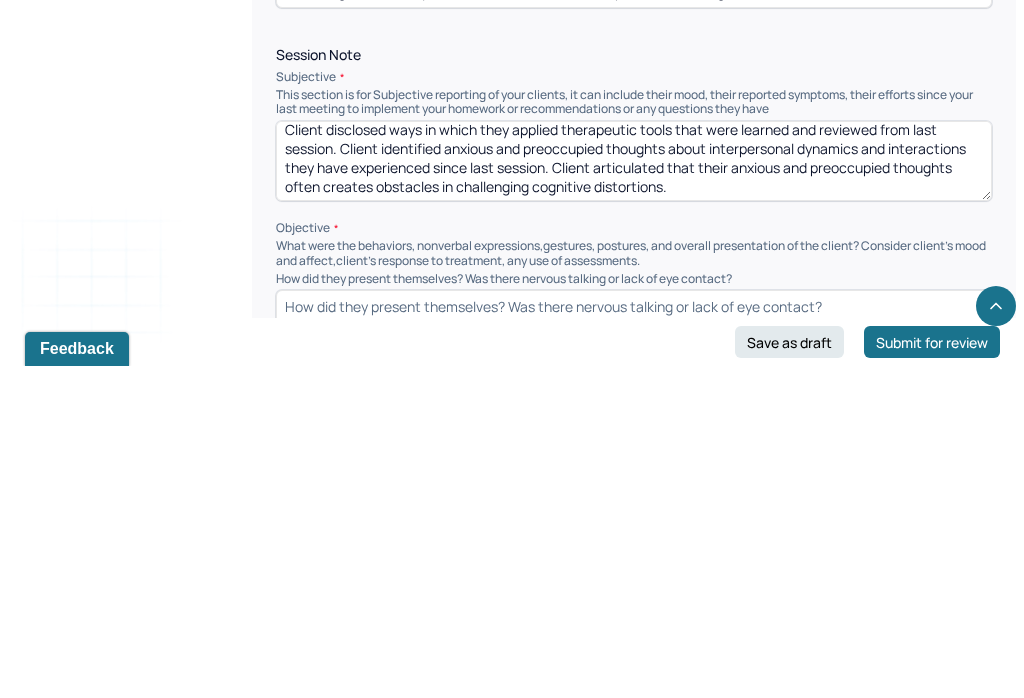 scroll, scrollTop: 5, scrollLeft: 0, axis: vertical 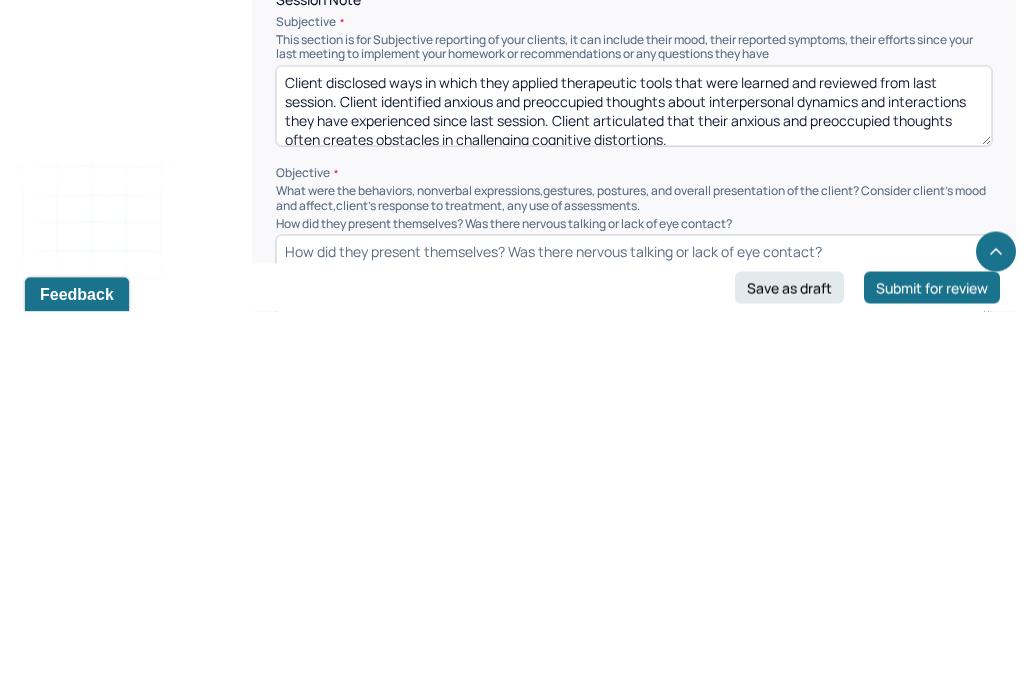 type on "Client disclosed ways in which they applied therapeutic tools that were learned and reviewed from last session. Client identified anxious and preoccupied thoughts about interpersonal dynamics and interactions they have experienced since last session. Client articulated that their anxious and preoccupied thoughts often creates obstacles in challenging cognitive distortions." 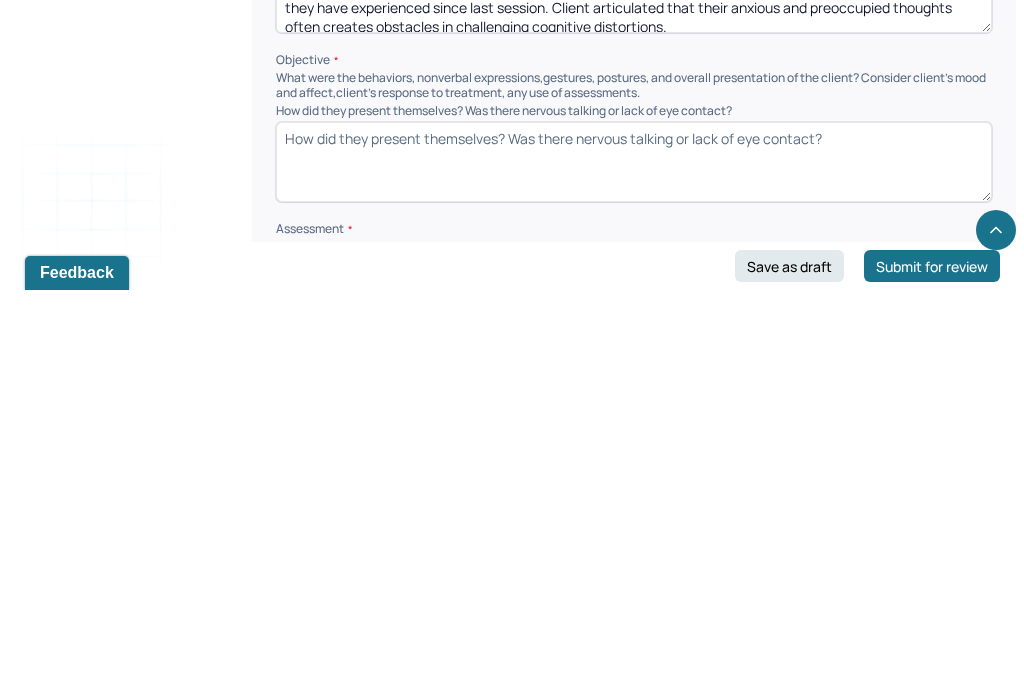 click on "How did they present themselves? Was there nervous talking or lack of eye contact?" at bounding box center [634, 570] 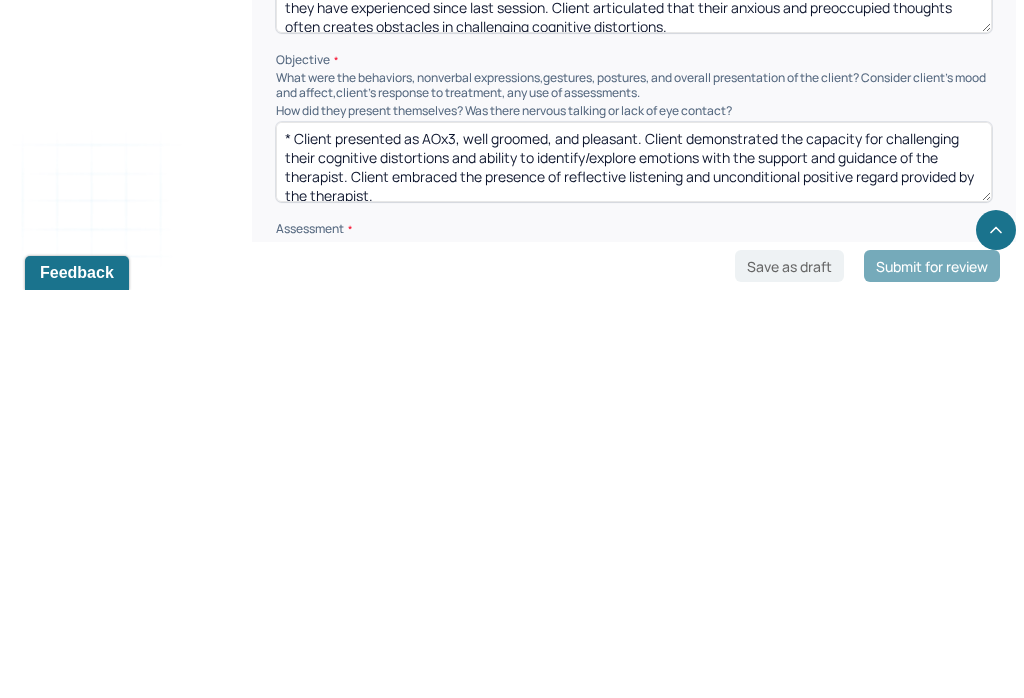 scroll, scrollTop: 0, scrollLeft: 0, axis: both 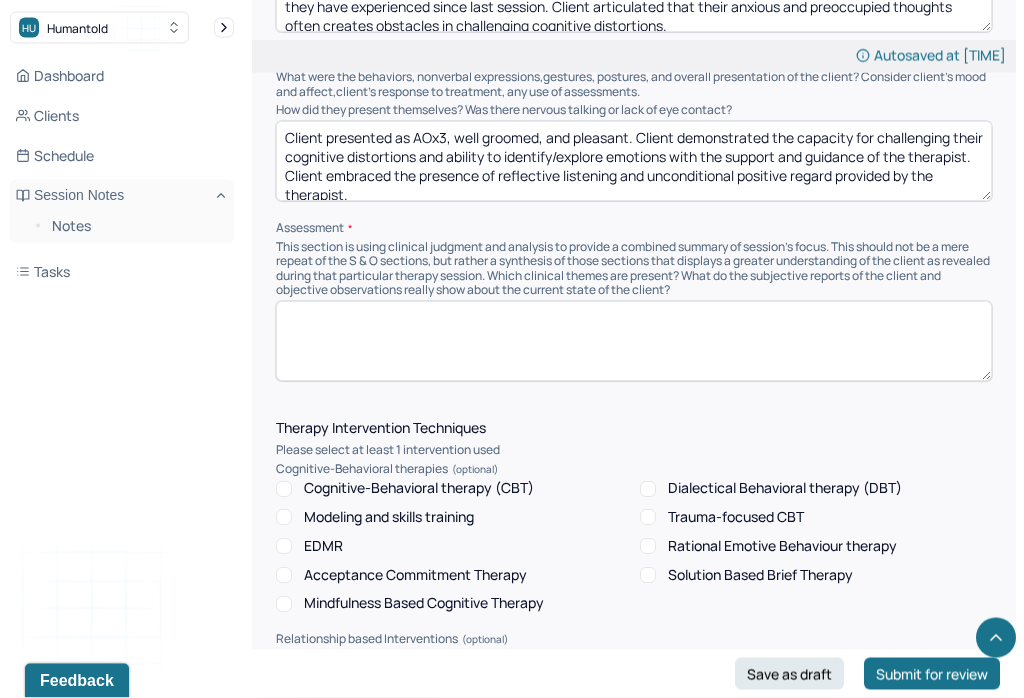 type on "Client presented as AOx3, well groomed, and pleasant. Client demonstrated the capacity for challenging their cognitive distortions and ability to identify/explore emotions with the support and guidance of the therapist. Client embraced the presence of reflective listening and unconditional positive regard provided by the therapist." 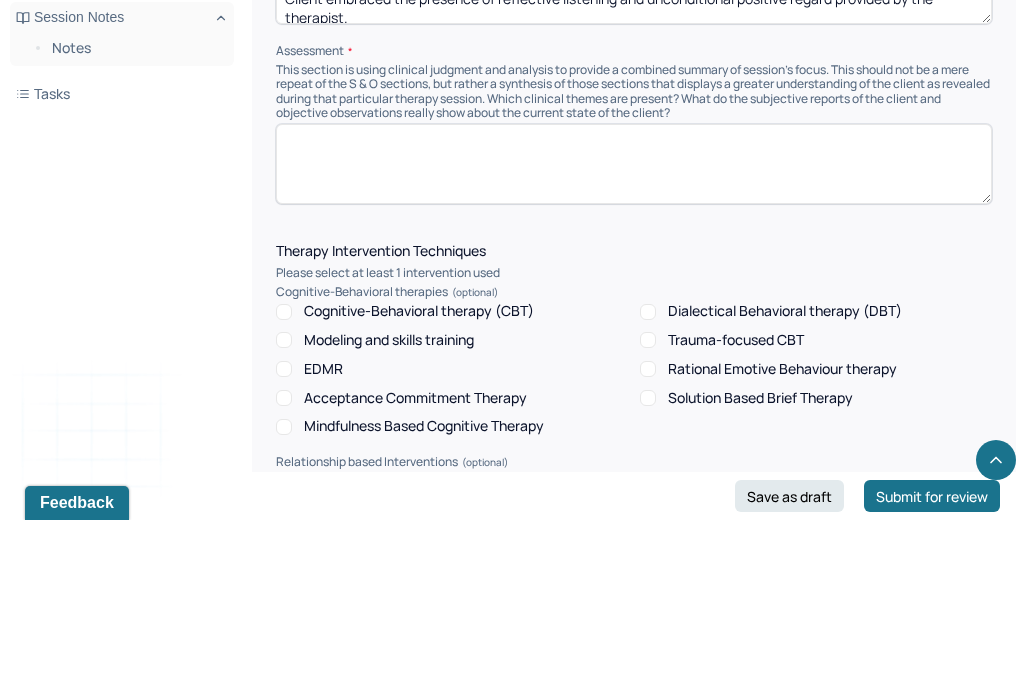 click at bounding box center [634, 342] 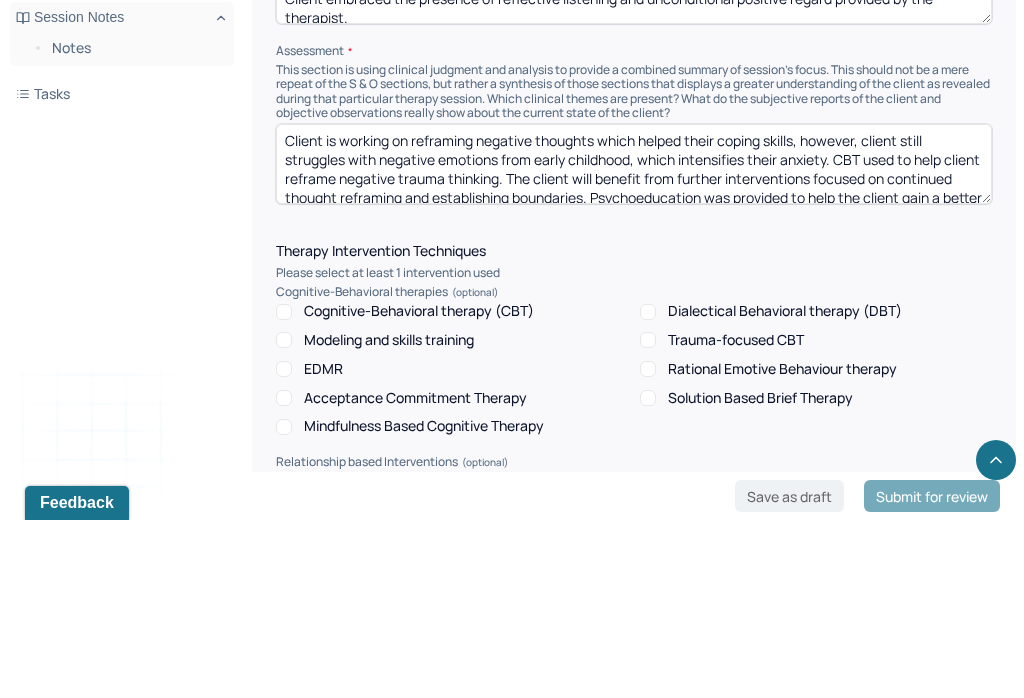 scroll, scrollTop: 0, scrollLeft: 0, axis: both 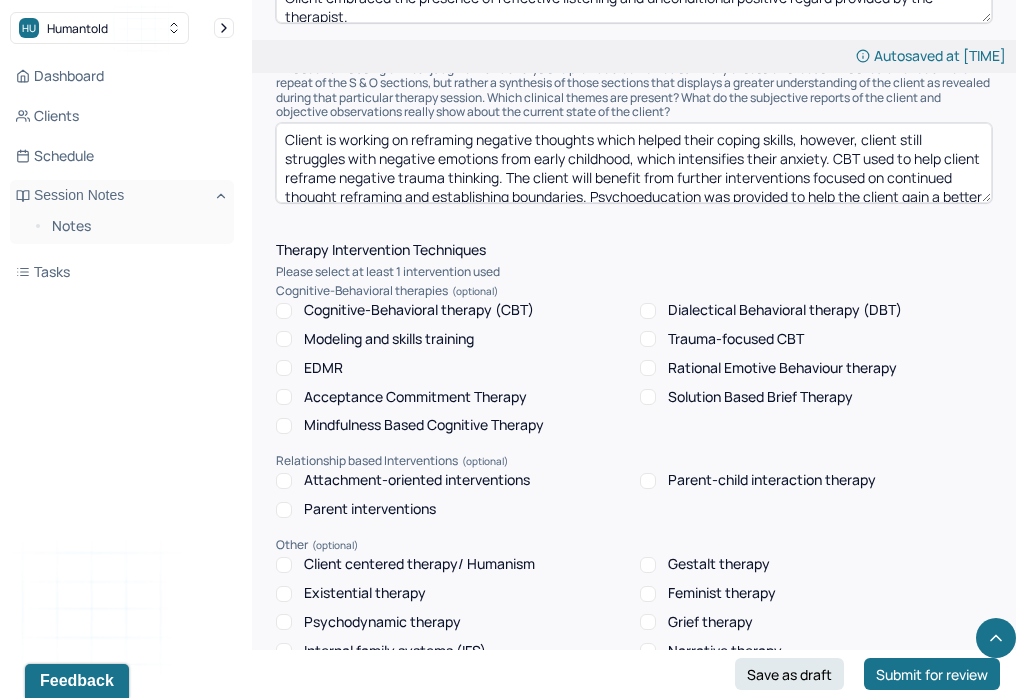 type on "Client is working on reframing negative thoughts which helped their coping skills, however, client still struggles with negative emotions from early childhood, which intensifies their anxiety. CBT used to help client reframe negative trauma thinking. The client will benefit from further interventions focused on continued thought reframing and establishing boundaries. Psychoeducation was provided to help the client gain a better understanding of their symptoms, its triggers, and coping strategies." 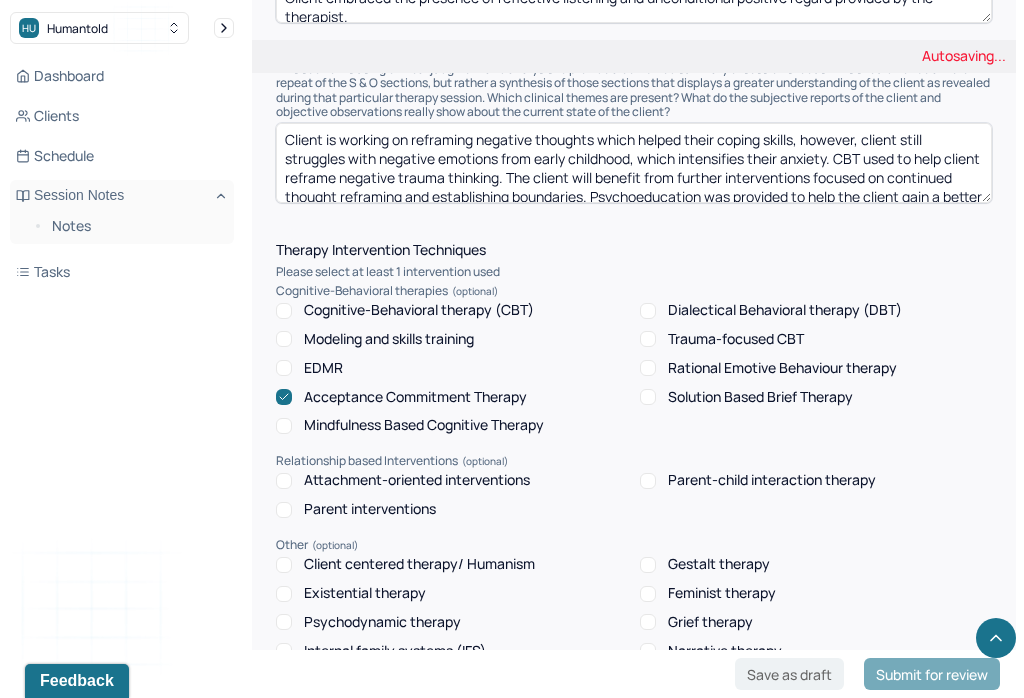 click on "Cognitive-Behavioral therapy (CBT)" at bounding box center (405, 310) 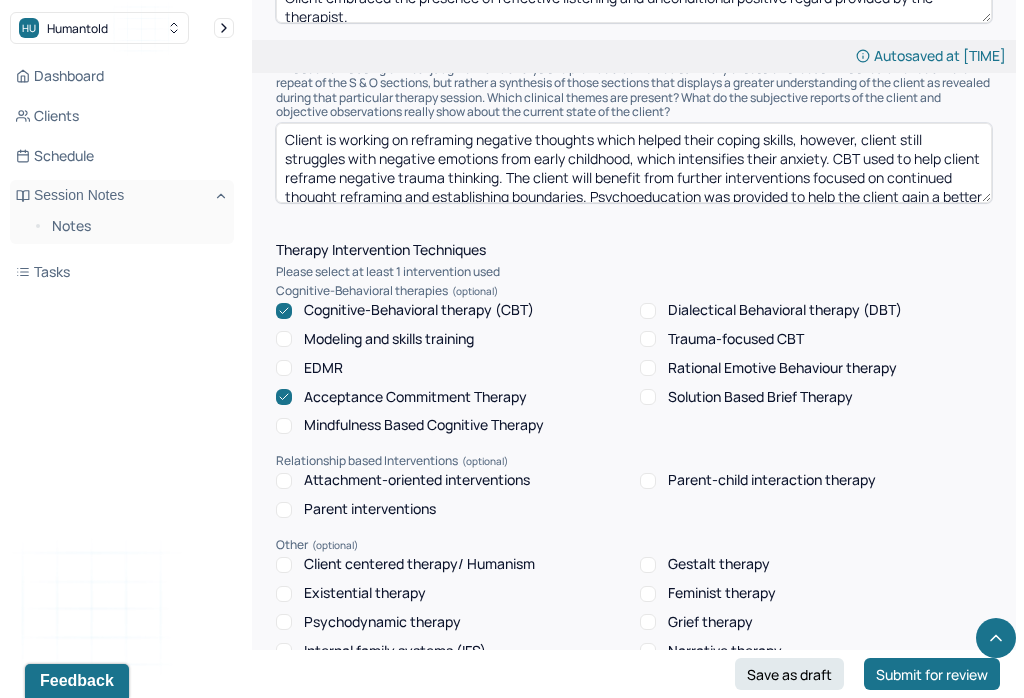 click 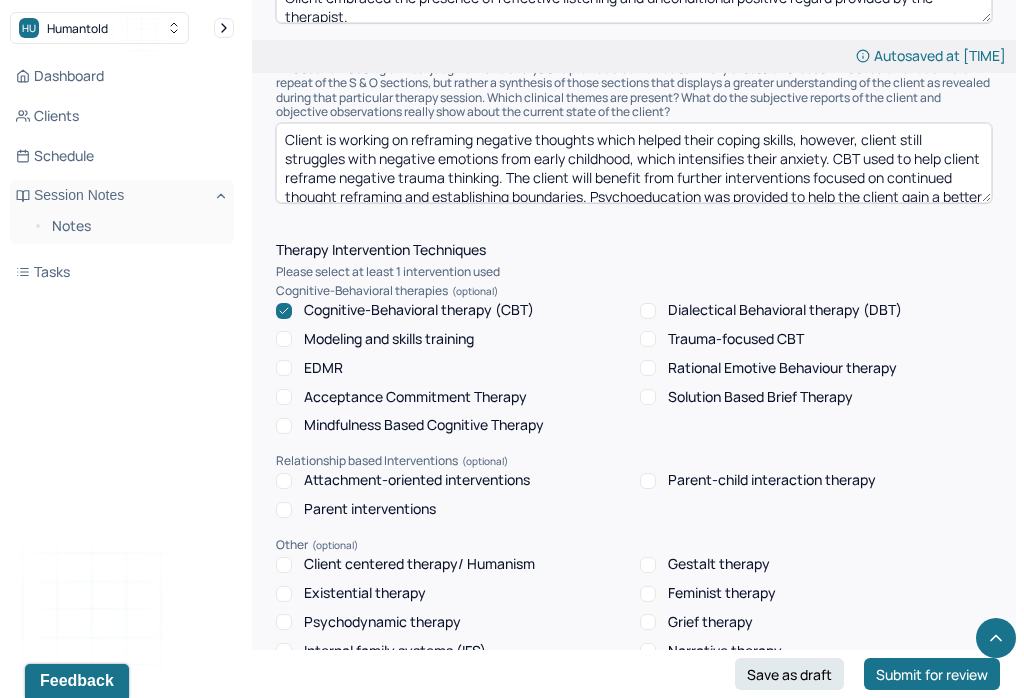 click on "Mindfulness Based Cognitive Therapy" at bounding box center [284, 426] 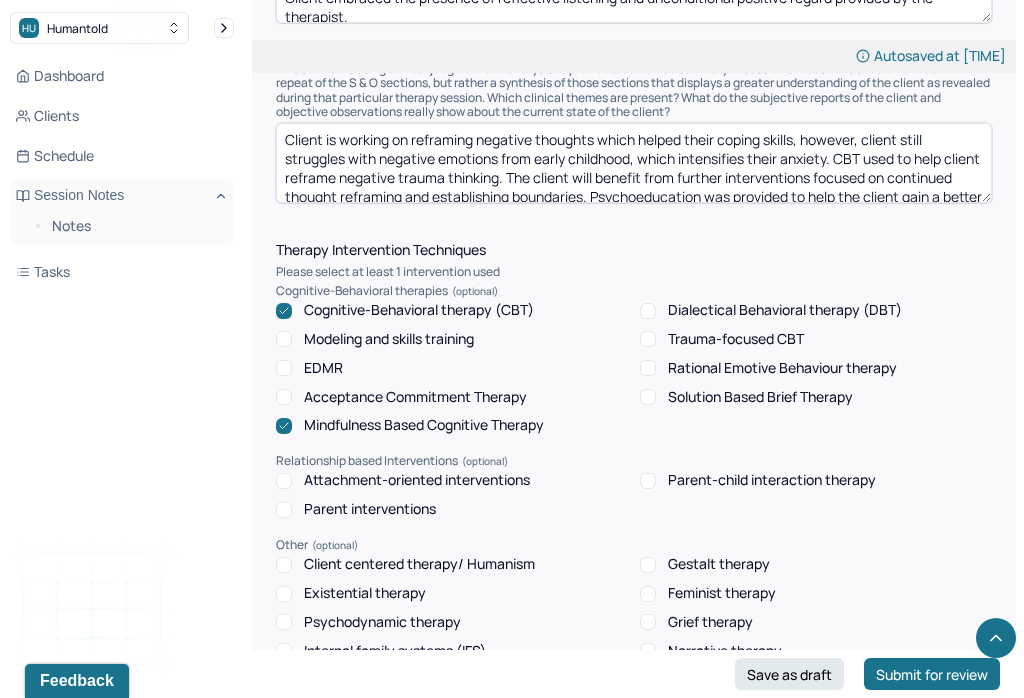 click on "Dialectical Behavioral therapy (DBT)" at bounding box center (648, 311) 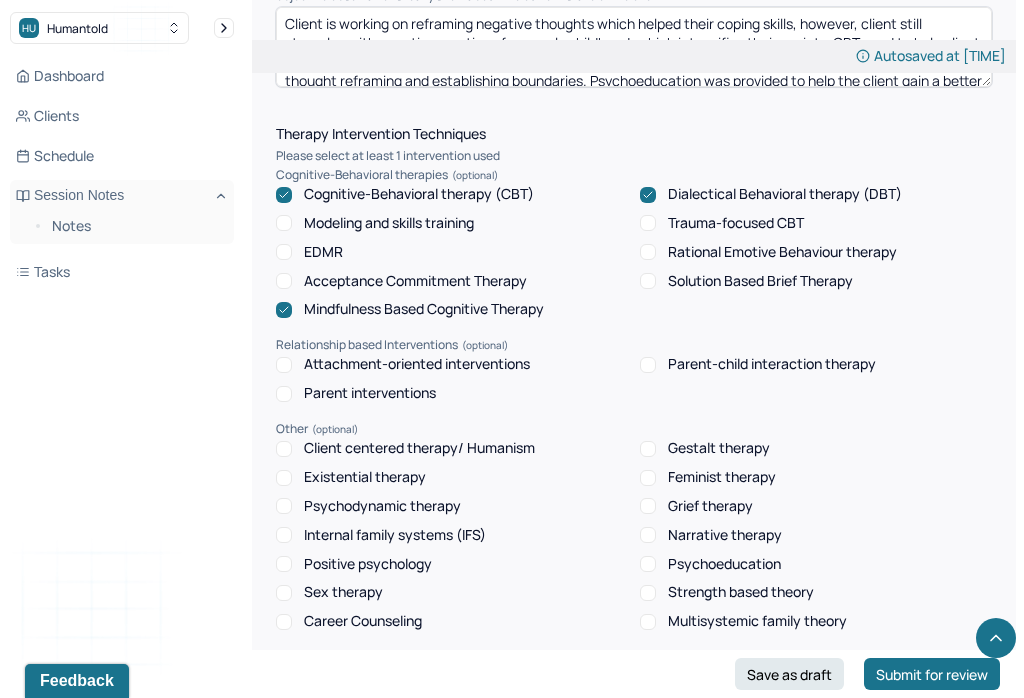 scroll, scrollTop: 1602, scrollLeft: 0, axis: vertical 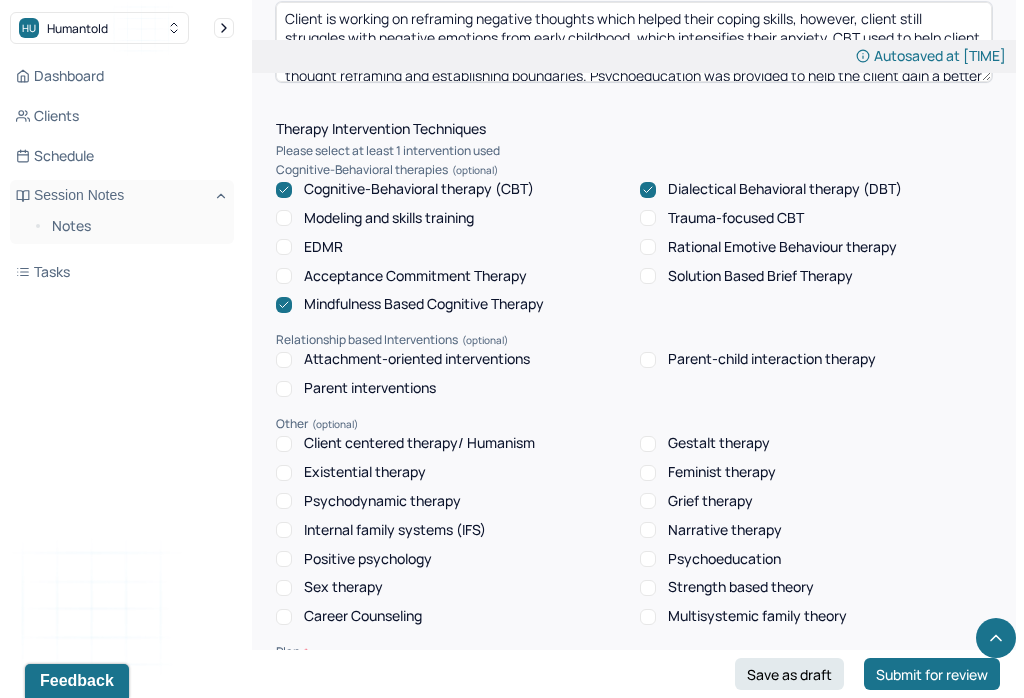 click on "Solution Based Brief Therapy" at bounding box center [746, 276] 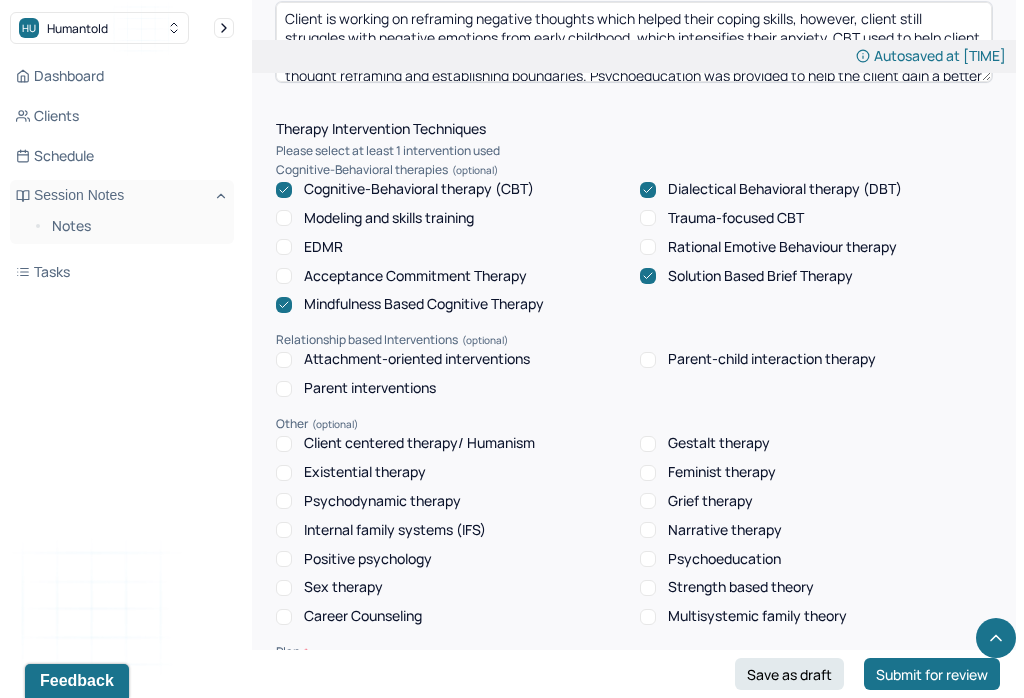 click on "Client centered therapy/ Humanism" at bounding box center (284, 444) 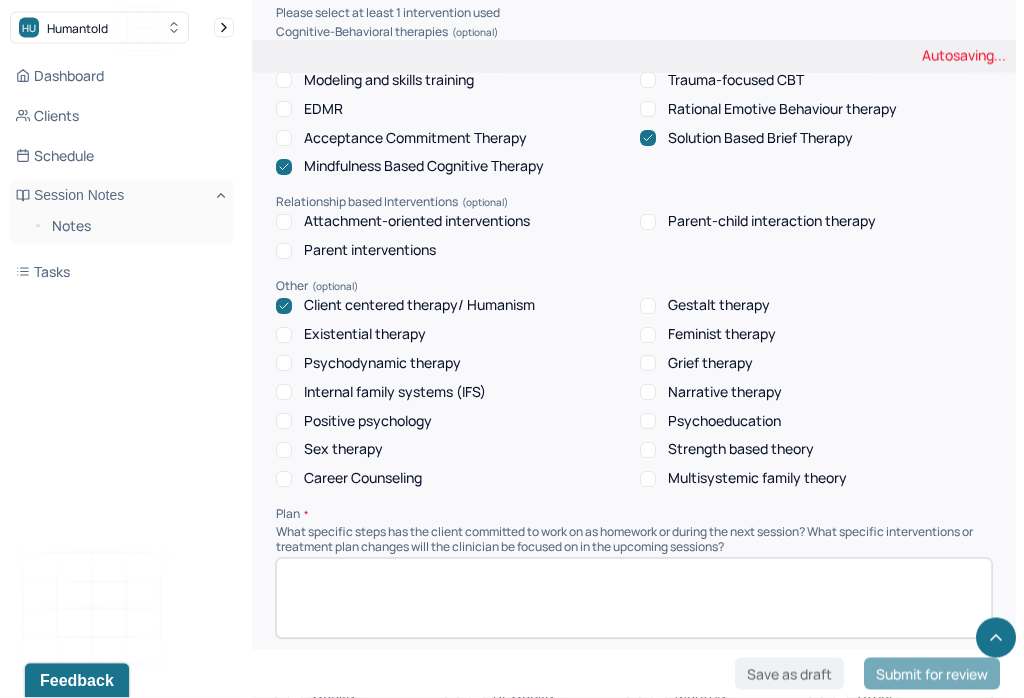 scroll, scrollTop: 1740, scrollLeft: 0, axis: vertical 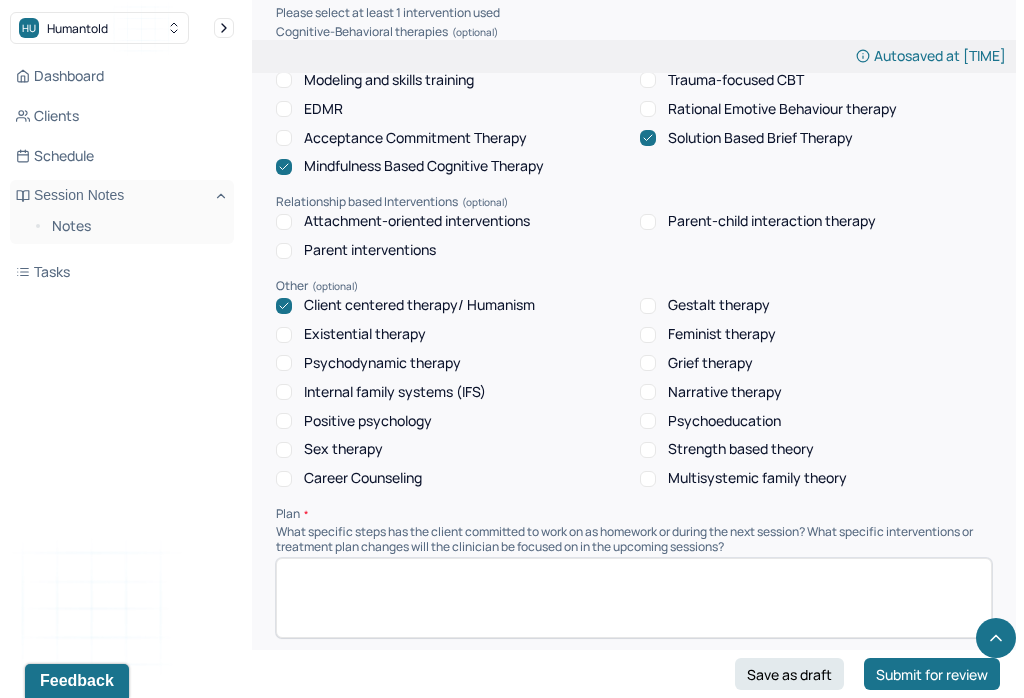 click on "Psychodynamic therapy" at bounding box center [284, 363] 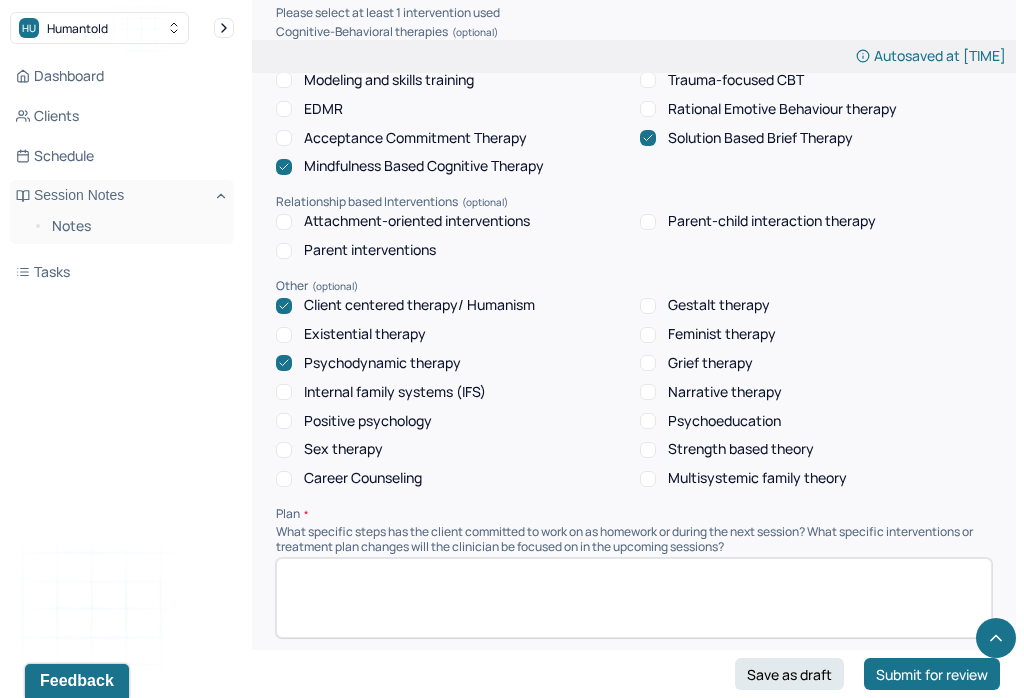 click on "Psychoeducation" at bounding box center (648, 421) 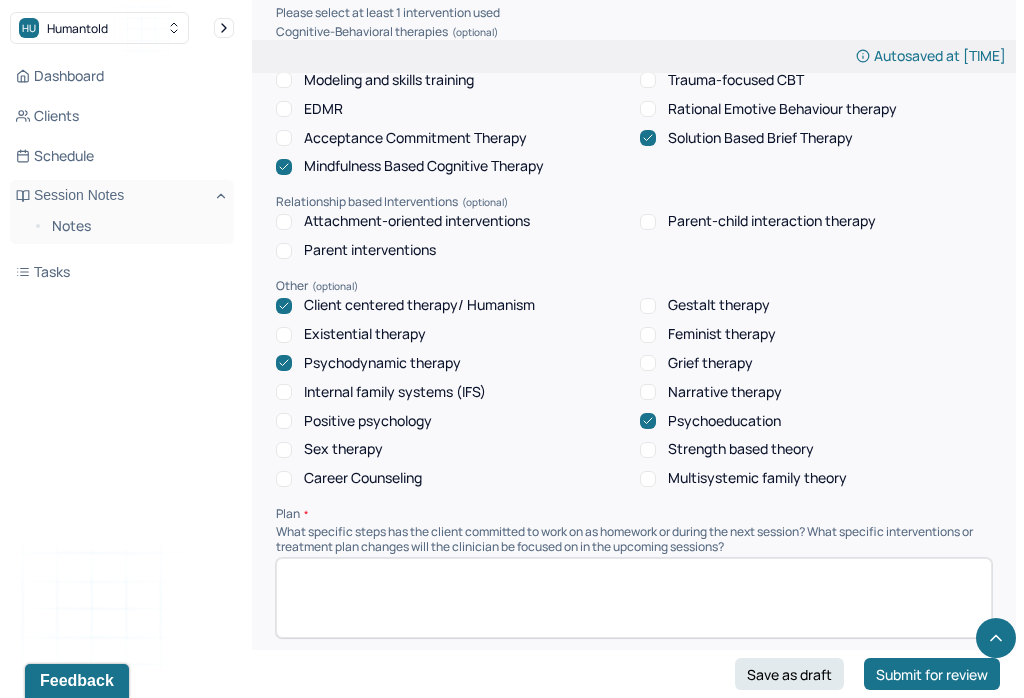click on "Strength based theory" at bounding box center [648, 450] 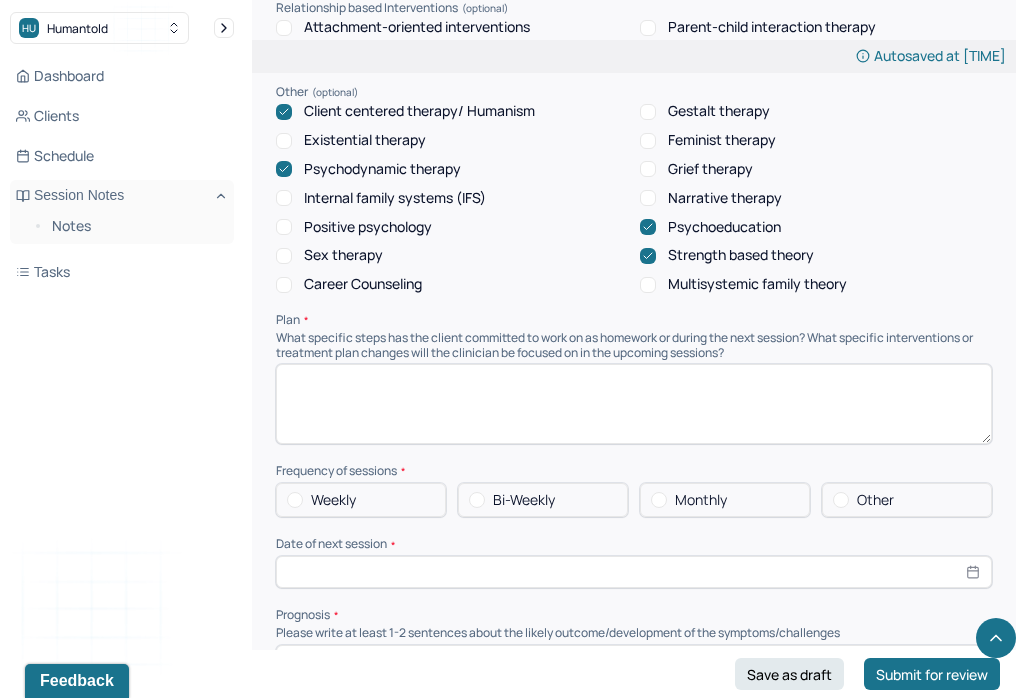 scroll, scrollTop: 1223, scrollLeft: 0, axis: vertical 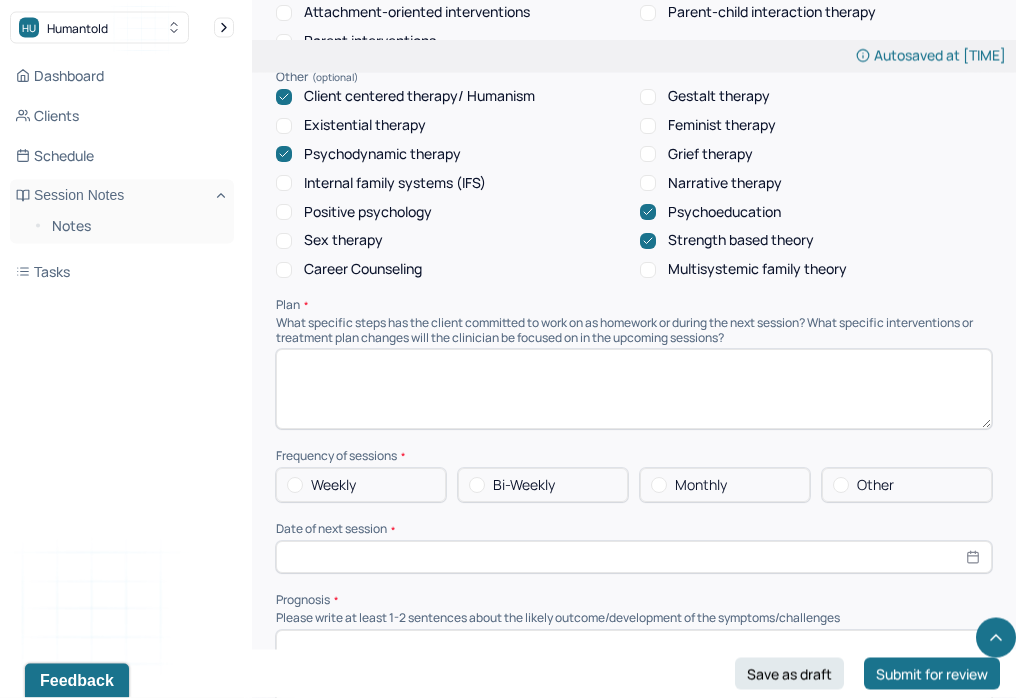 click at bounding box center (634, 390) 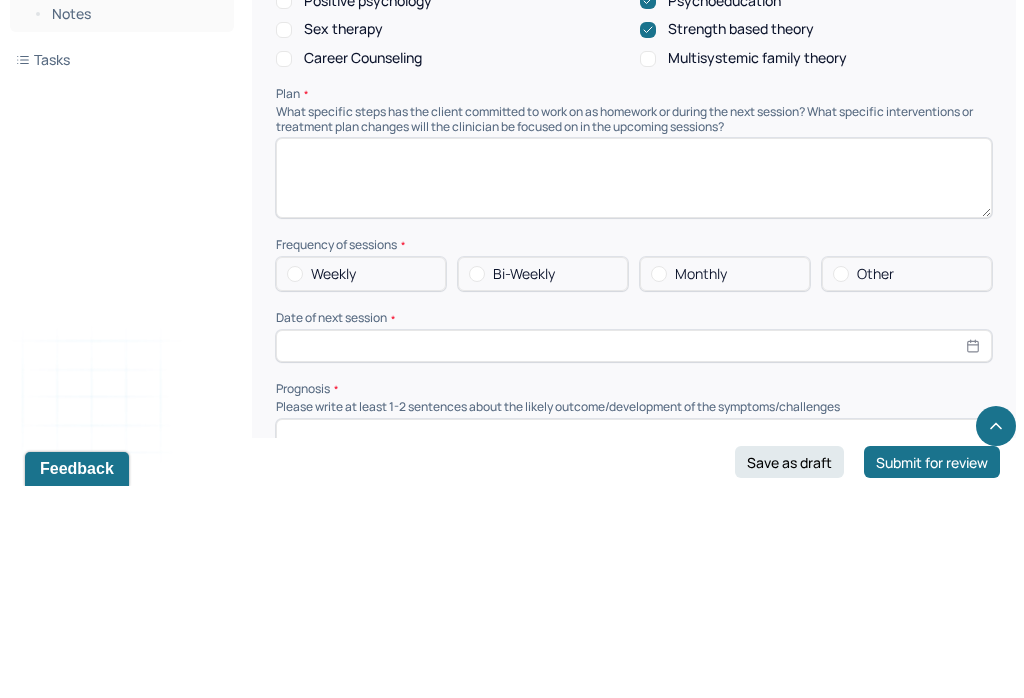 click at bounding box center (634, 390) 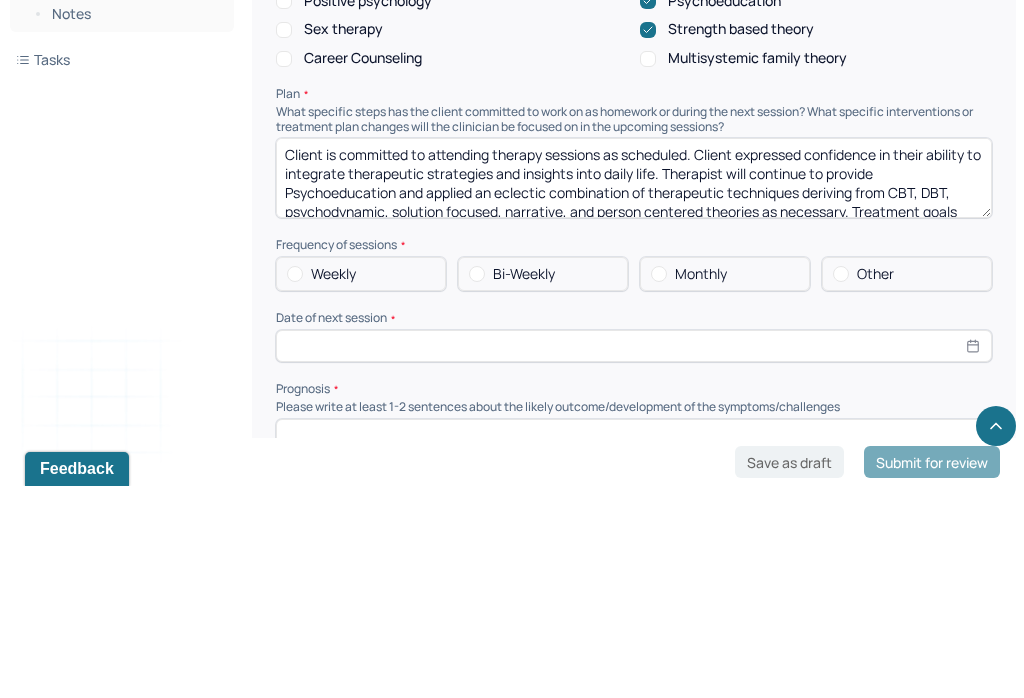 scroll, scrollTop: 0, scrollLeft: 0, axis: both 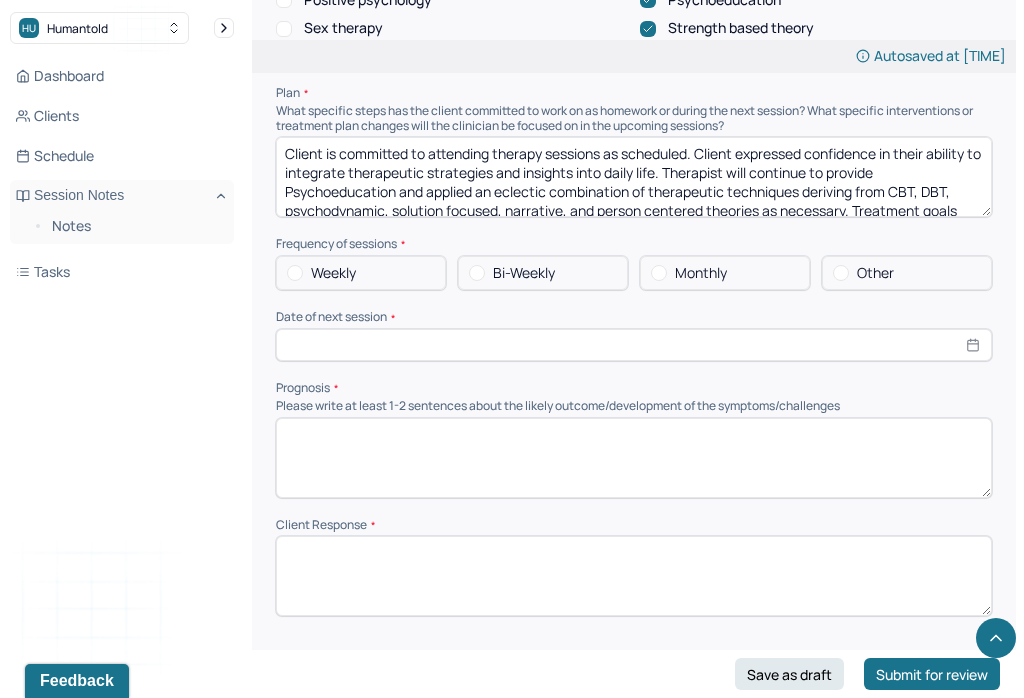 type on "Client is committed to attending therapy sessions as scheduled. Client expressed confidence in their ability to integrate therapeutic strategies and insights into daily life. Therapist will continue to provide Psychoeducation and applied an eclectic combination of therapeutic techniques deriving from CBT, DBT, psychodynamic, solution focused, narrative, and person centered theories as necessary. Treatment goals remain appropriate at this time." 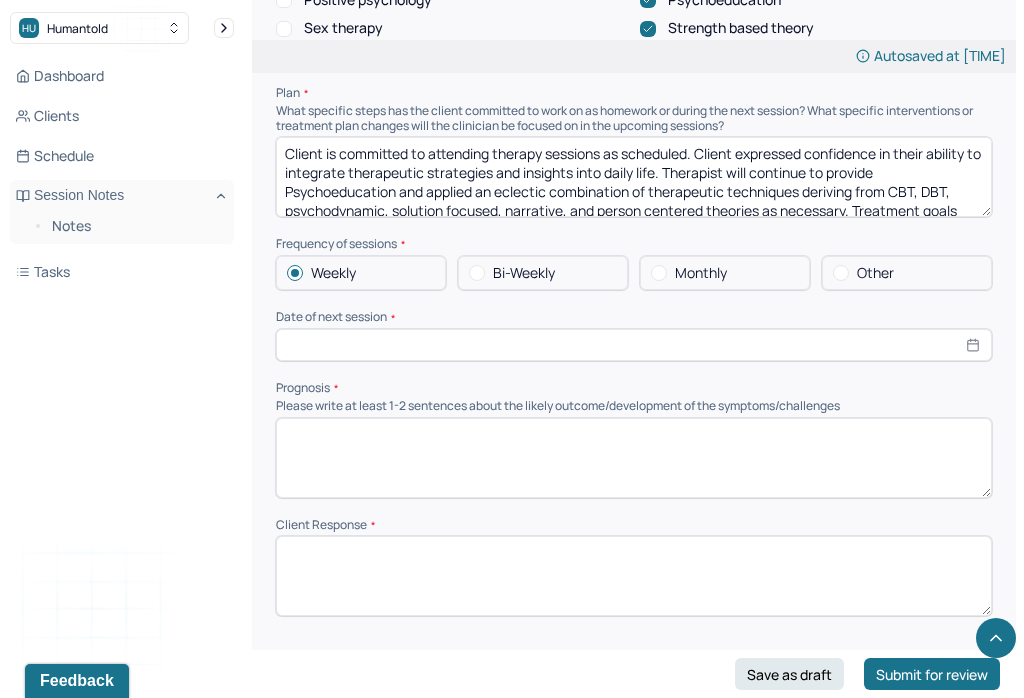 click at bounding box center [634, 345] 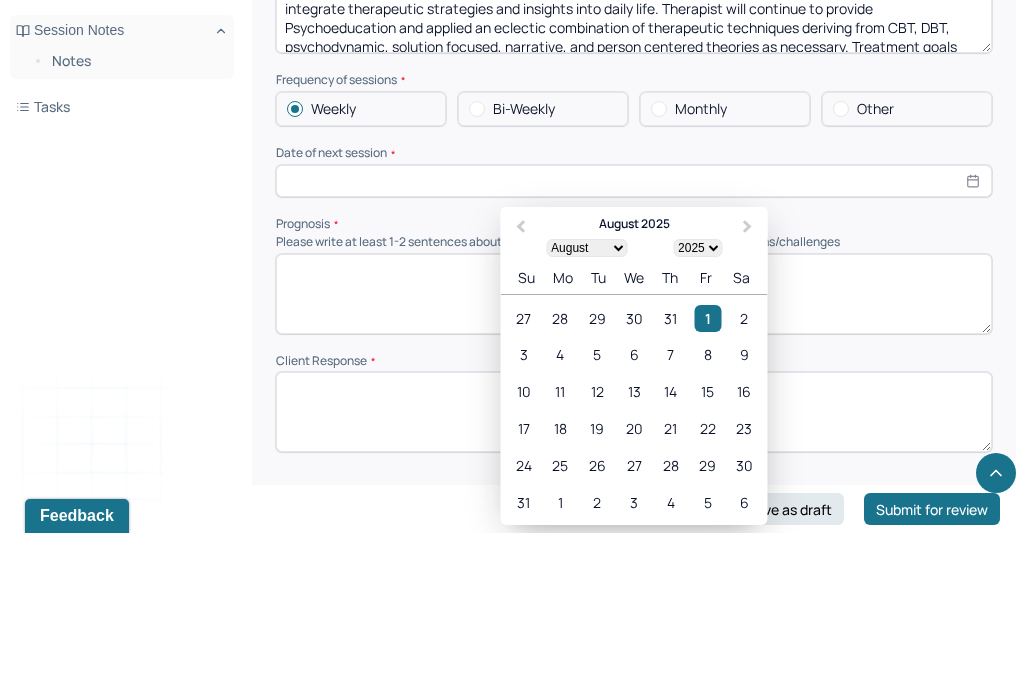 scroll, scrollTop: 2326, scrollLeft: 0, axis: vertical 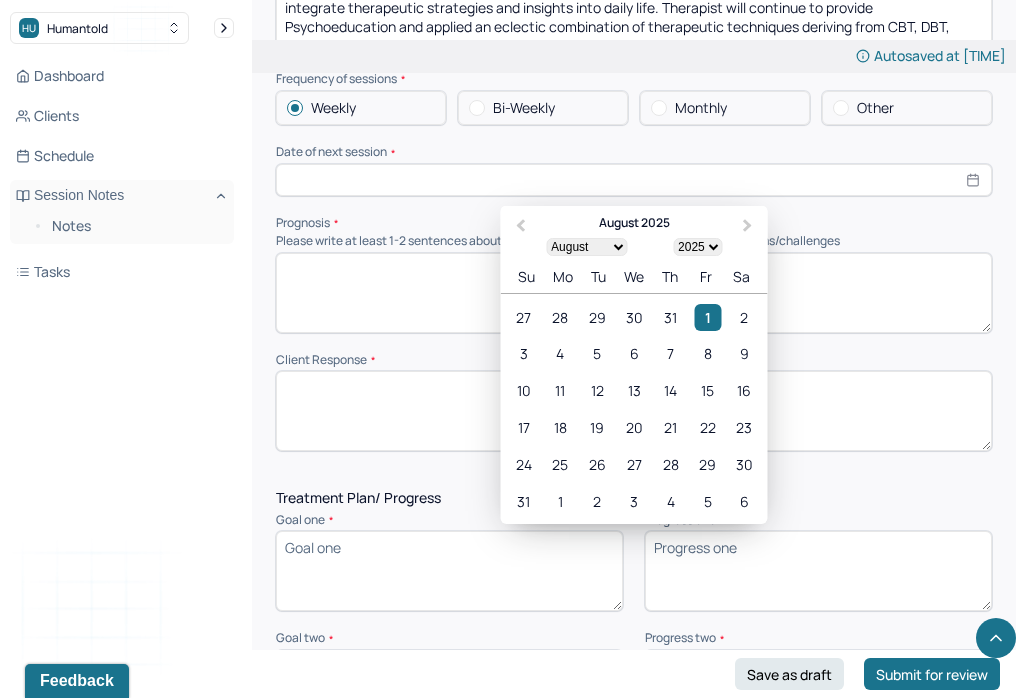 click on "7" at bounding box center [670, 353] 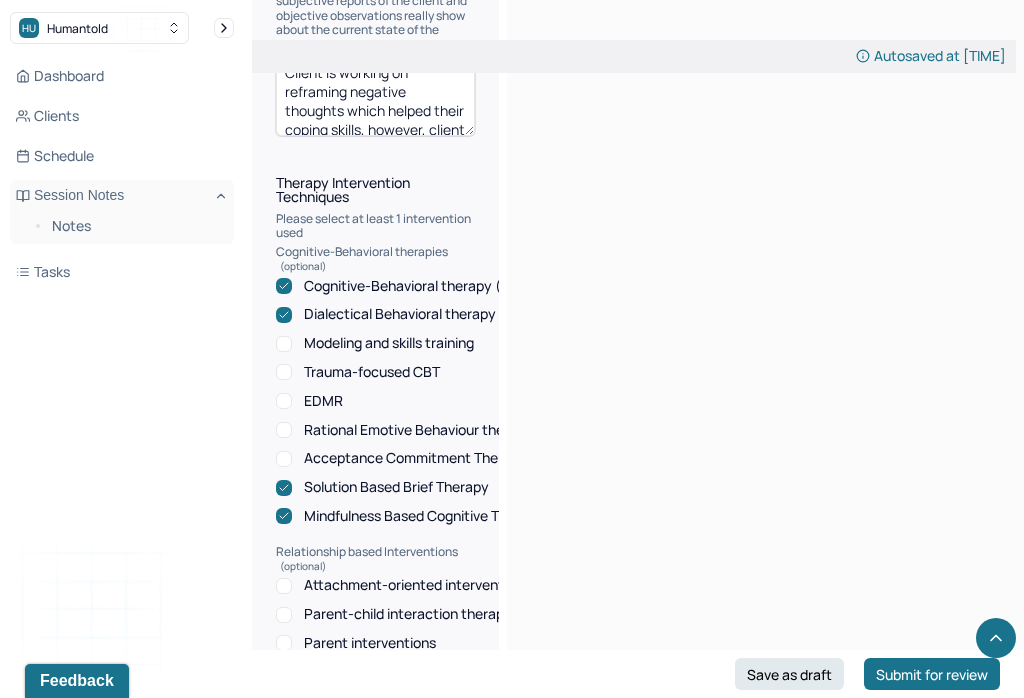 scroll, scrollTop: 2133, scrollLeft: 0, axis: vertical 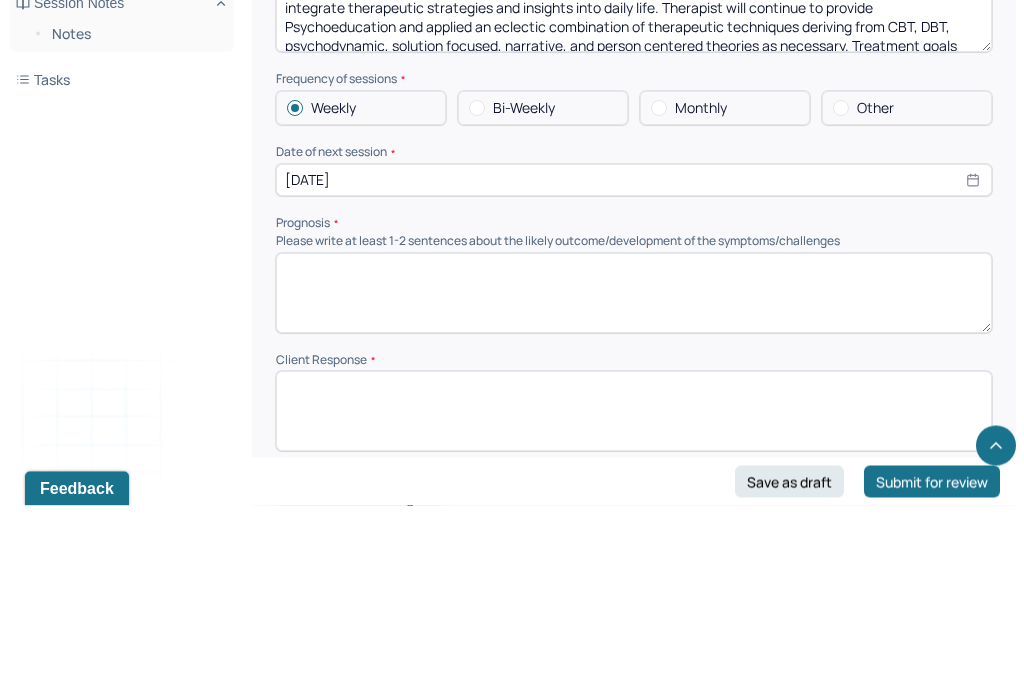 click at bounding box center (634, 486) 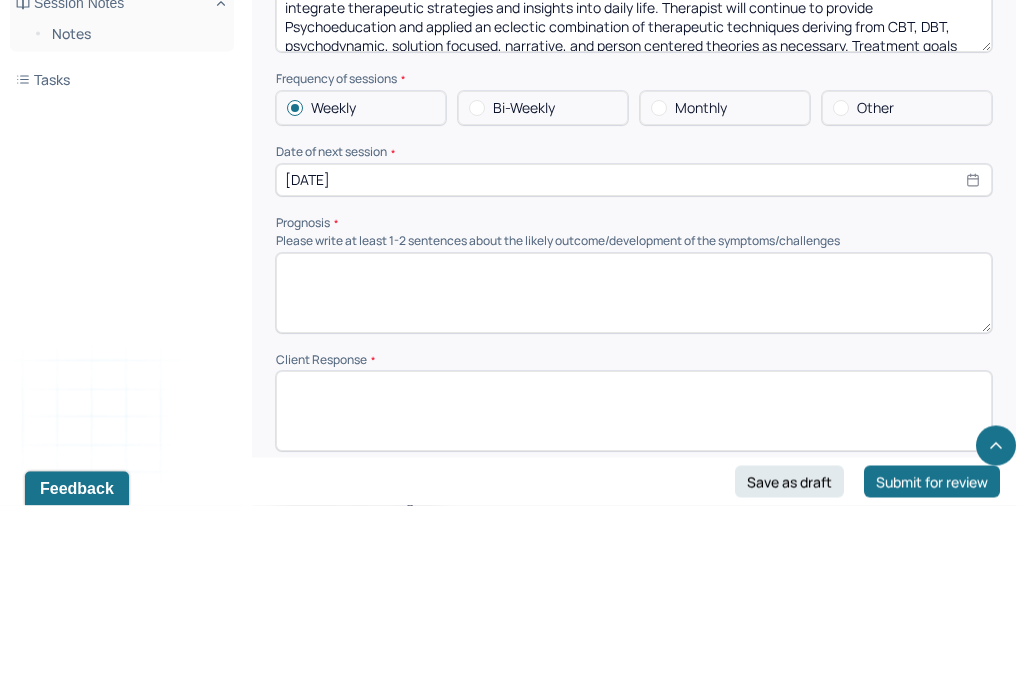 paste on "Client has a good prognosis, as indicated by their continued willingness and desire to better understand their diagnosis and symptoms. Client would benefit from continued integration of CBT and Psychoeducation within sessions. Application of therapeutic insights and interventions explored in sessions and practiced into real life situations can enhance client’s understanding of factors that often yield maladaptive responses as well as their ability to exercise symptom management." 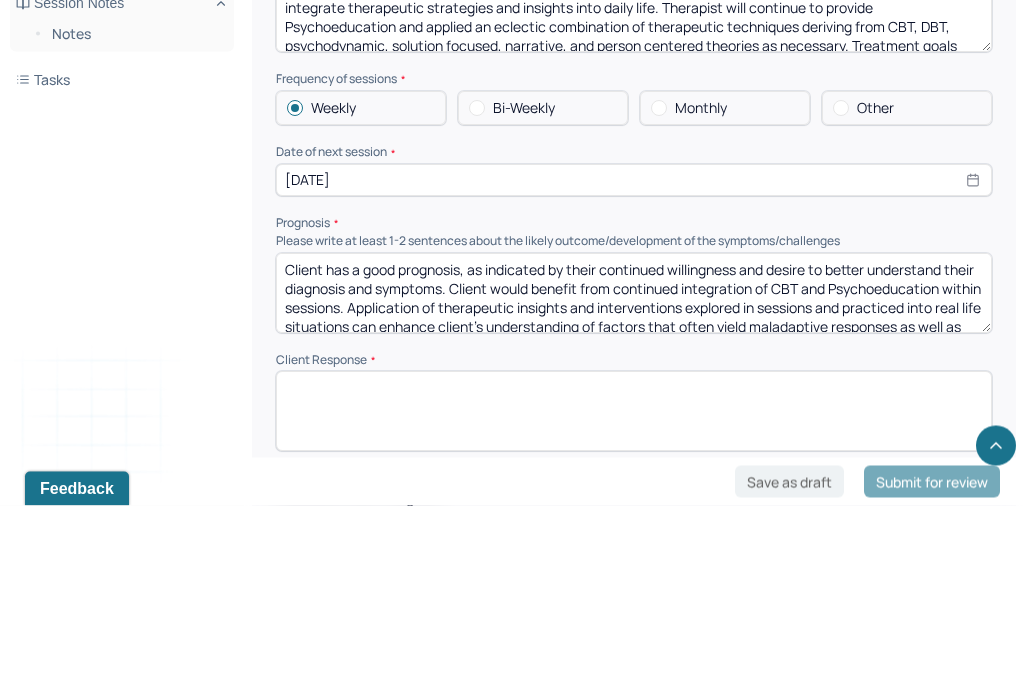 scroll, scrollTop: 0, scrollLeft: 0, axis: both 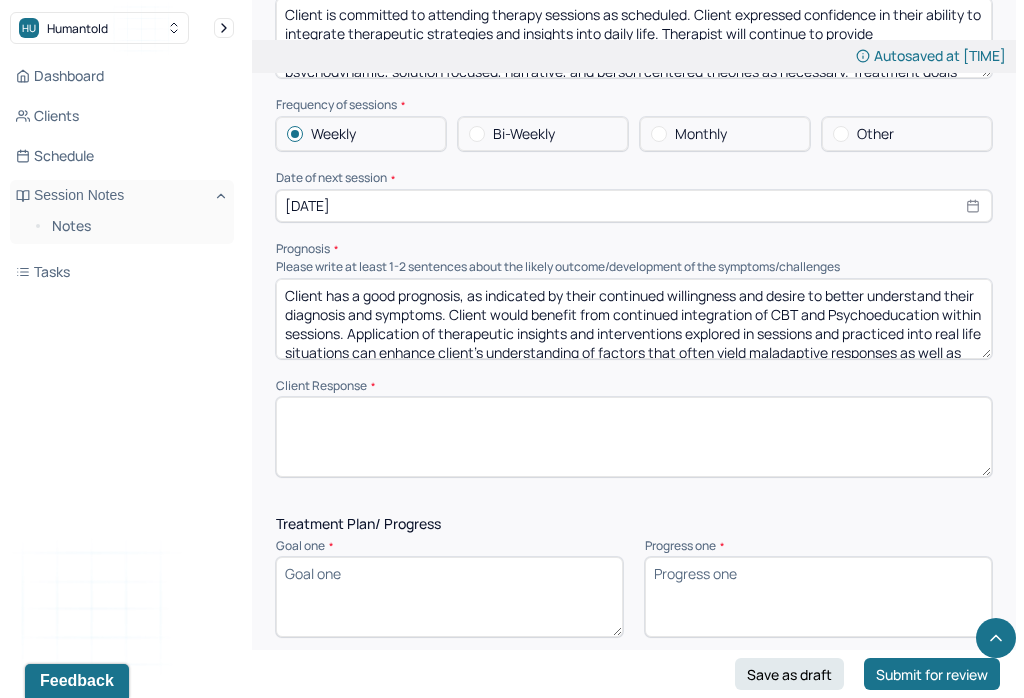 type on "Client has a good prognosis, as indicated by their continued willingness and desire to better understand their diagnosis and symptoms. Client would benefit from continued integration of CBT and Psychoeducation within sessions. Application of therapeutic insights and interventions explored in sessions and practiced into real life situations can enhance client’s understanding of factors that often yield maladaptive responses as well as their ability to exercise symptom management." 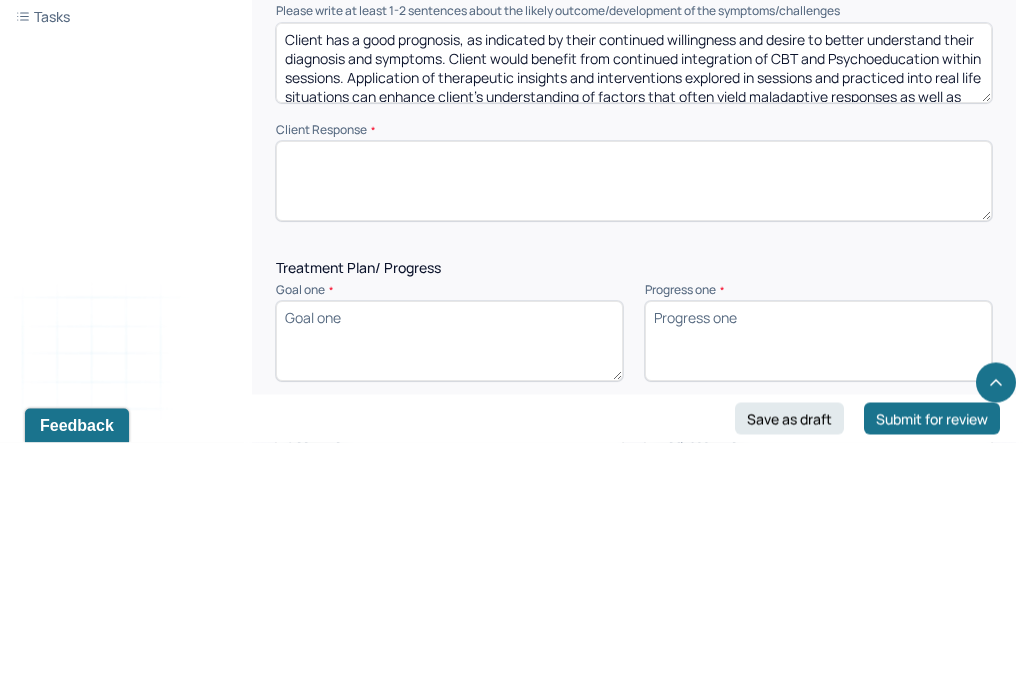 click at bounding box center (634, 437) 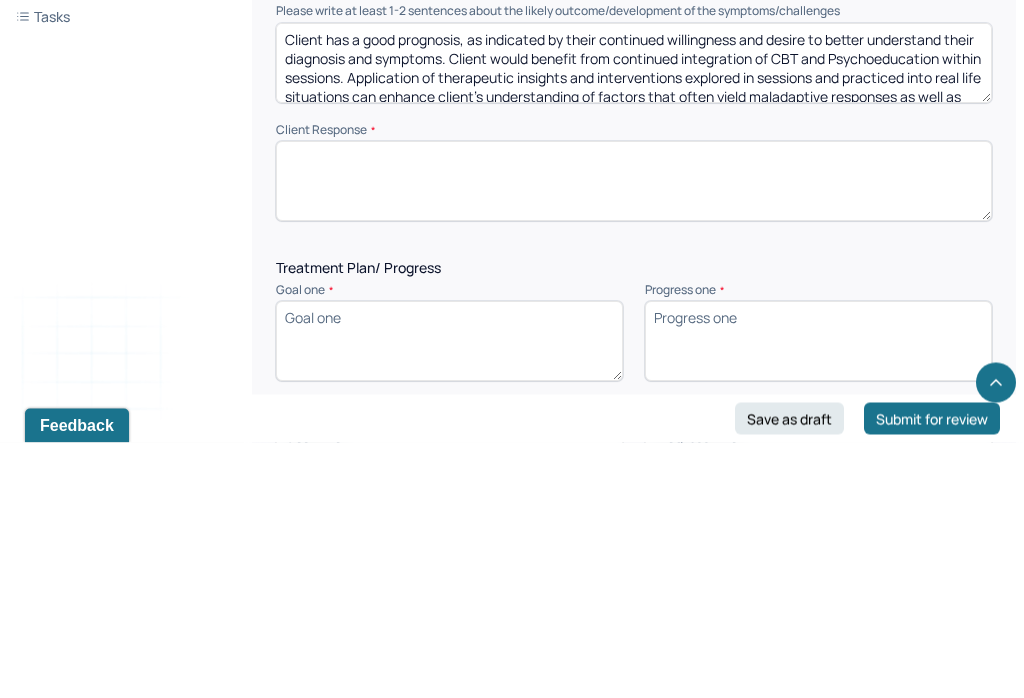paste on "* Client stated intent to attending therapy sessions as scheduled. Client formulated a plan to continue working towards therapeutic goals and practice learned skills outside of sessions. Therapist will continue to provide Psychoeducation and applied an eclectic combination of therapeutic techniques deriving from CBT, DBT, psychodynamic, strength focused, and person centered theories as necessary. Treatment goals remain appropriate at this time." 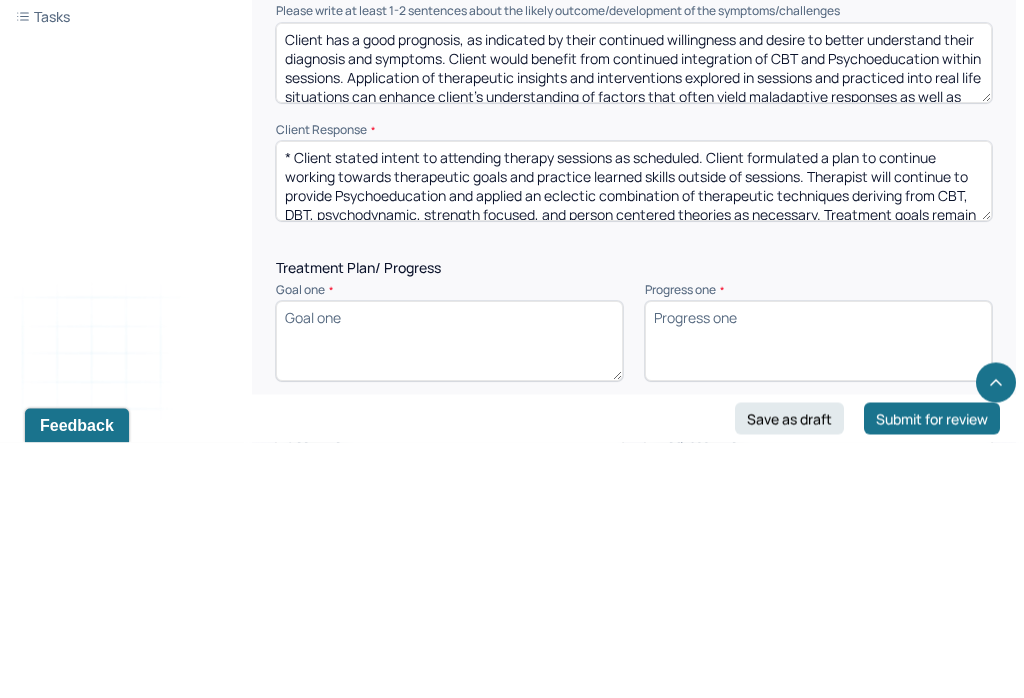 scroll, scrollTop: -19, scrollLeft: 0, axis: vertical 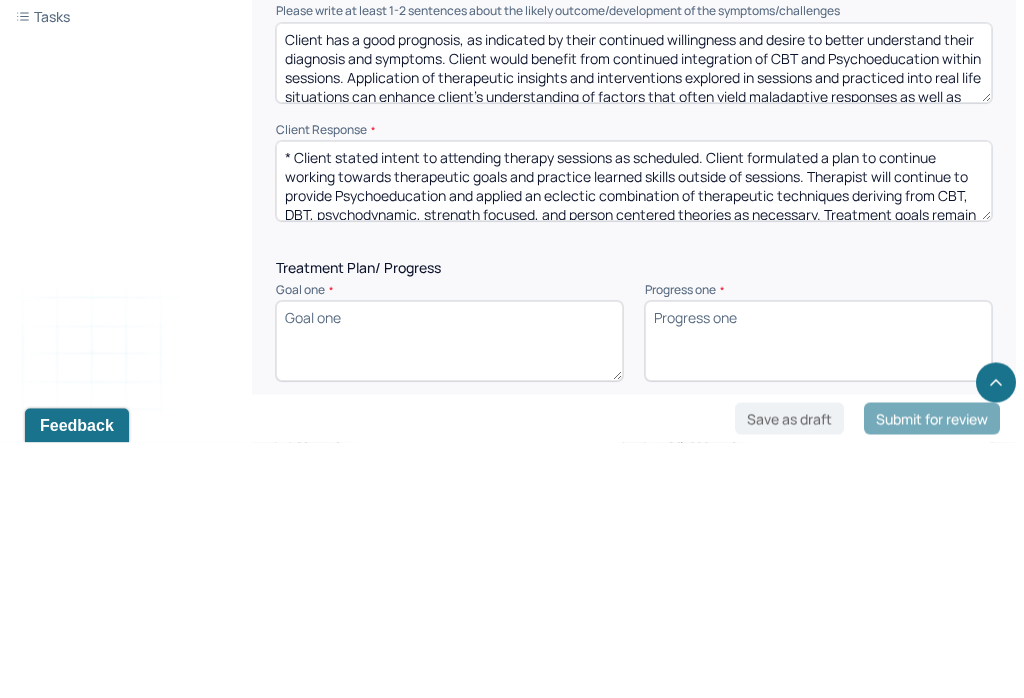 click on "* Client stated intent to attending therapy sessions as scheduled. Client formulated a plan to continue working towards therapeutic goals and practice learned skills outside of sessions. Therapist will continue to provide Psychoeducation and applied an eclectic combination of therapeutic techniques deriving from CBT, DBT, psychodynamic, strength focused, and person centered theories as necessary. Treatment goals remain appropriate at this time." at bounding box center (634, 437) 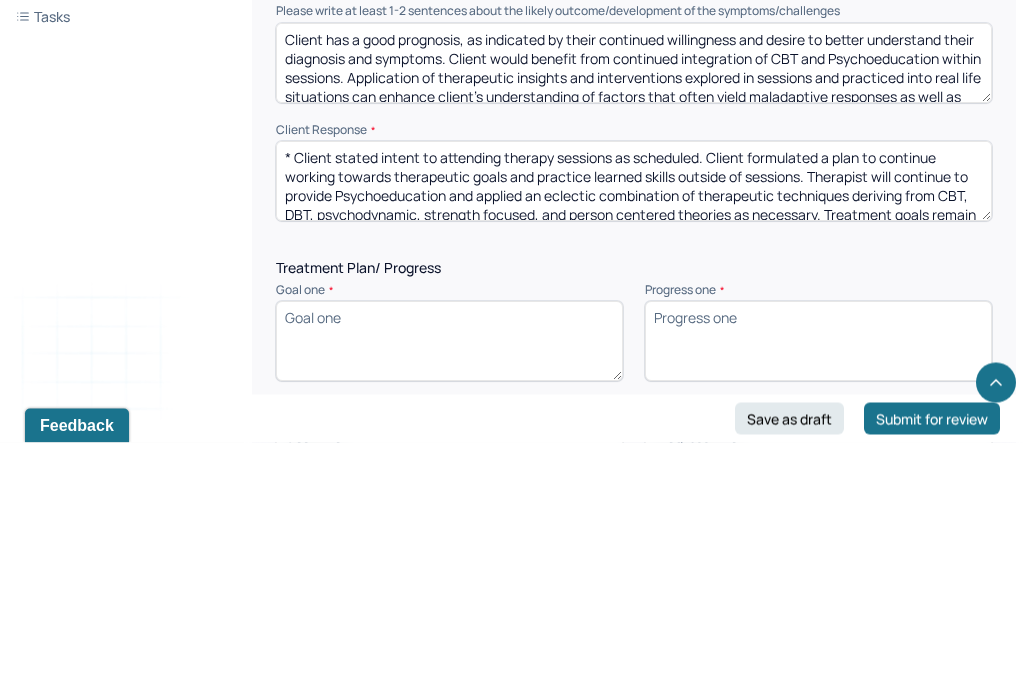 click on "* Client stated intent to attending therapy sessions as scheduled. Client formulated a plan to continue working towards therapeutic goals and practice learned skills outside of sessions. Therapist will continue to provide Psychoeducation and applied an eclectic combination of therapeutic techniques deriving from CBT, DBT, psychodynamic, strength focused, and person centered theories as necessary. Treatment goals remain appropriate at this time." at bounding box center [634, 437] 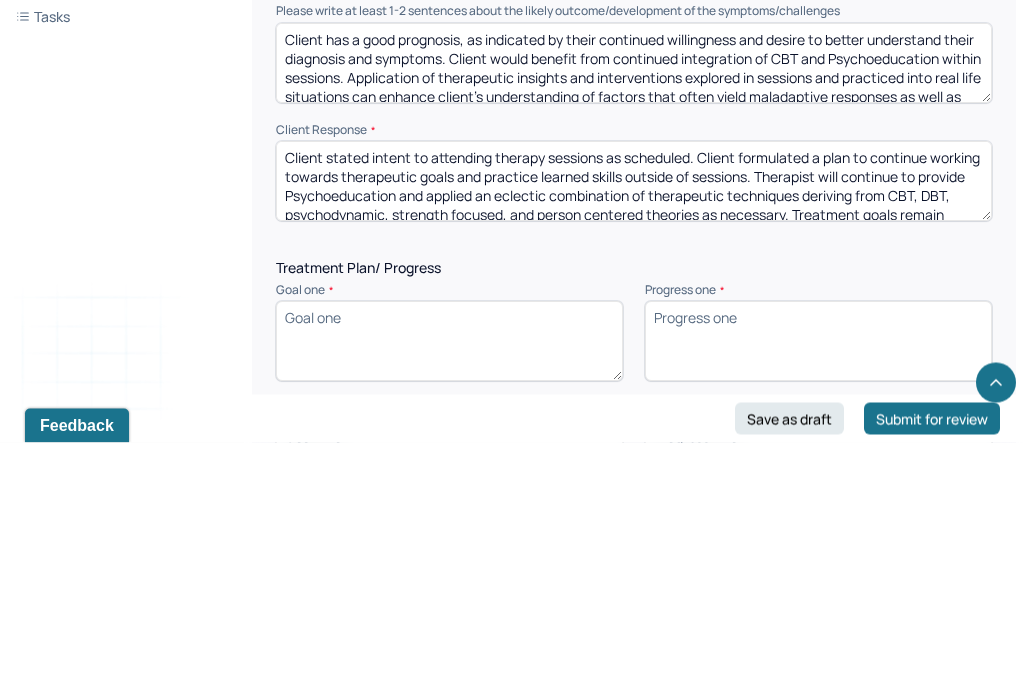scroll, scrollTop: 2556, scrollLeft: 0, axis: vertical 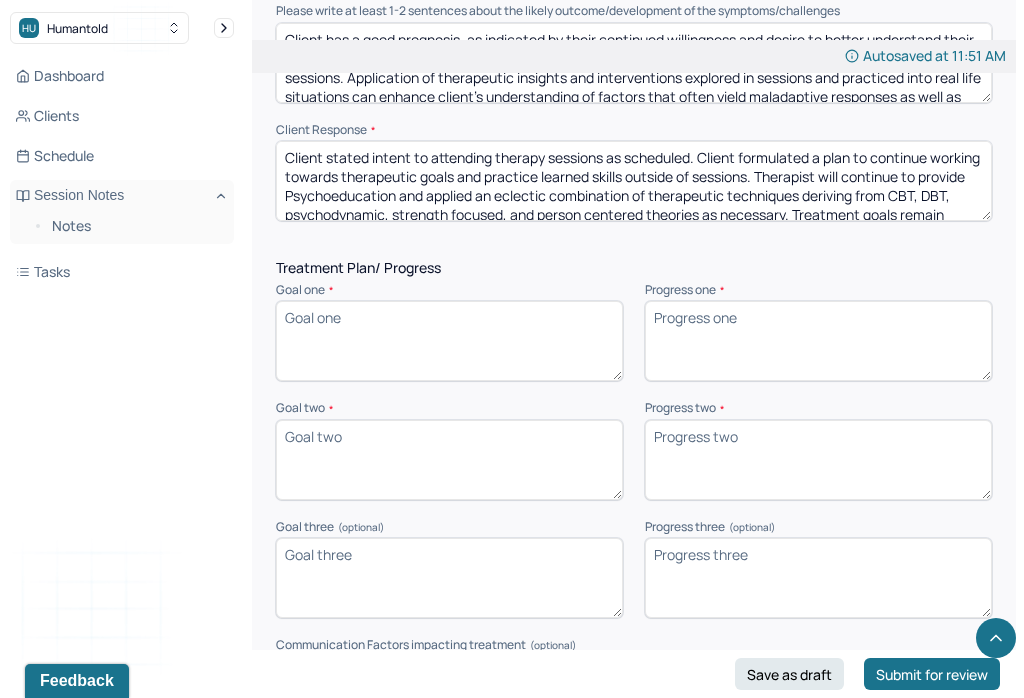 type on "Client stated intent to attending therapy sessions as scheduled. Client formulated a plan to continue working towards therapeutic goals and practice learned skills outside of sessions. Therapist will continue to provide Psychoeducation and applied an eclectic combination of therapeutic techniques deriving from CBT, DBT, psychodynamic, strength focused, and person centered theories as necessary. Treatment goals remain appropriate at this time." 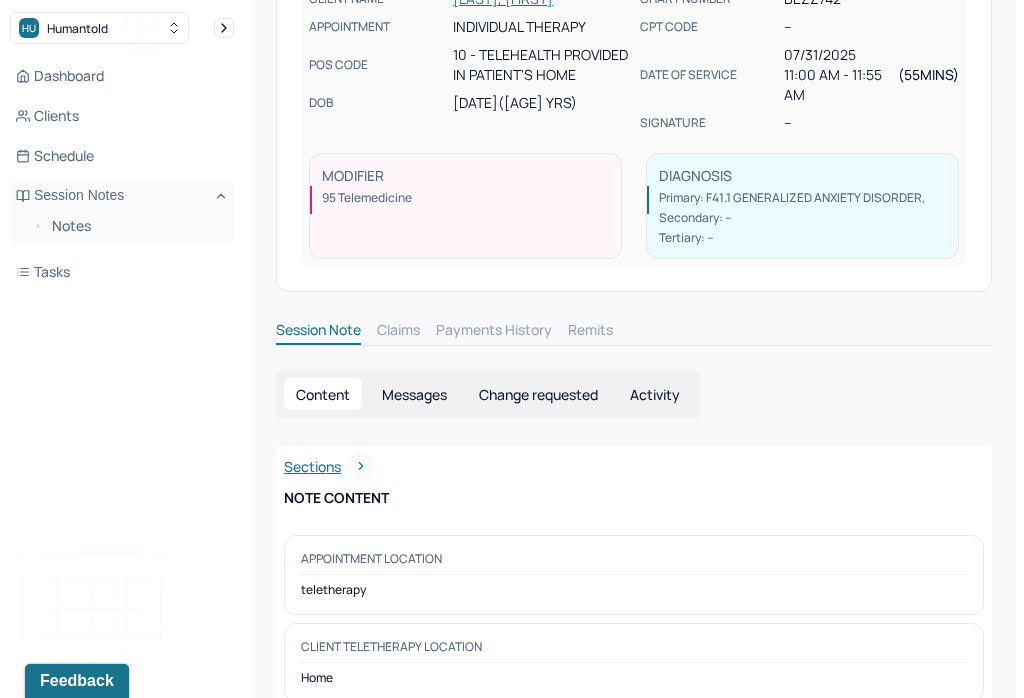 scroll, scrollTop: 0, scrollLeft: 0, axis: both 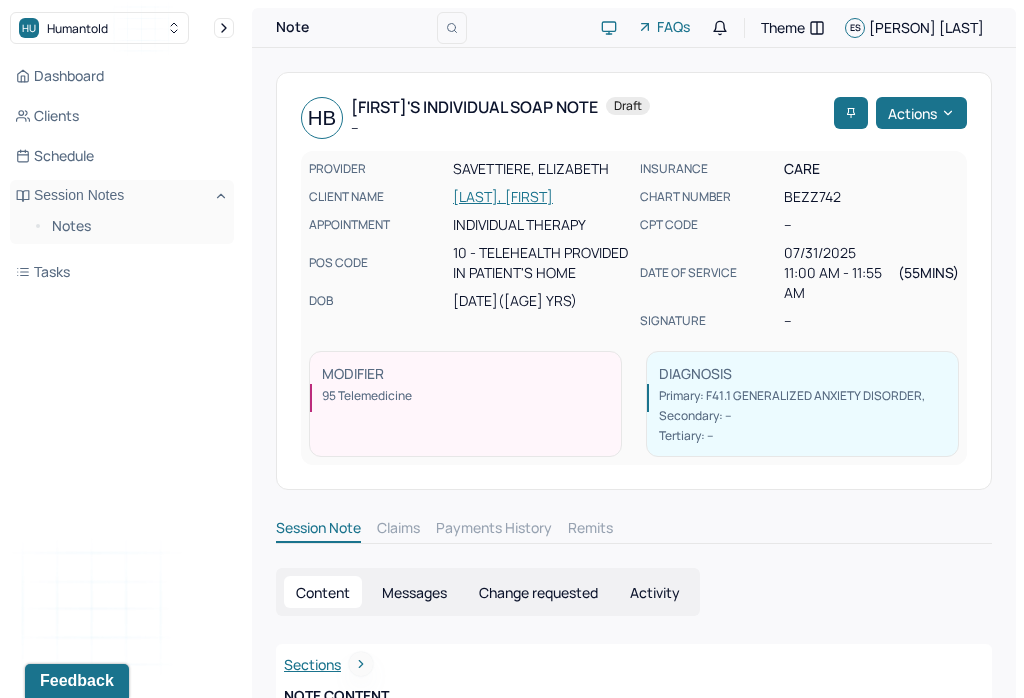 click on "[LAST], [FIRST]" at bounding box center [540, 197] 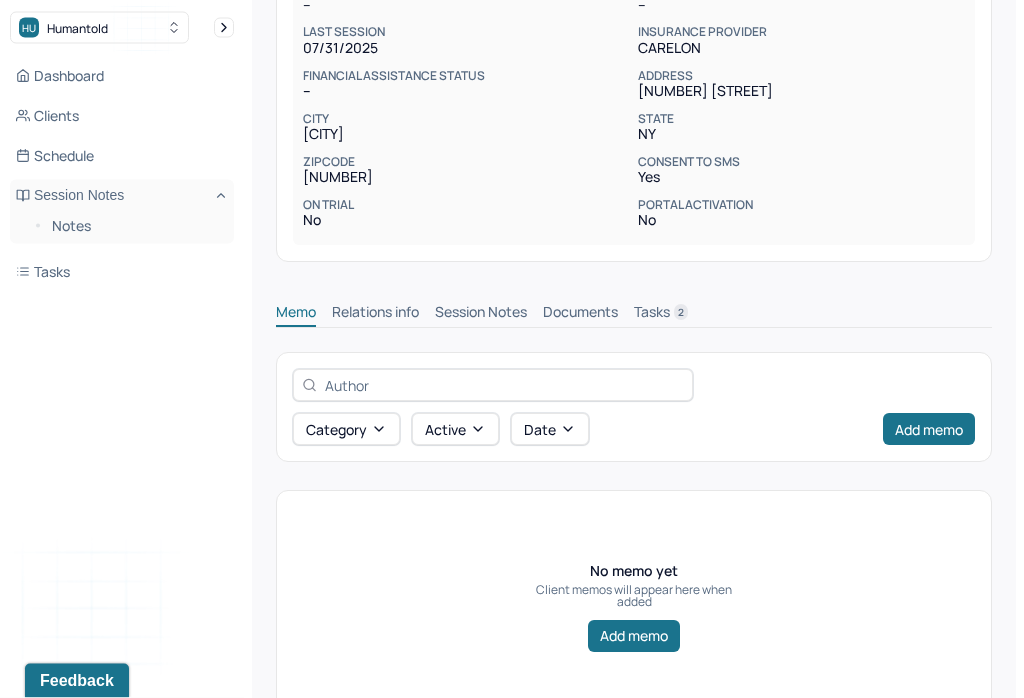 scroll, scrollTop: 399, scrollLeft: 0, axis: vertical 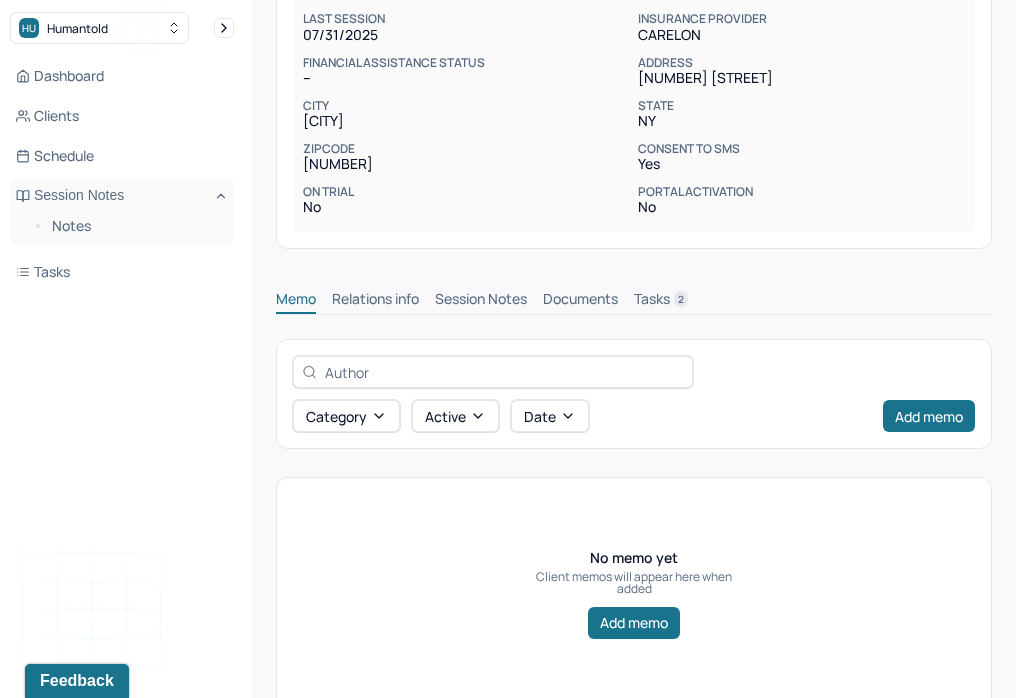 click on "Session Notes" at bounding box center [481, 301] 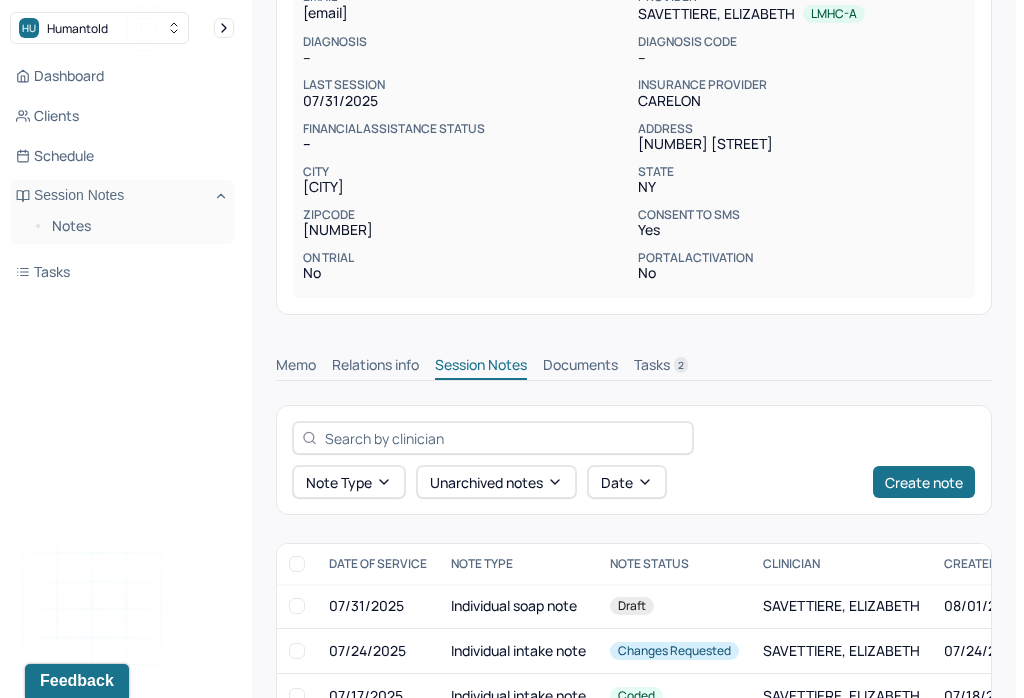 scroll, scrollTop: 390, scrollLeft: 0, axis: vertical 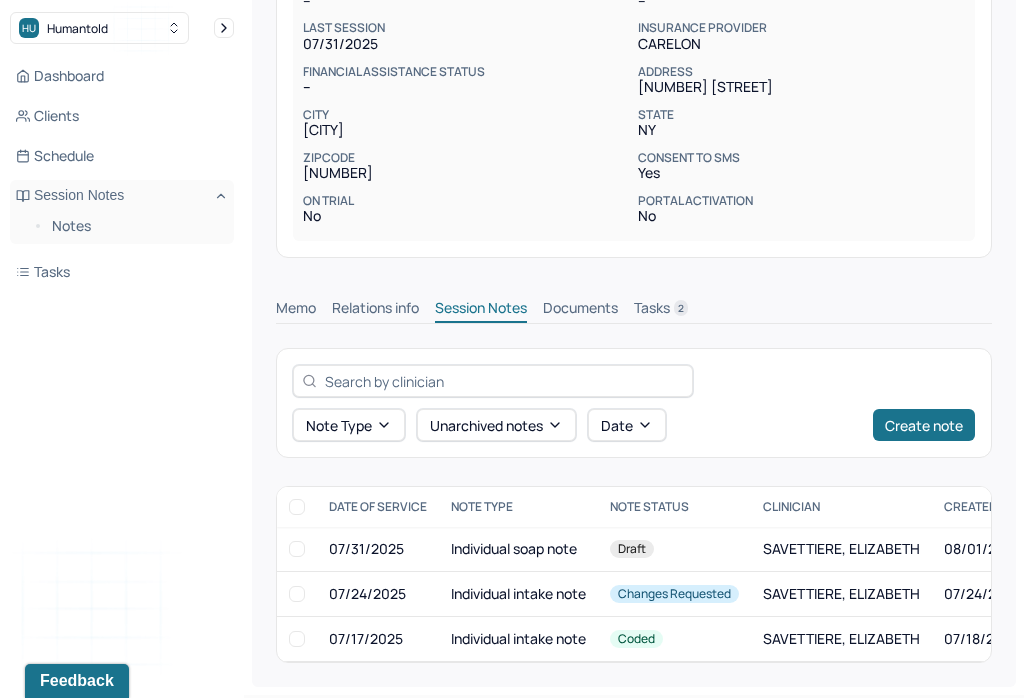 click on "Coded" at bounding box center [636, 639] 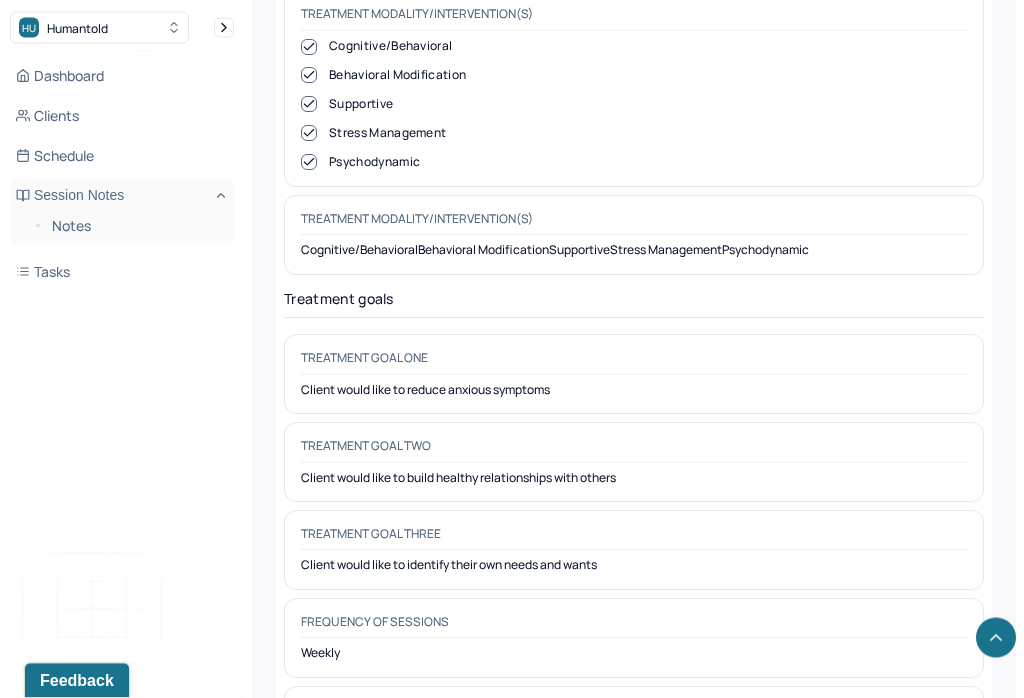 scroll, scrollTop: 9425, scrollLeft: 0, axis: vertical 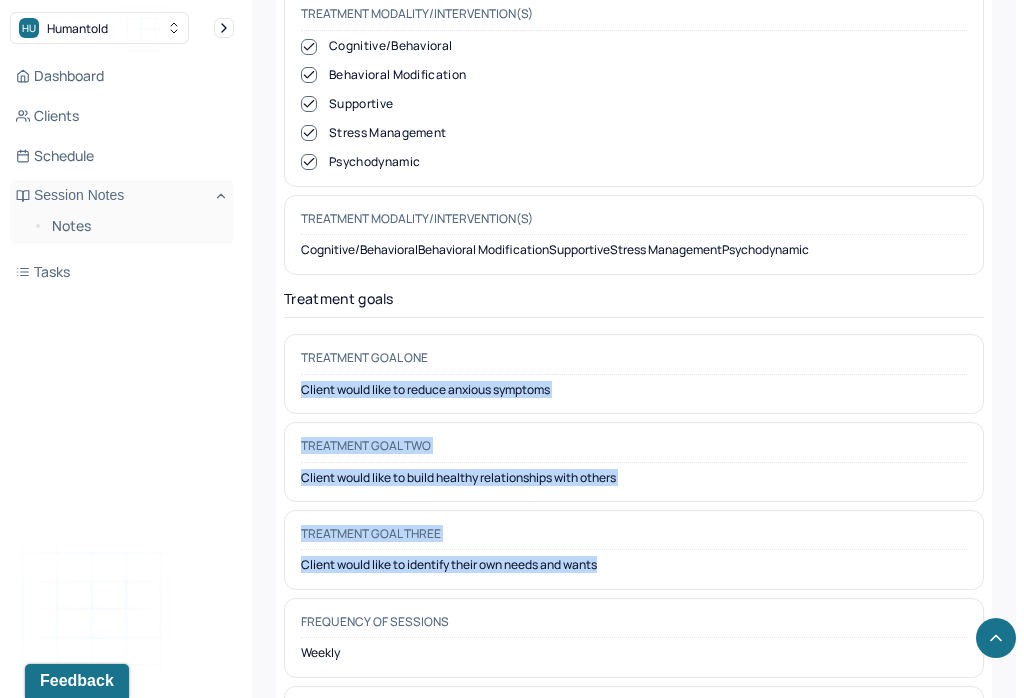 copy on "Client would like to reduce anxious symptoms  Treatment goal two Client would like to build healthy relationships with others  Treatment goal three Client would like to identify their own needs and wants" 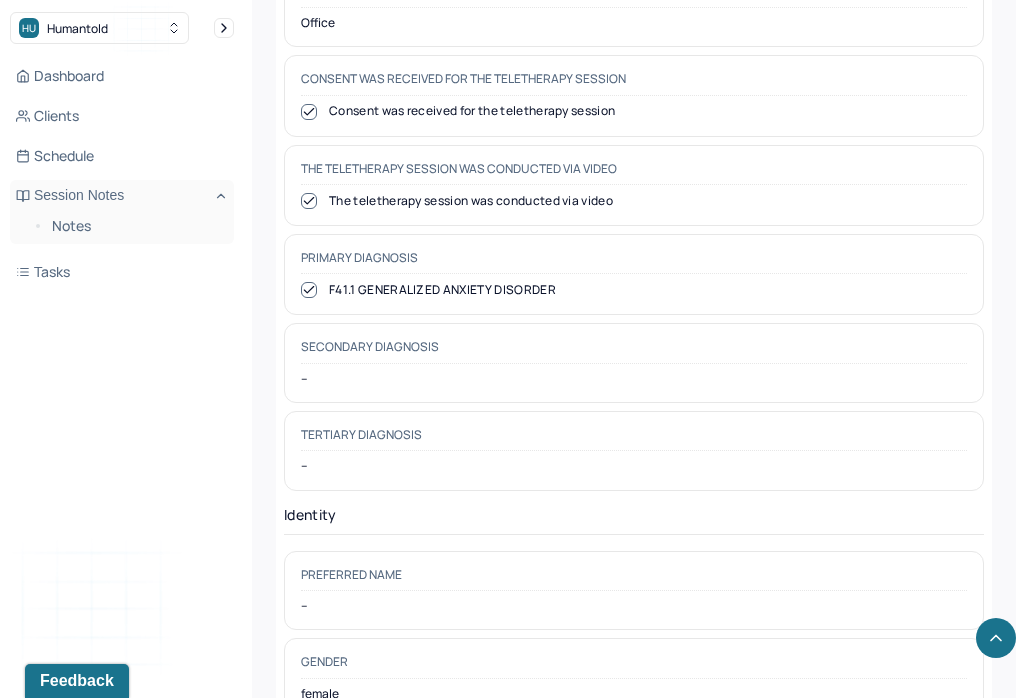 scroll, scrollTop: 0, scrollLeft: 0, axis: both 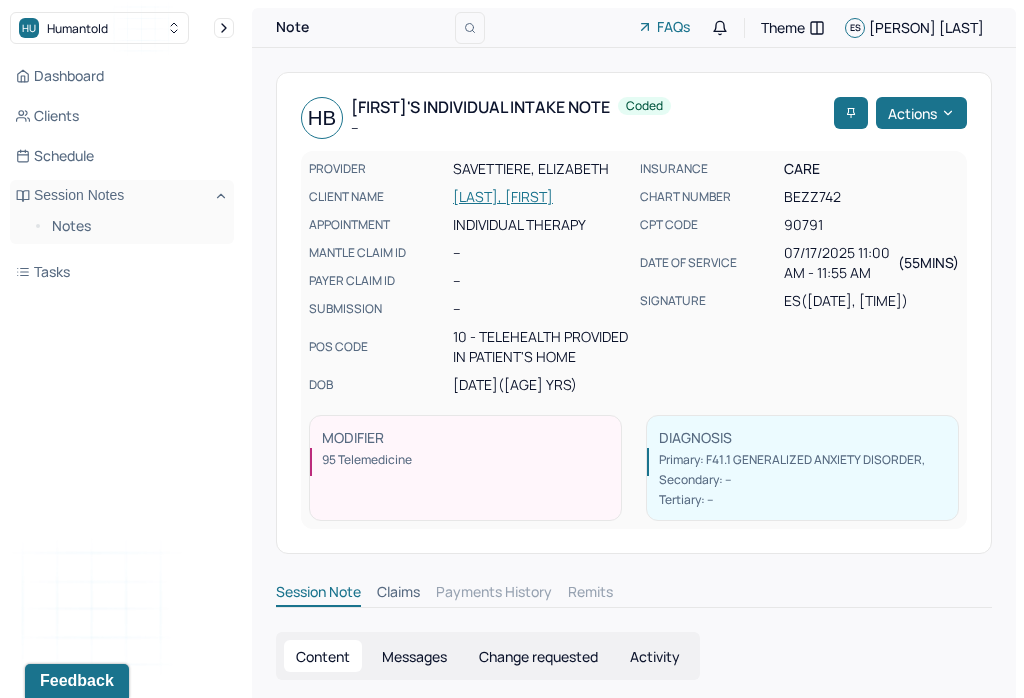 click on "[LAST], [FIRST]" at bounding box center [540, 197] 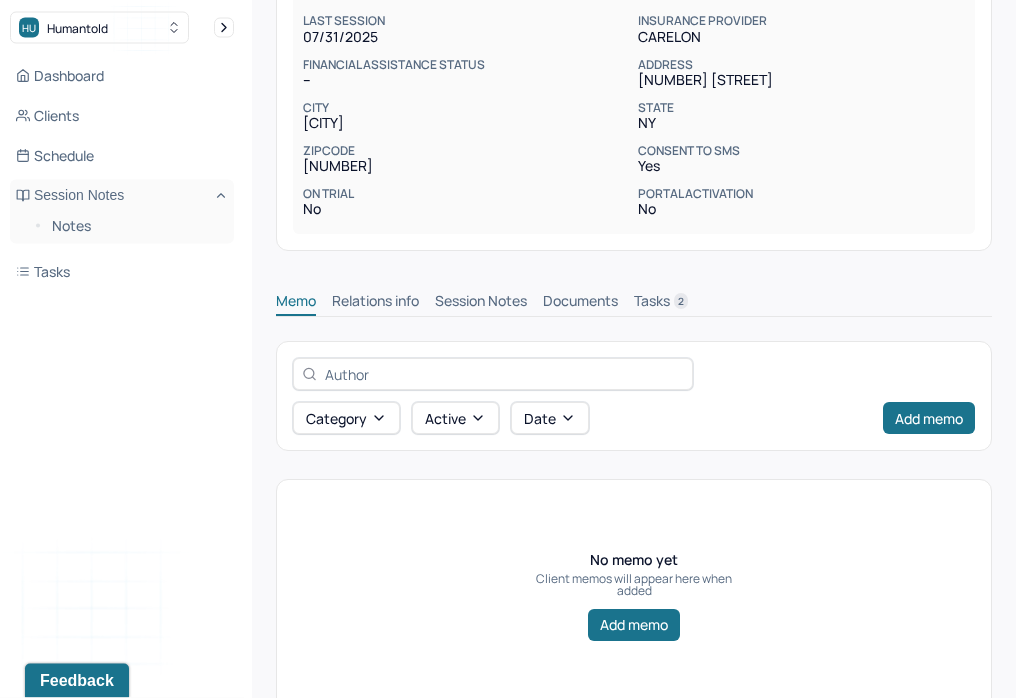 scroll, scrollTop: 399, scrollLeft: 0, axis: vertical 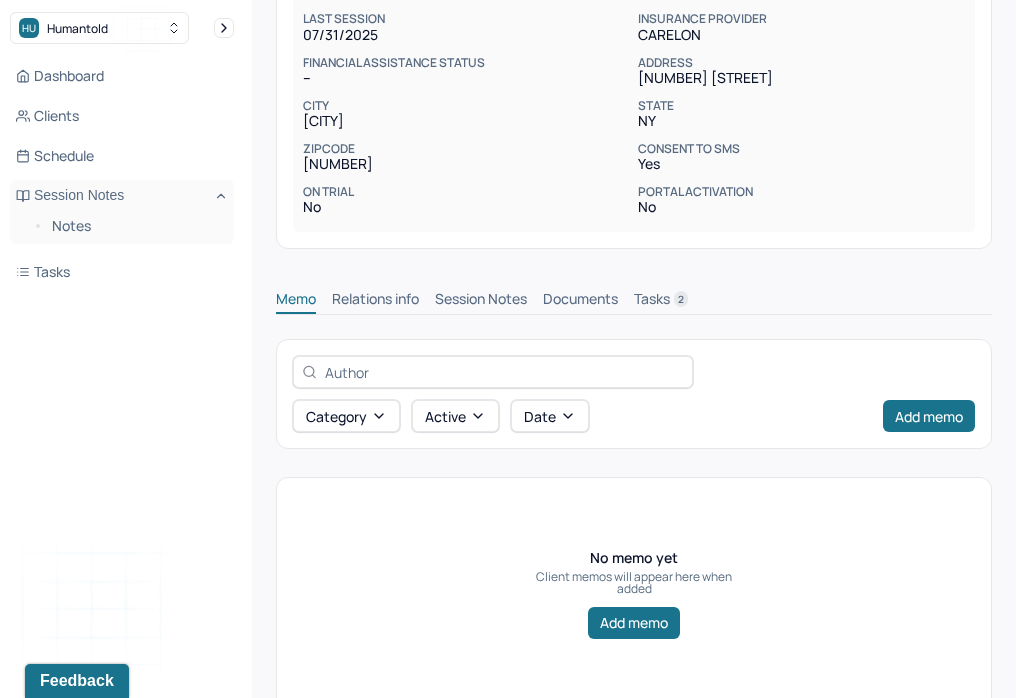 click on "Session Notes" at bounding box center [481, 301] 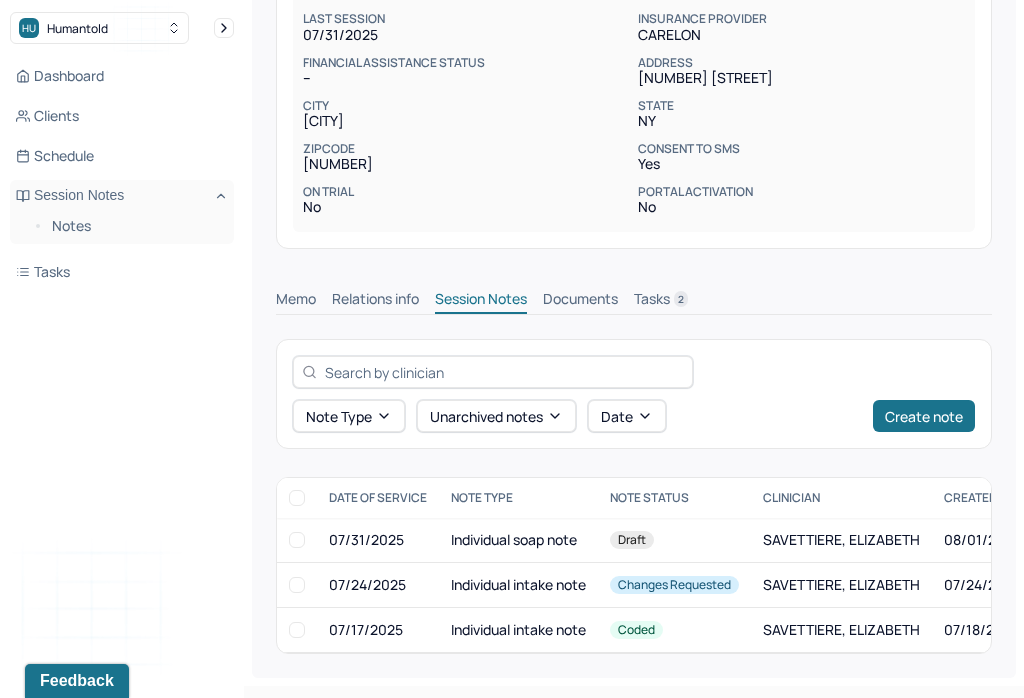 scroll, scrollTop: 390, scrollLeft: 0, axis: vertical 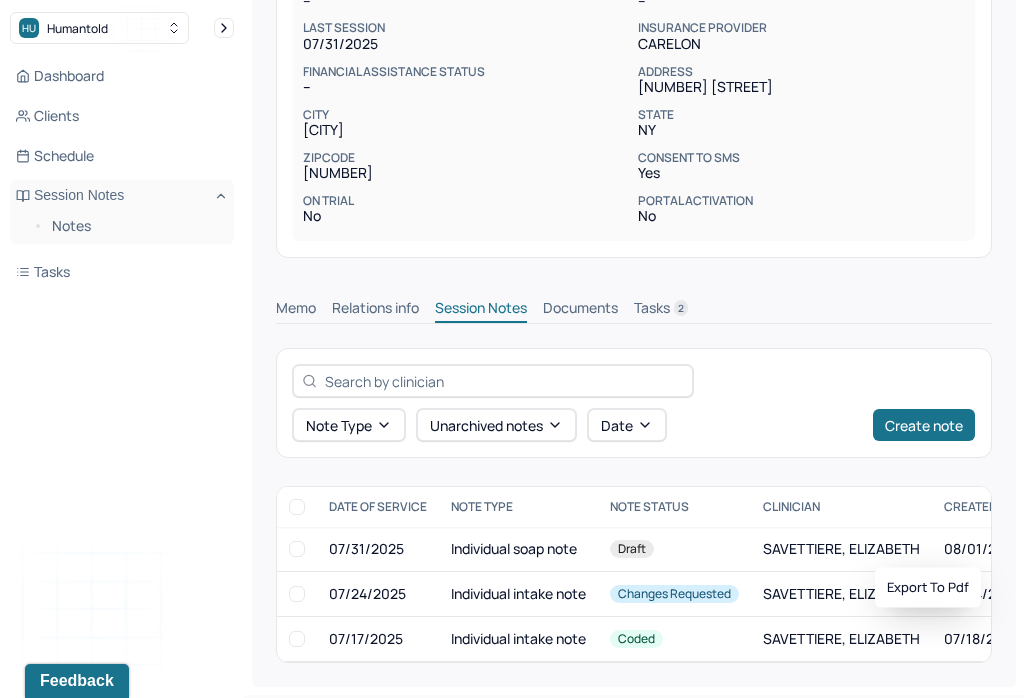 click on "Individual soap note" at bounding box center [518, 549] 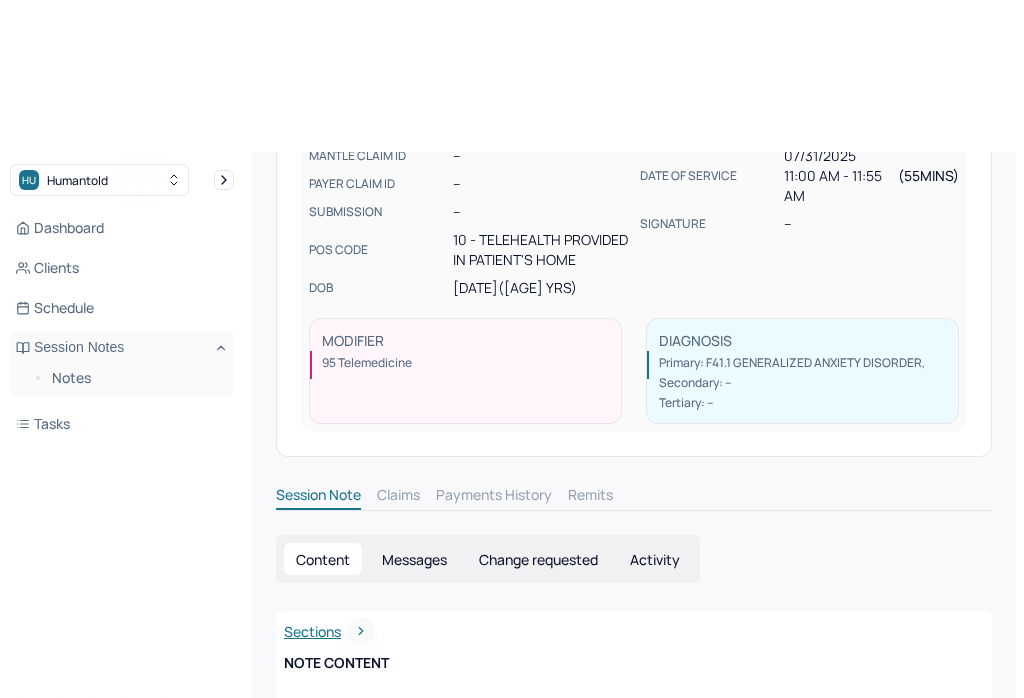scroll, scrollTop: 0, scrollLeft: 0, axis: both 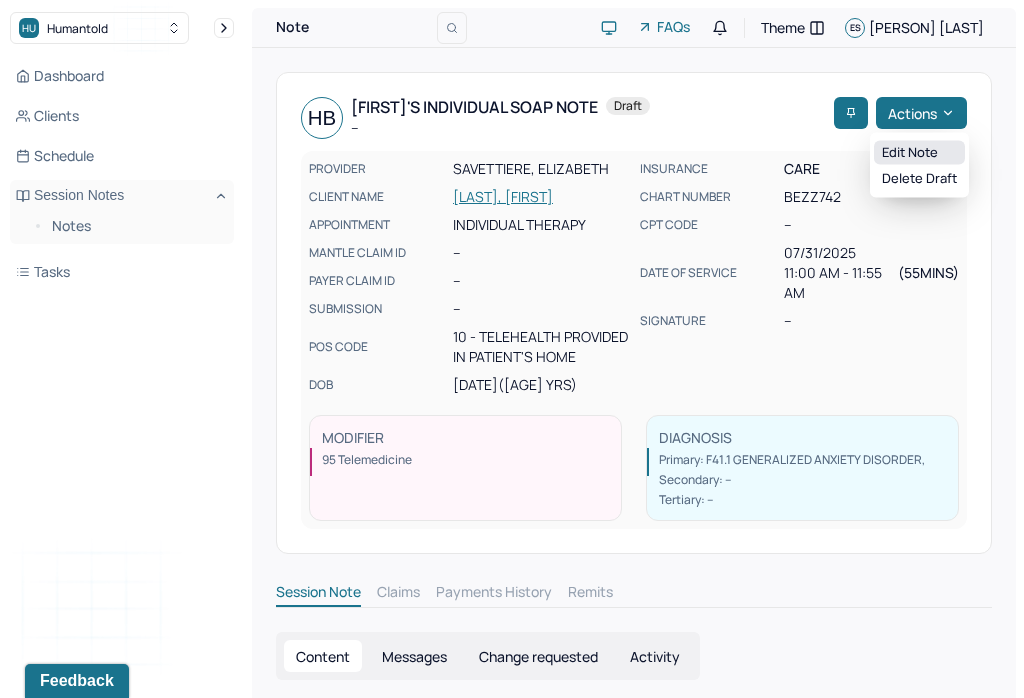 click on "Edit note" at bounding box center (919, 153) 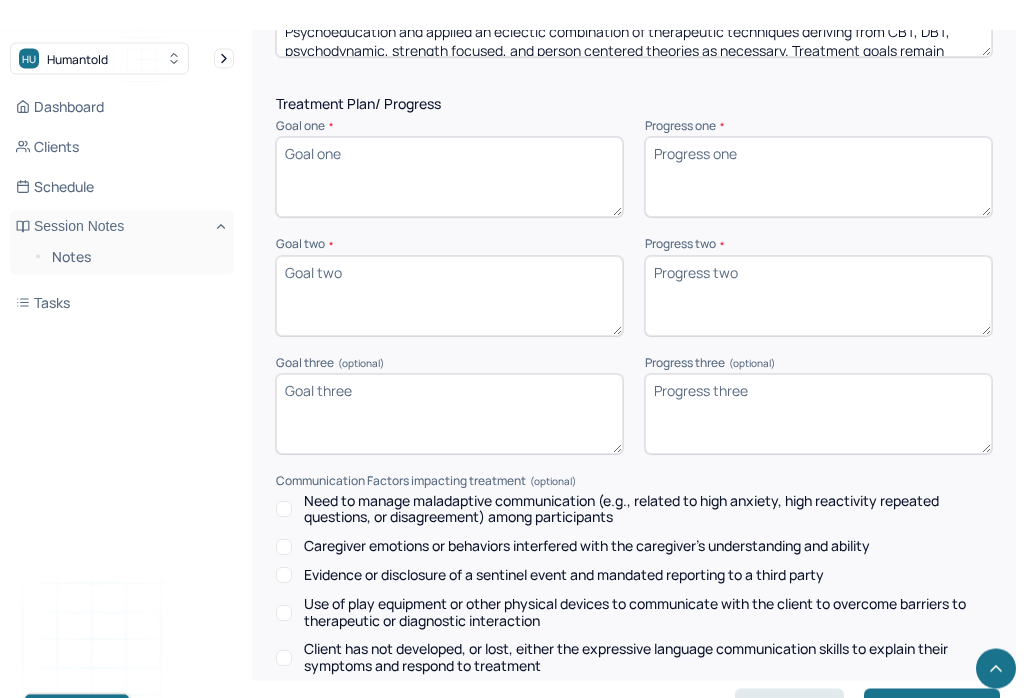 scroll, scrollTop: 2664, scrollLeft: 0, axis: vertical 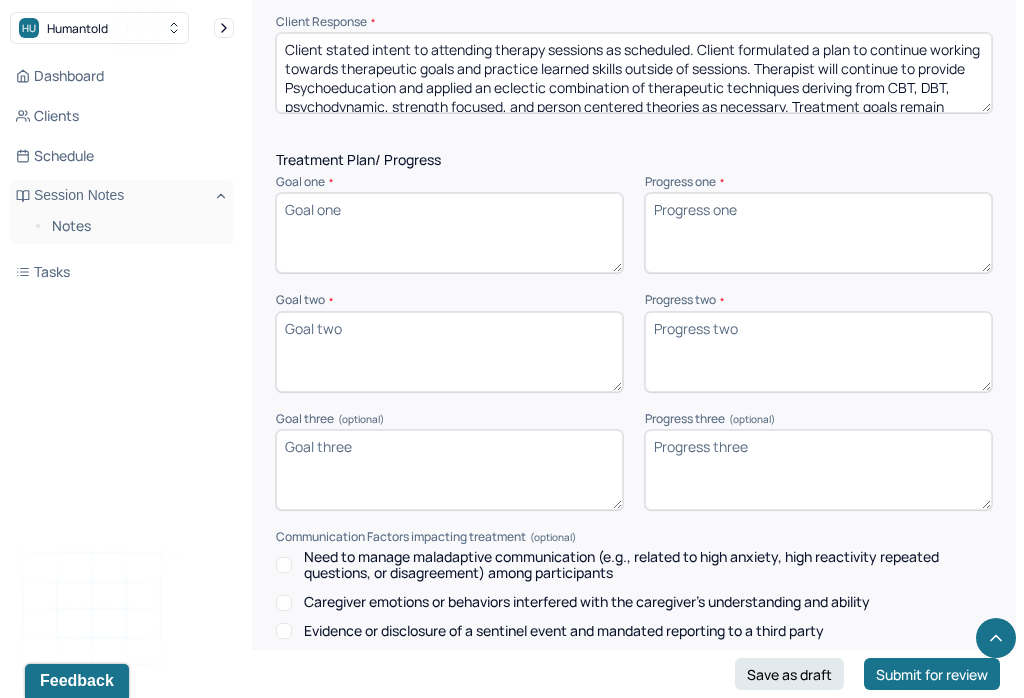 click on "Goal one *" at bounding box center [449, 233] 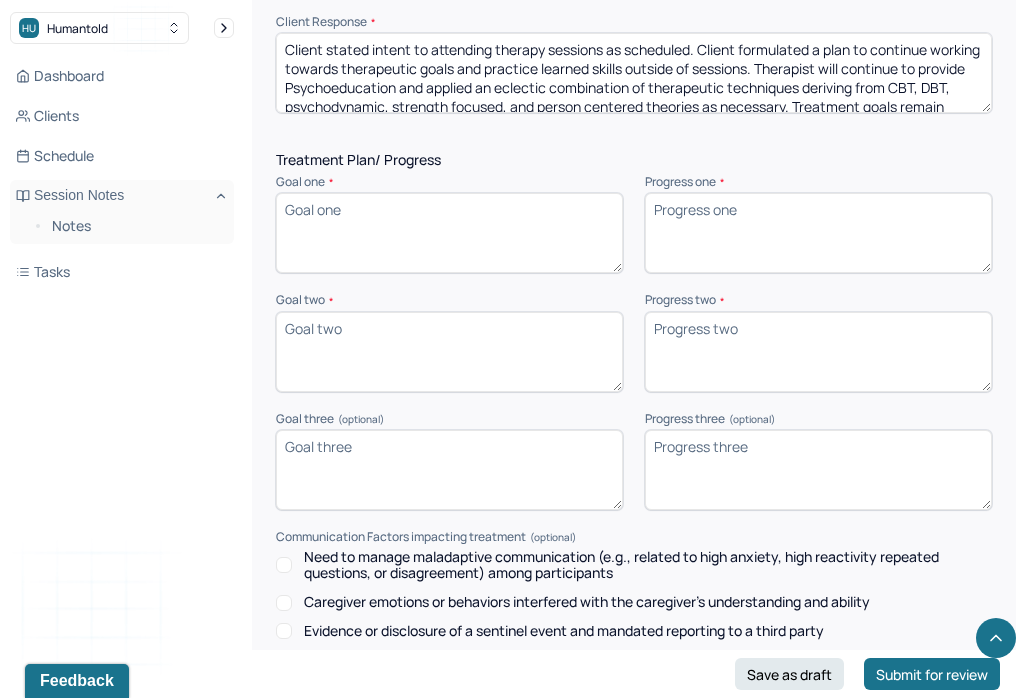 paste on "Client would like to reduce anxious symptoms
TREATMENT GOAL TWO
Client would like to build healthy relationships with others
TREATMENT GOAL THREE
Client would like to identify their own needs and wants" 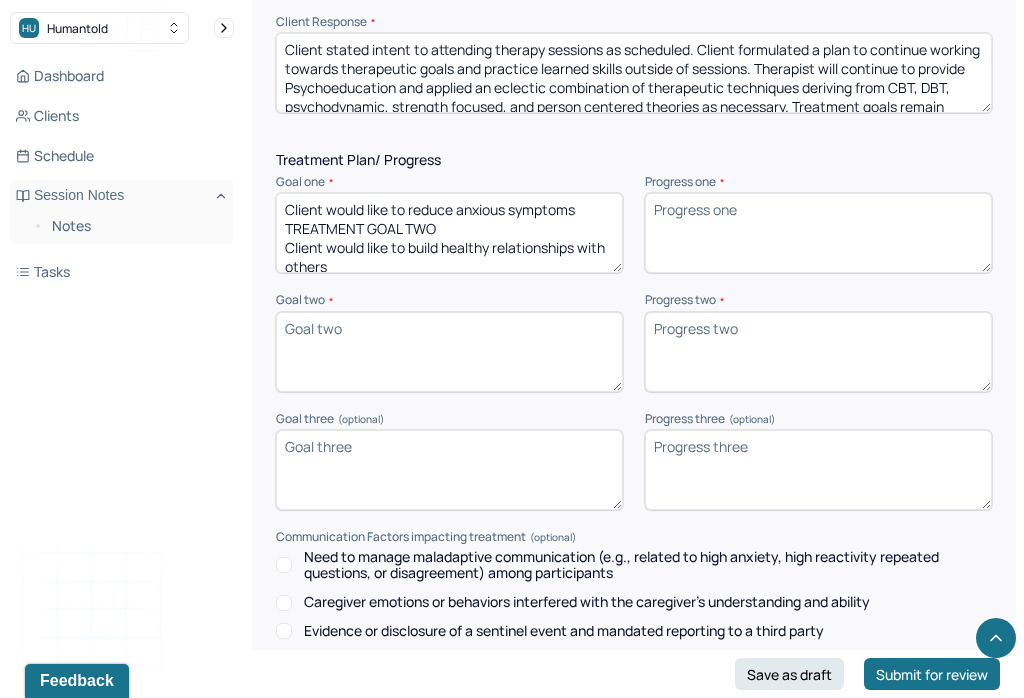 scroll, scrollTop: 73, scrollLeft: 0, axis: vertical 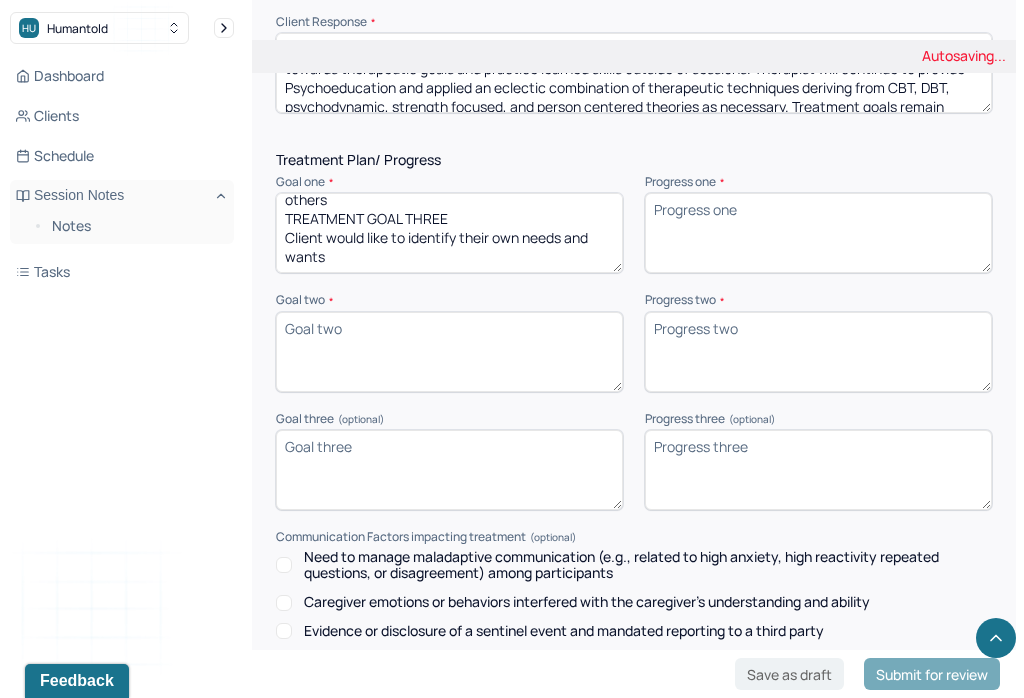 click on "Client would like to reduce anxious symptoms
TREATMENT GOAL TWO
Client would like to build healthy relationships with others
TREATMENT GOAL THREE
Client would like to identify their own needs and wants" at bounding box center (449, 233) 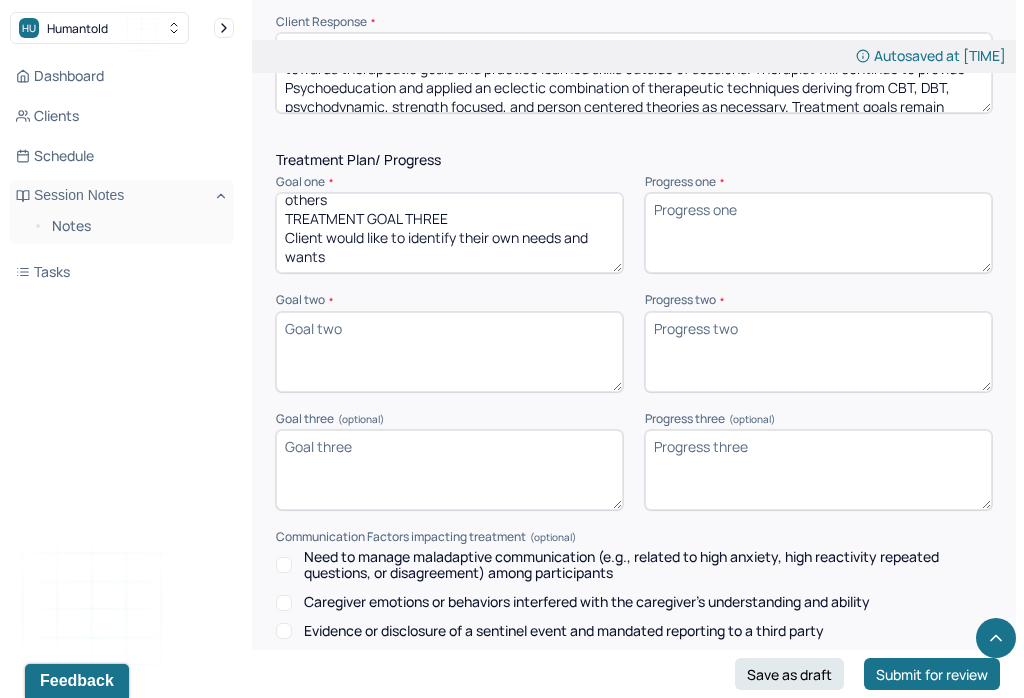 click on "Client would like to reduce anxious symptoms
TREATMENT GOAL TWO
Client would like to build healthy relationships with others
TREATMENT GOAL THREE
Client would like to identify their own needs and wants" at bounding box center [449, 233] 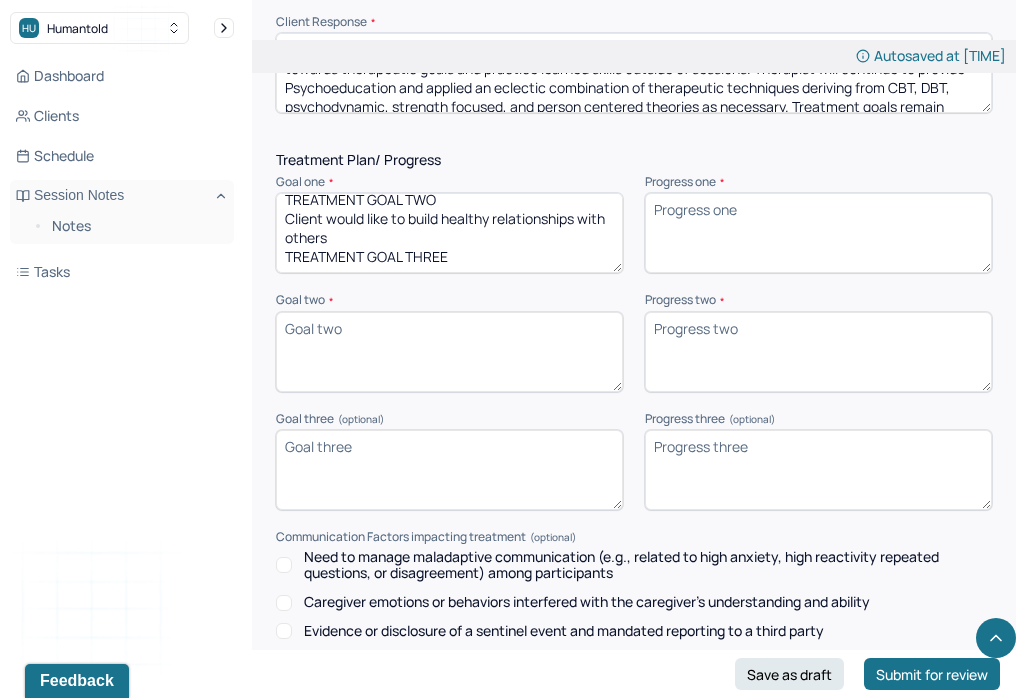 scroll, scrollTop: 33, scrollLeft: 0, axis: vertical 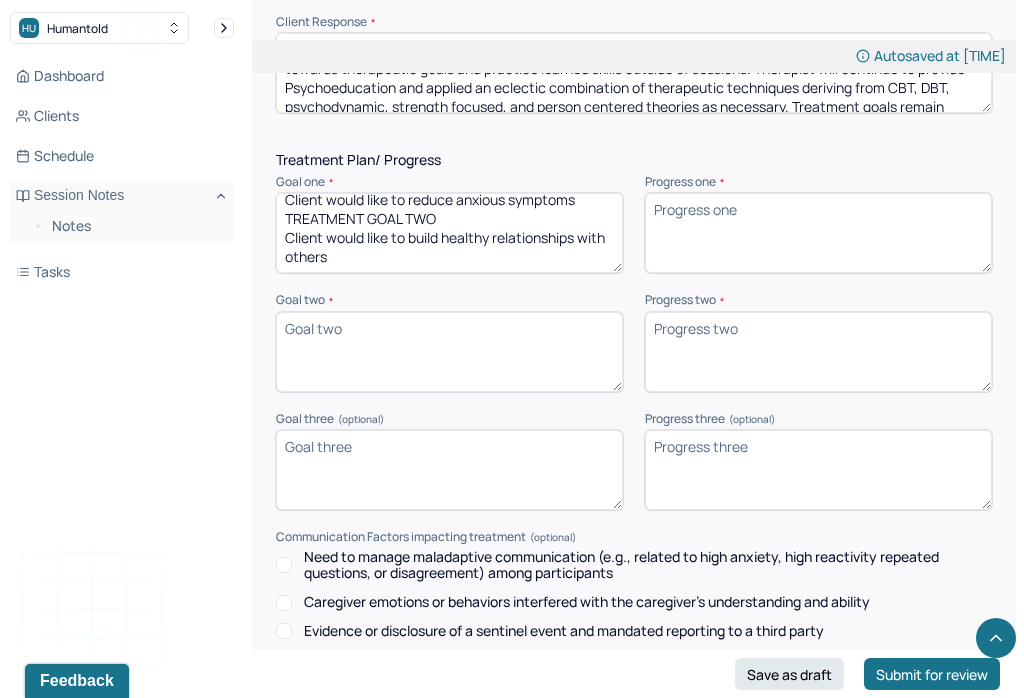 type on "Client would like to reduce anxious symptoms
TREATMENT GOAL TWO
Client would like to build healthy relationships with others" 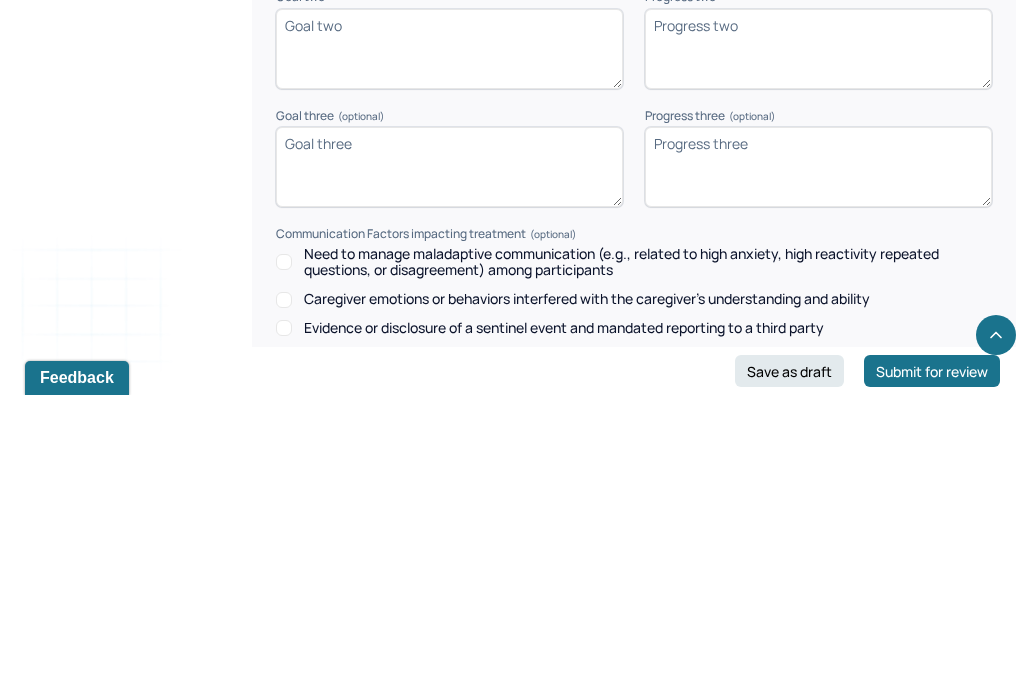 click on "Goal three (optional)" at bounding box center [449, 470] 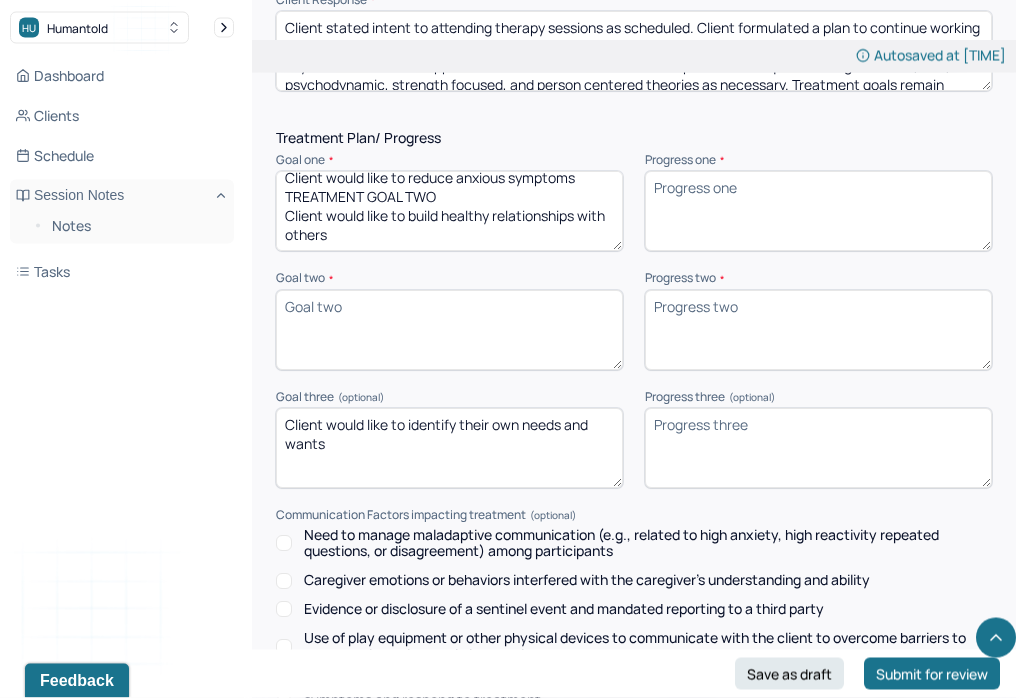 scroll, scrollTop: 2682, scrollLeft: 0, axis: vertical 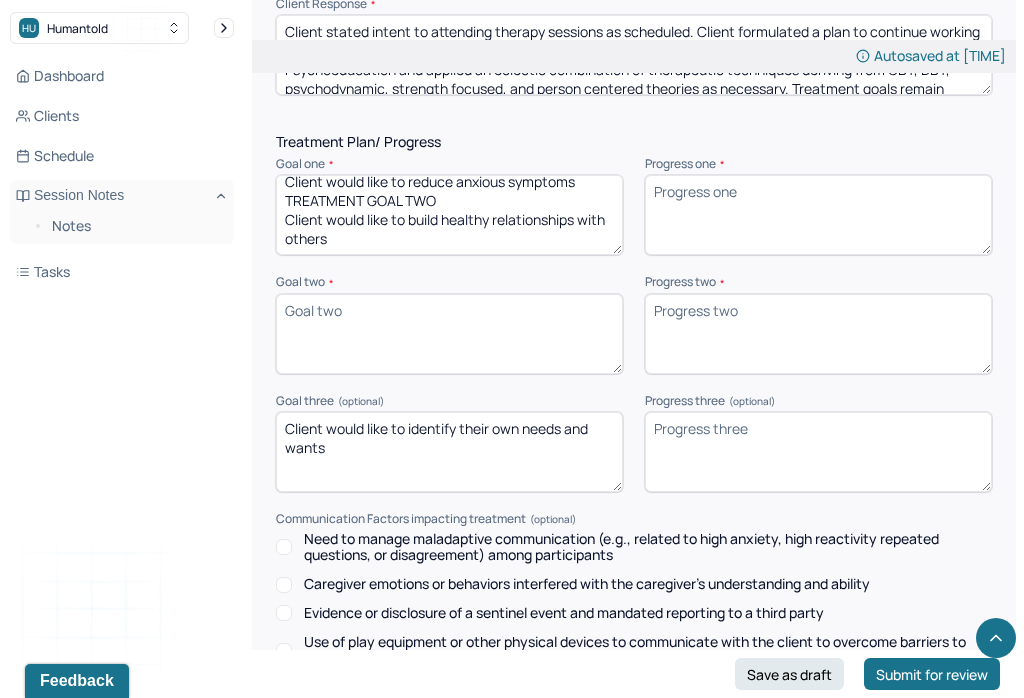 type on "Client would like to identify their own needs and wants" 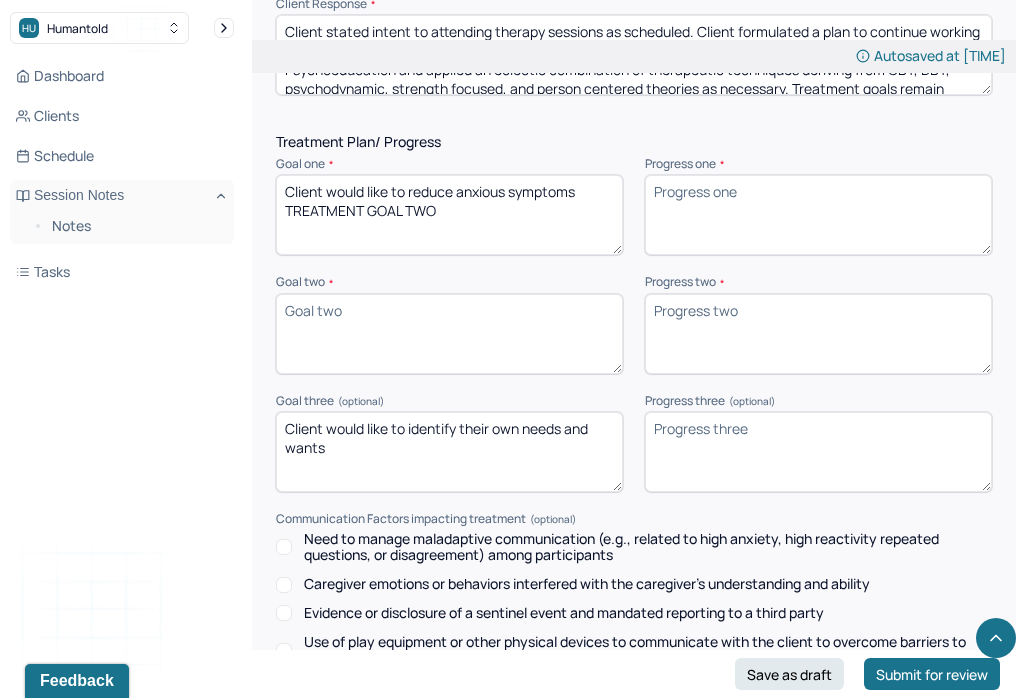 scroll, scrollTop: 0, scrollLeft: 0, axis: both 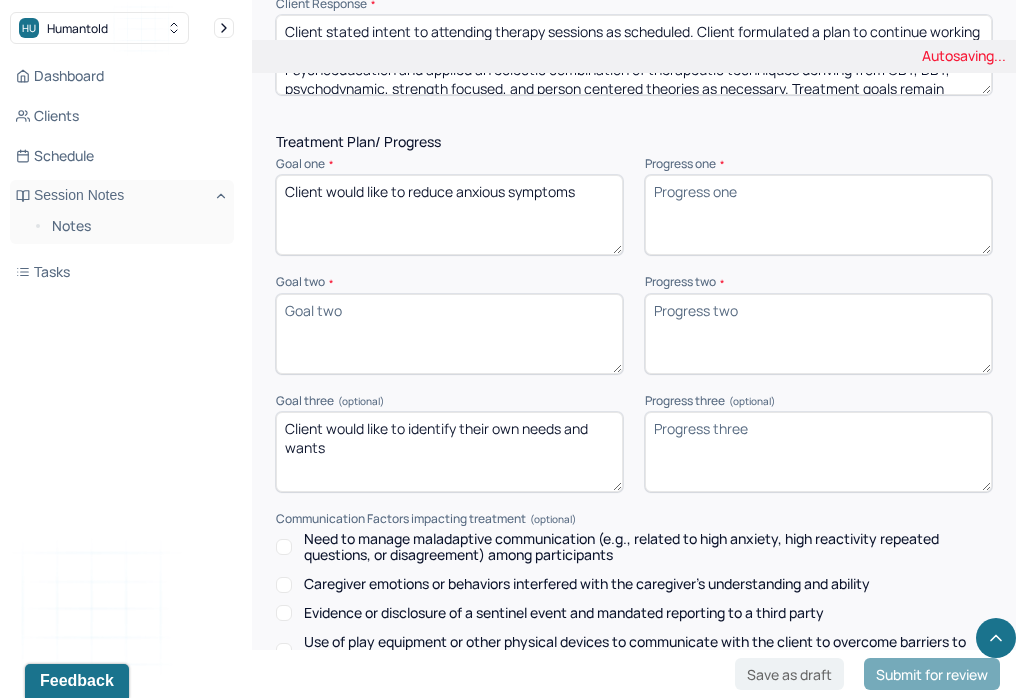 type on "Client would like to reduce anxious symptoms" 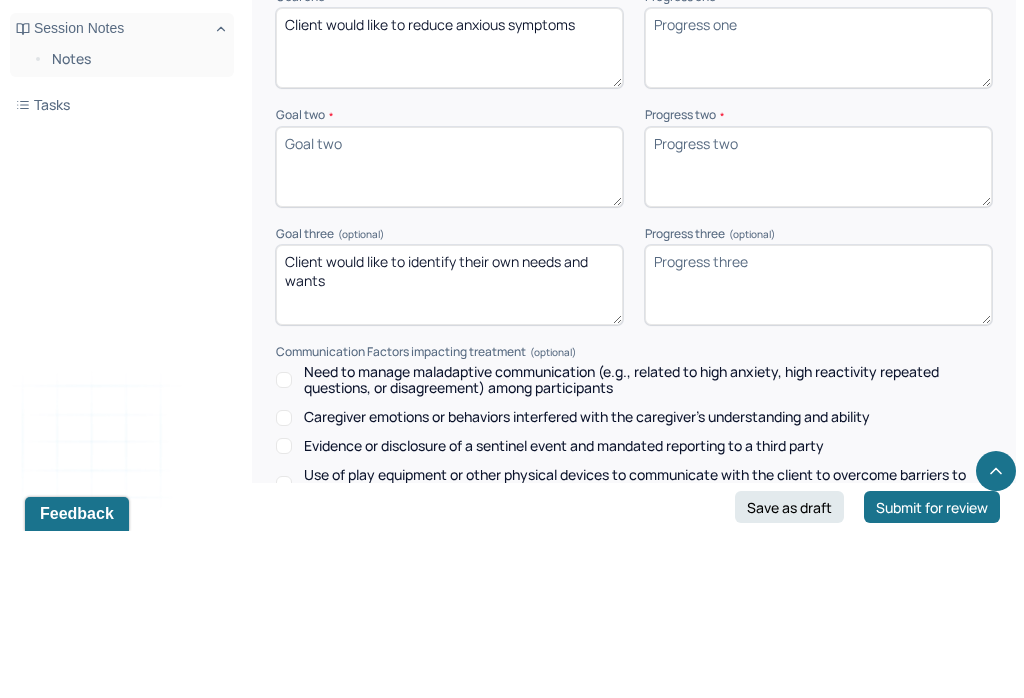 click on "Goal two *" at bounding box center (449, 334) 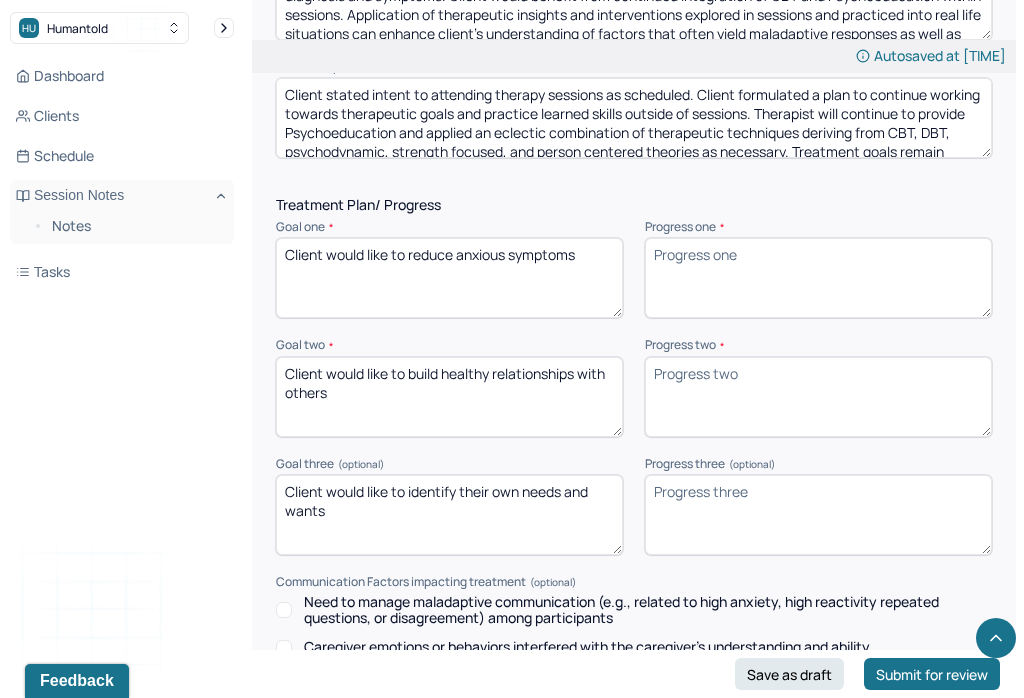 type on "Client would like to build healthy relationships with others" 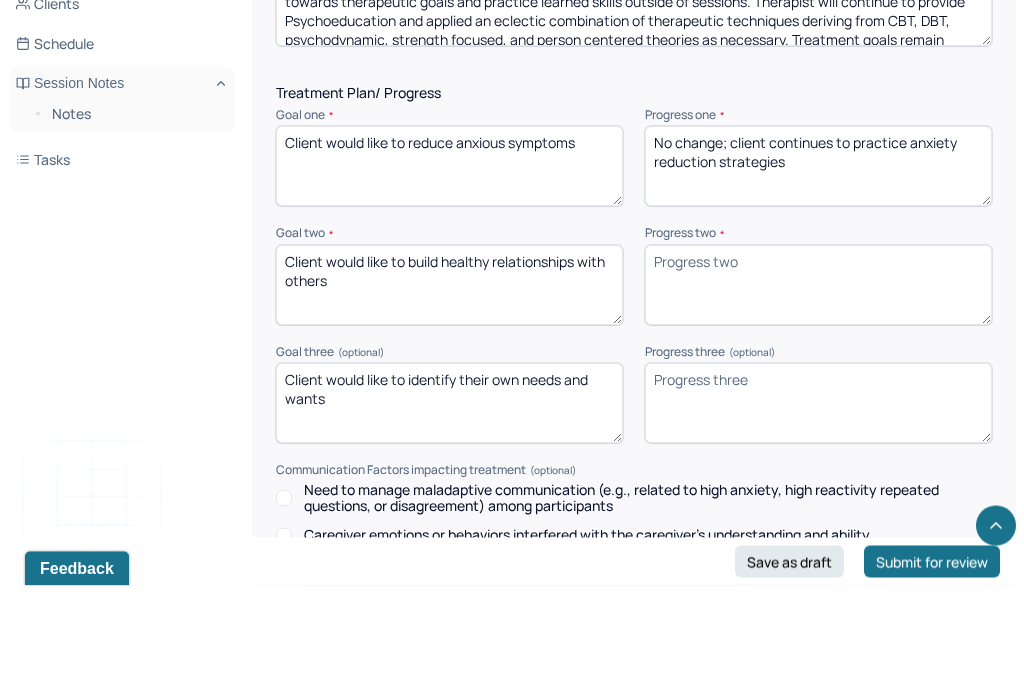 type on "No change; client continues to practice anxiety reduction strategies" 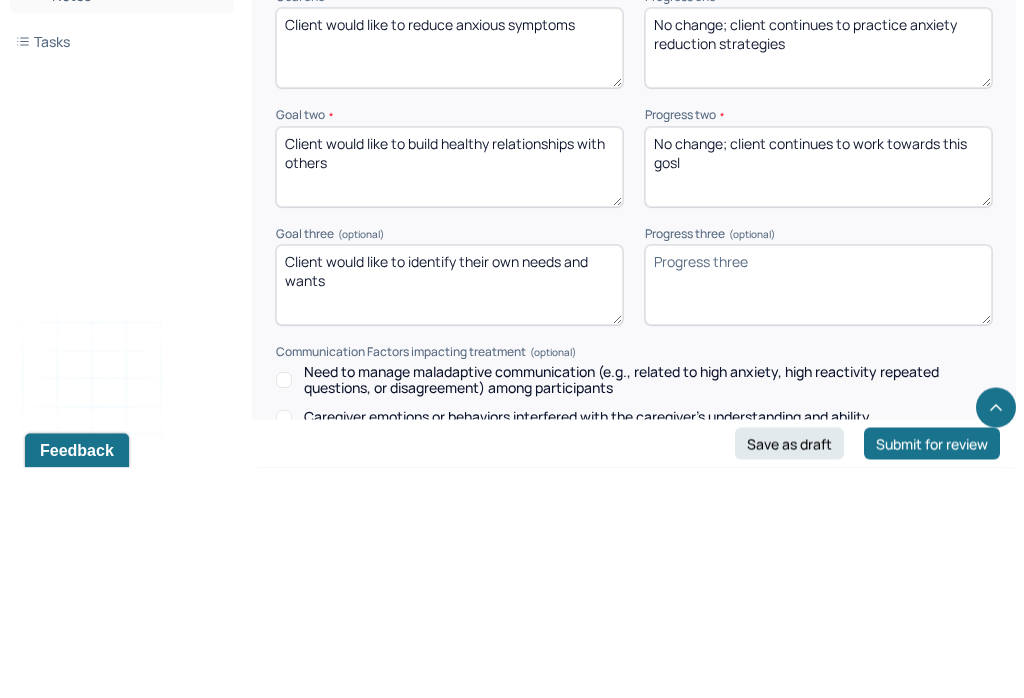 click on "Progress three (optional)" at bounding box center [818, 516] 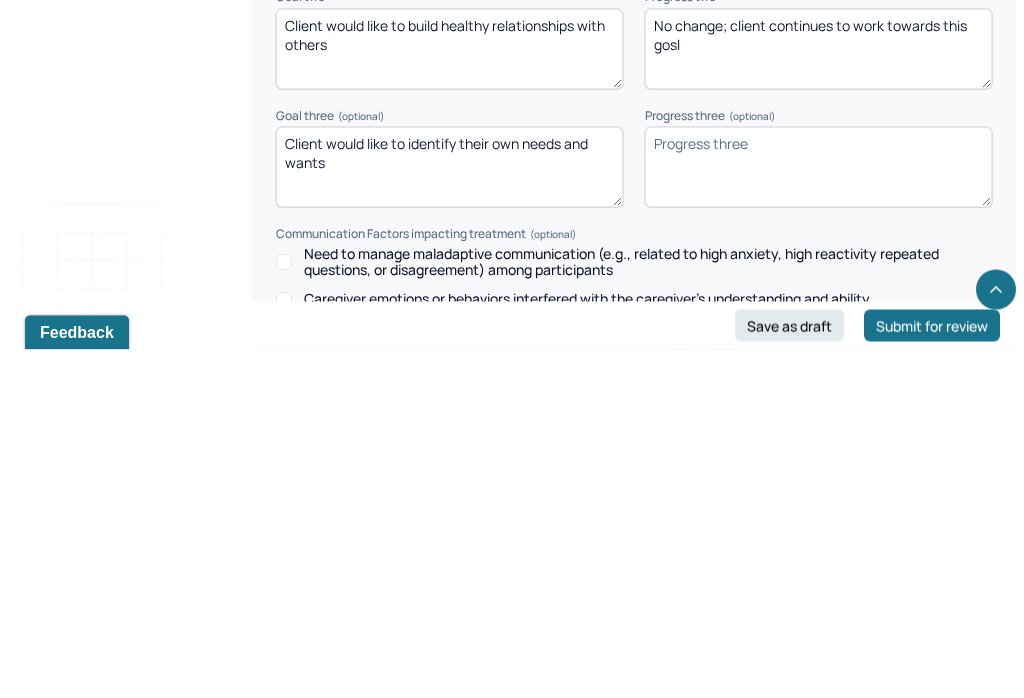 click on "No change; client continues to identify" at bounding box center (818, 398) 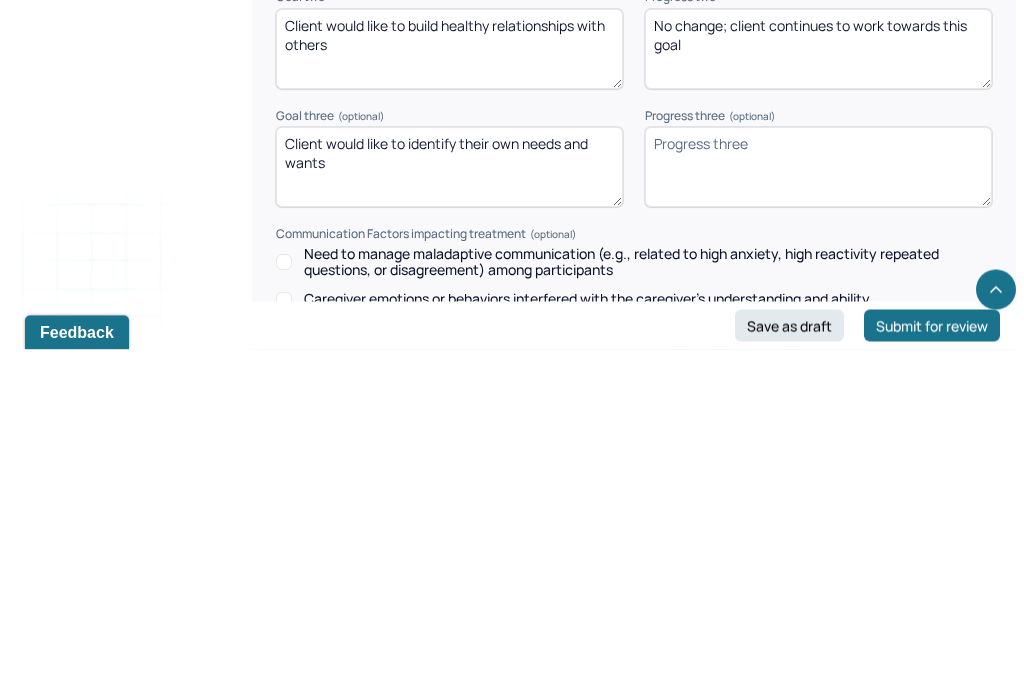 type on "No change; client continues to work towards this goal" 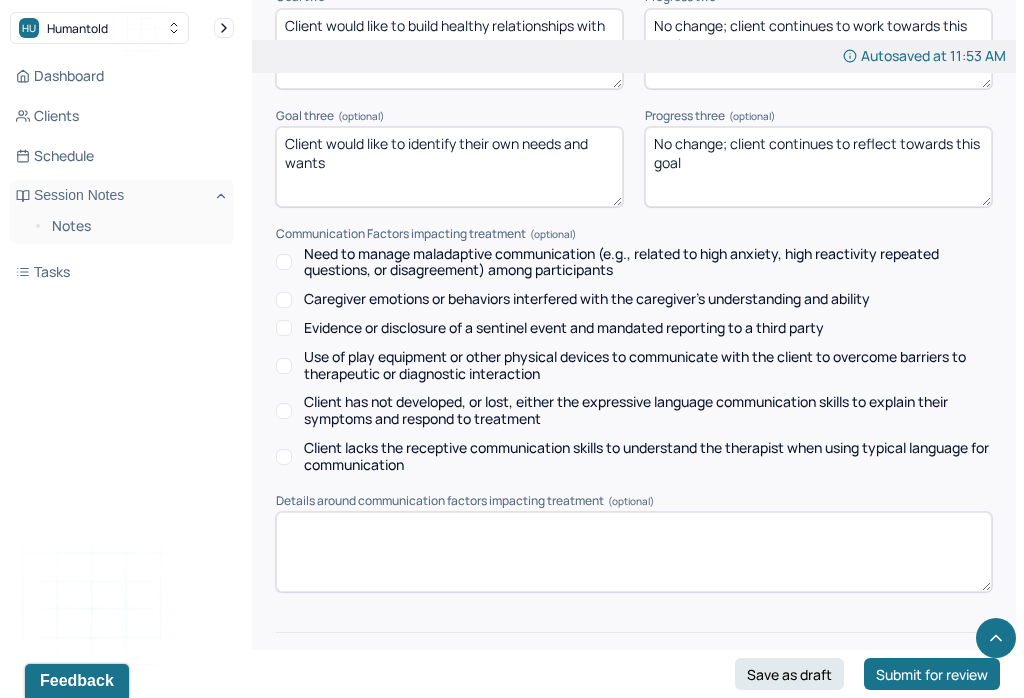 scroll, scrollTop: 3014, scrollLeft: 0, axis: vertical 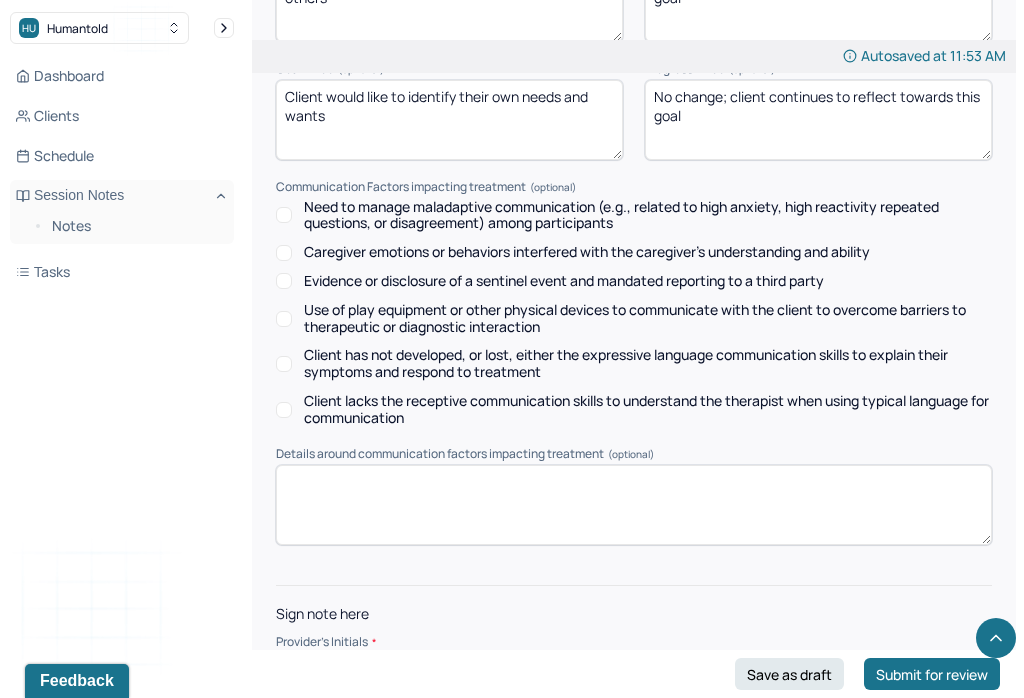 type on "No change; client continues to reflect towards this goal" 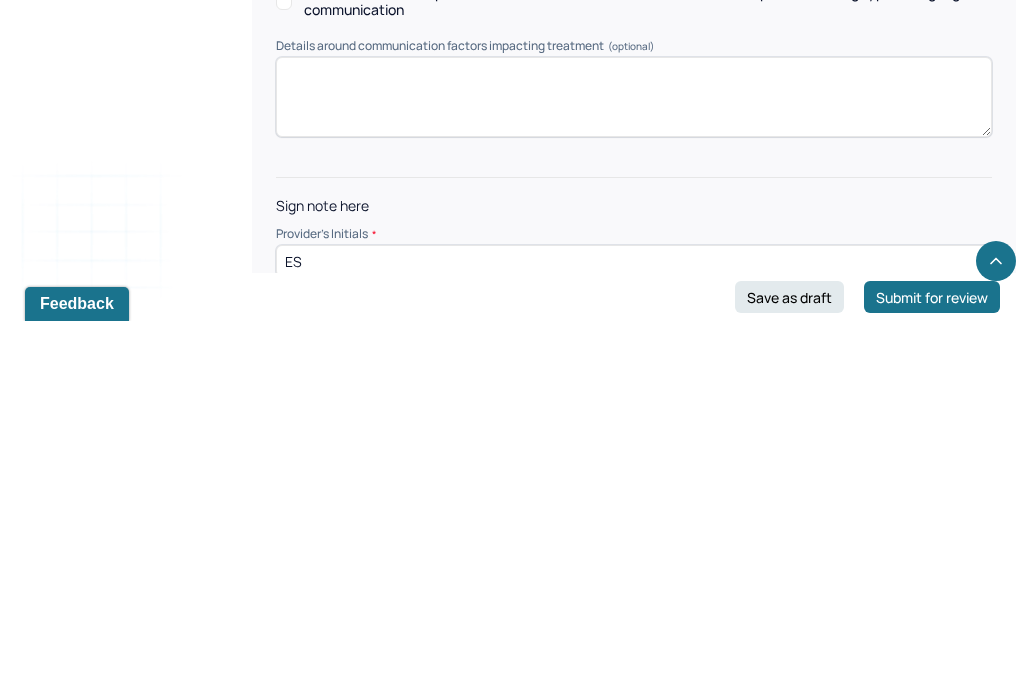 scroll, scrollTop: 3014, scrollLeft: 0, axis: vertical 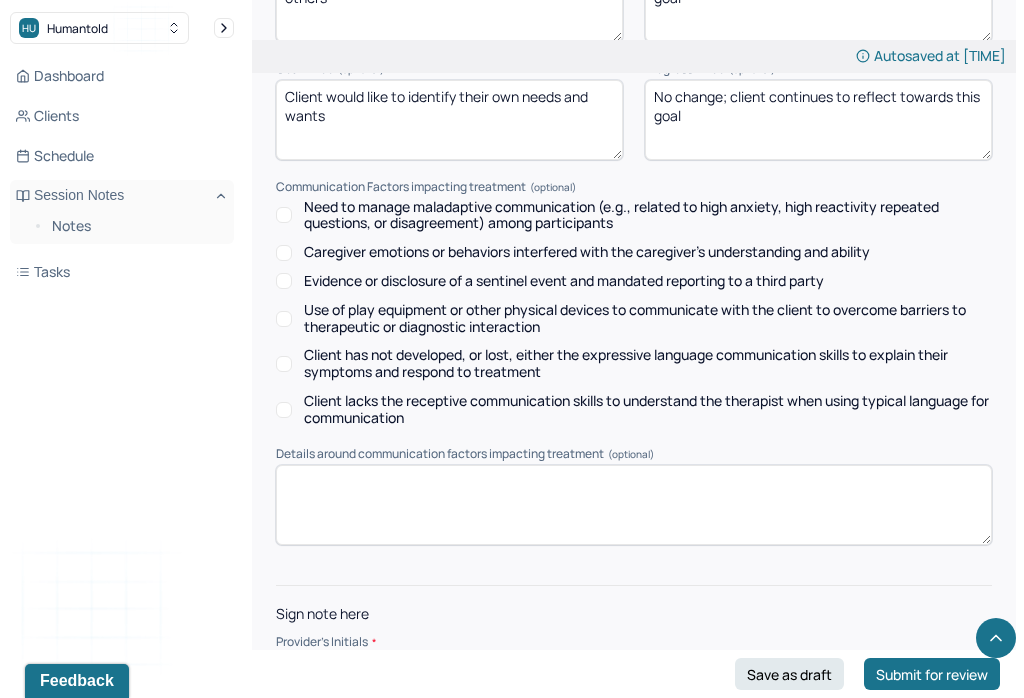 type on "ES" 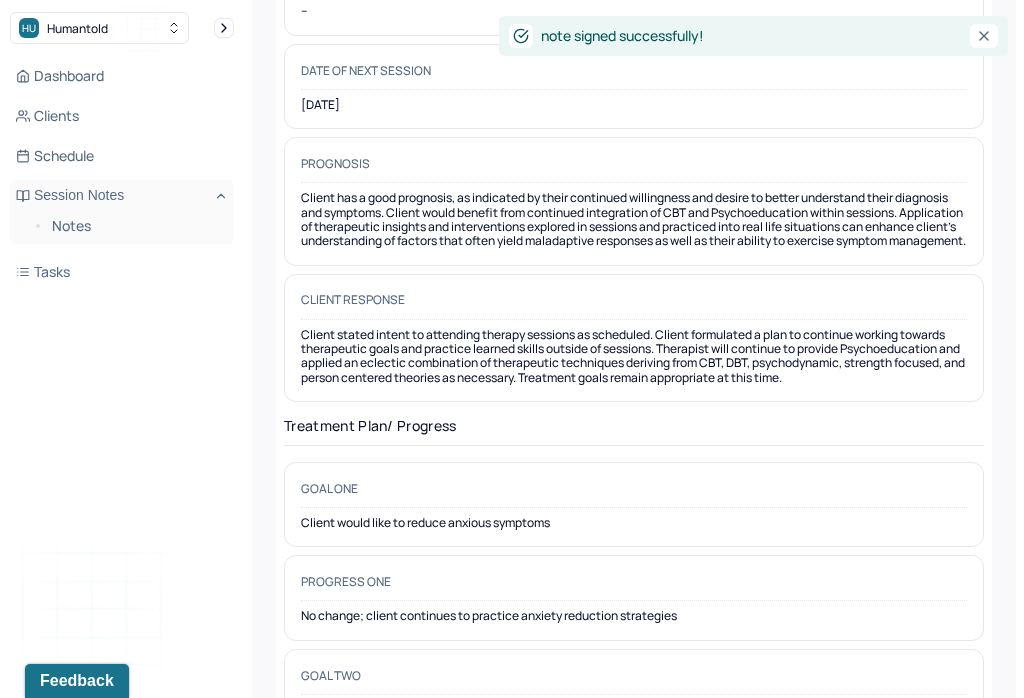 scroll, scrollTop: 0, scrollLeft: 0, axis: both 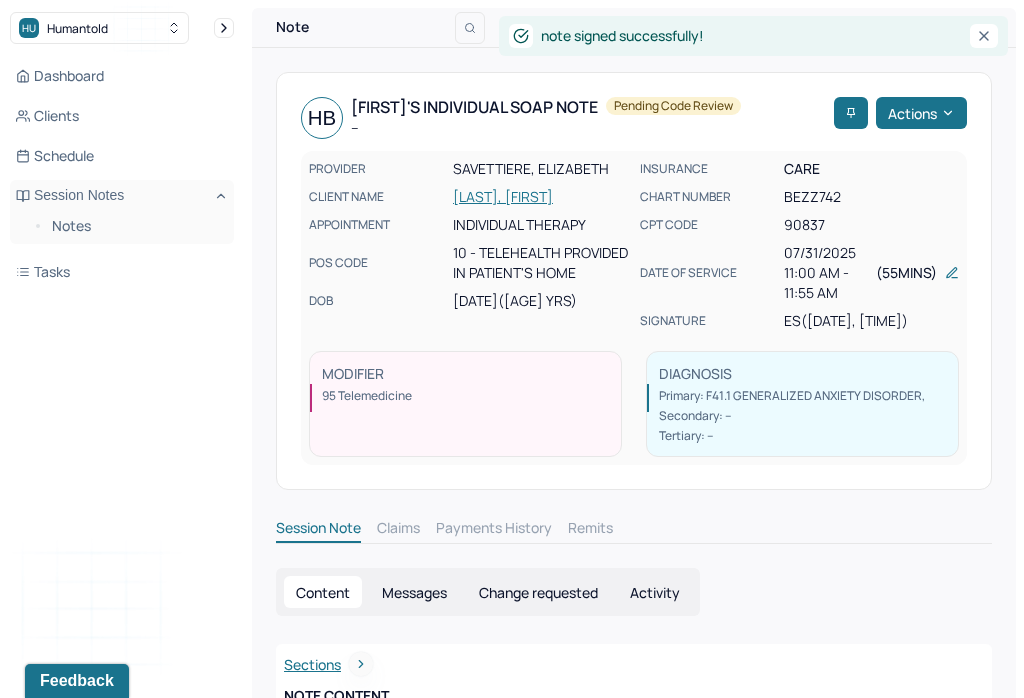 click on "Notes" at bounding box center [135, 226] 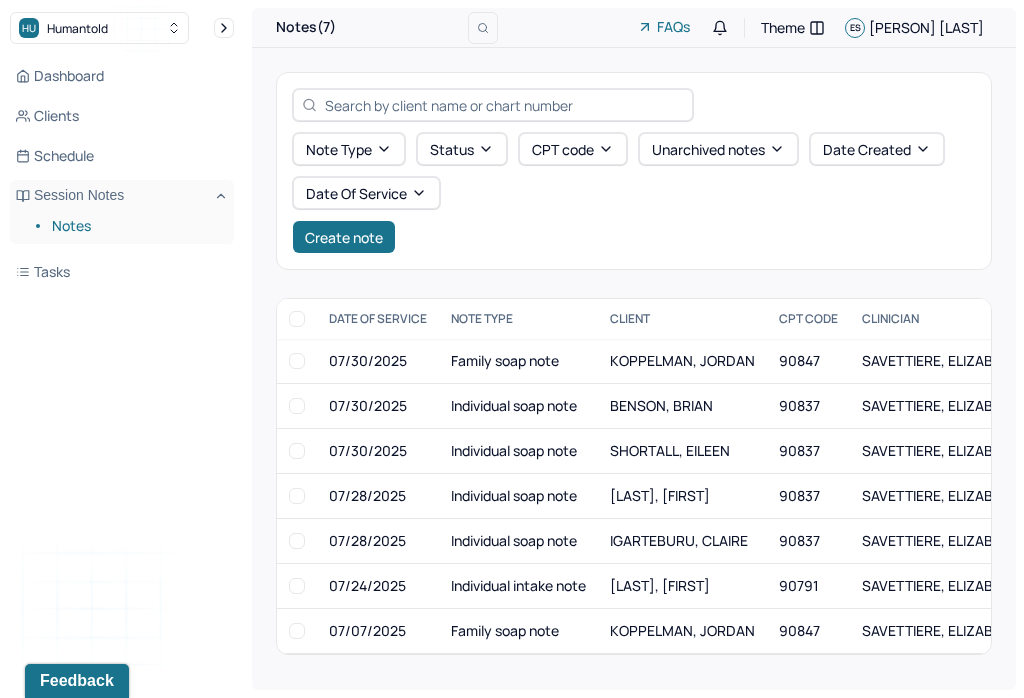 click on "Create note" at bounding box center [344, 237] 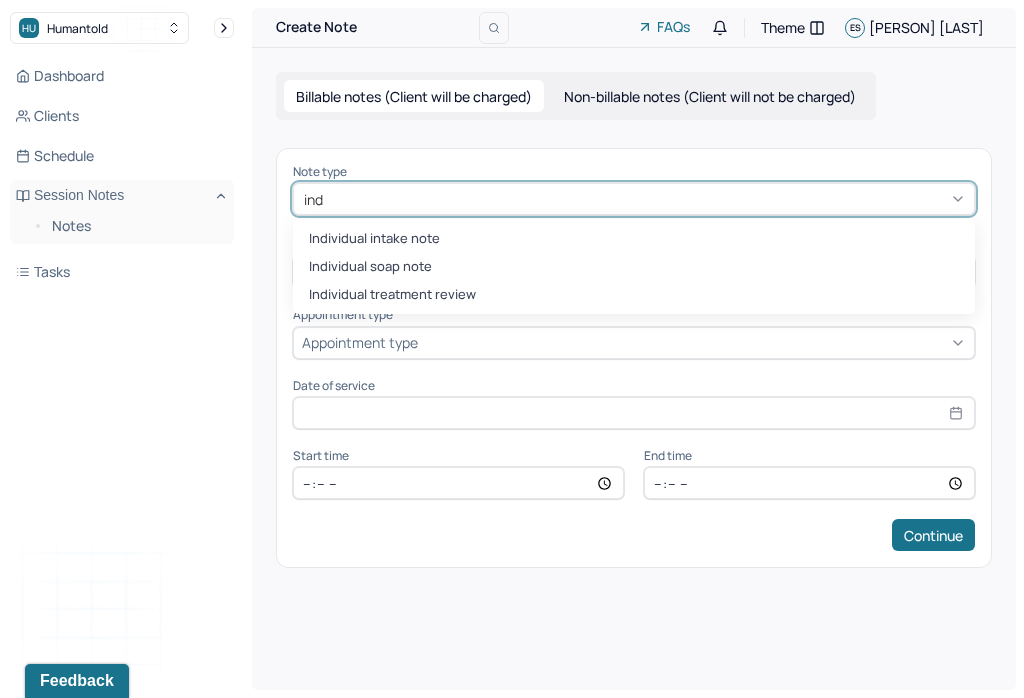 click on "Individual soap note" at bounding box center [634, 267] 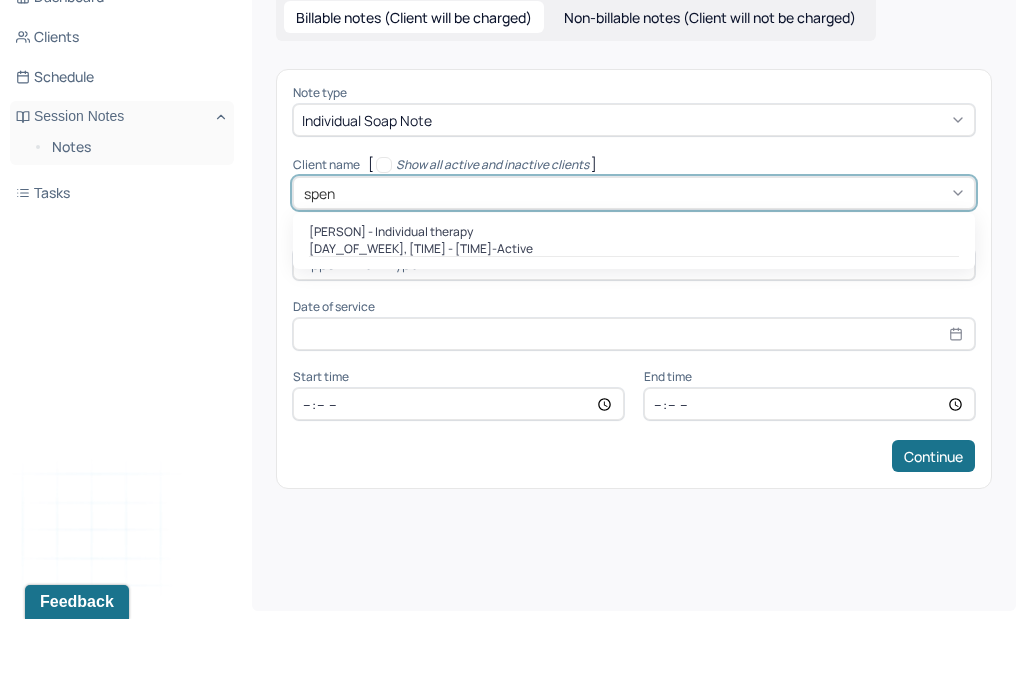 click on "[DAY_OF_WEEK], [TIME] - [TIME]  -  active" at bounding box center [634, 328] 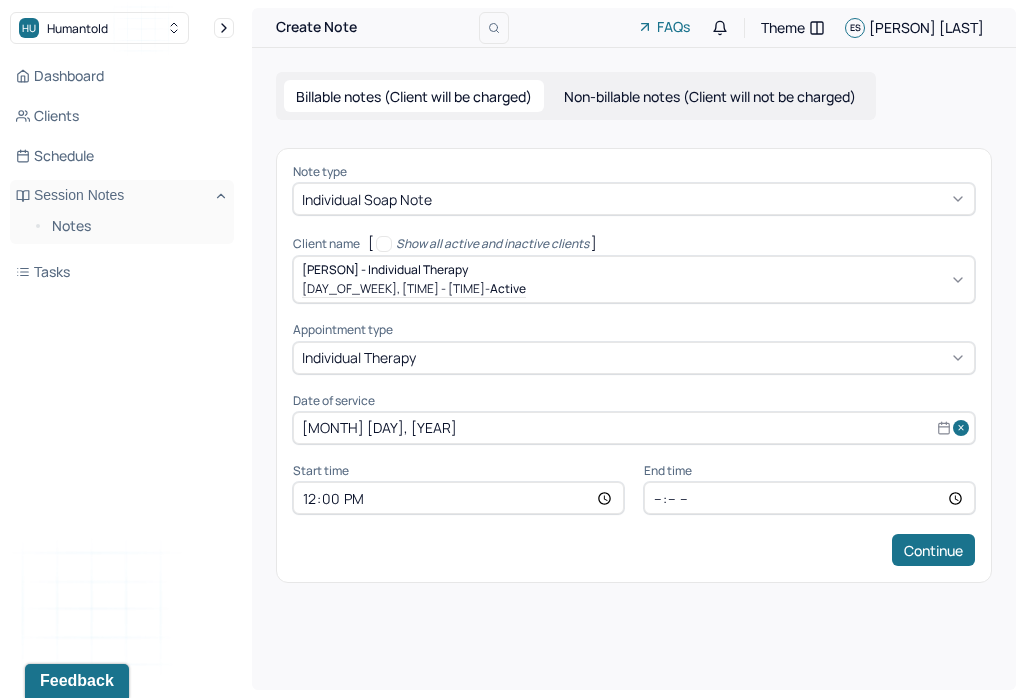 click on "[TIME]" at bounding box center [809, 498] 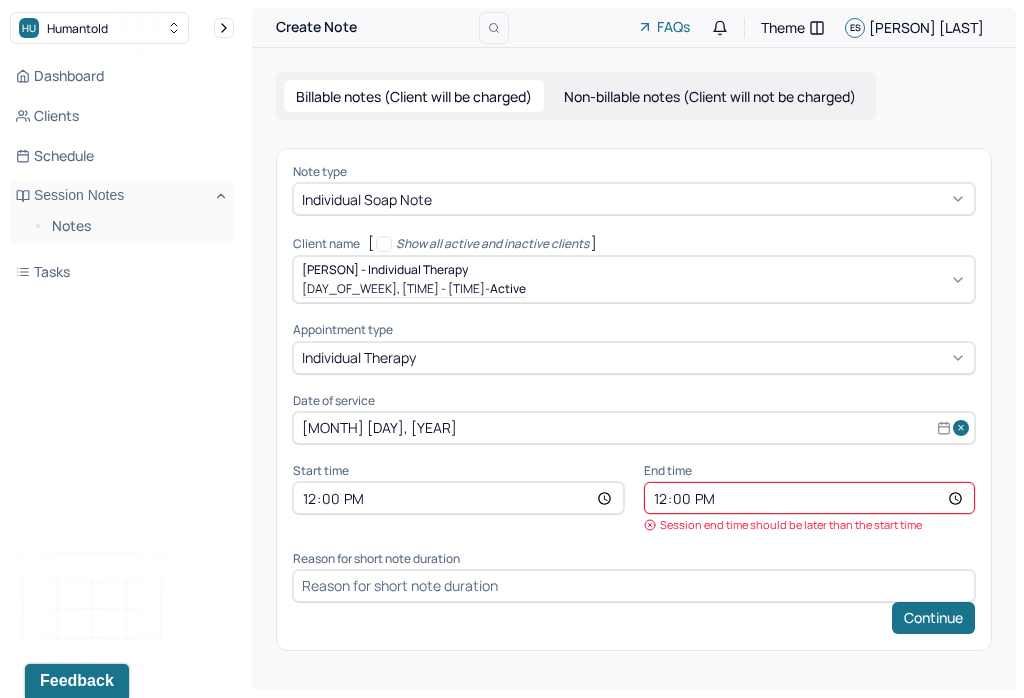 type on "[TIME]" 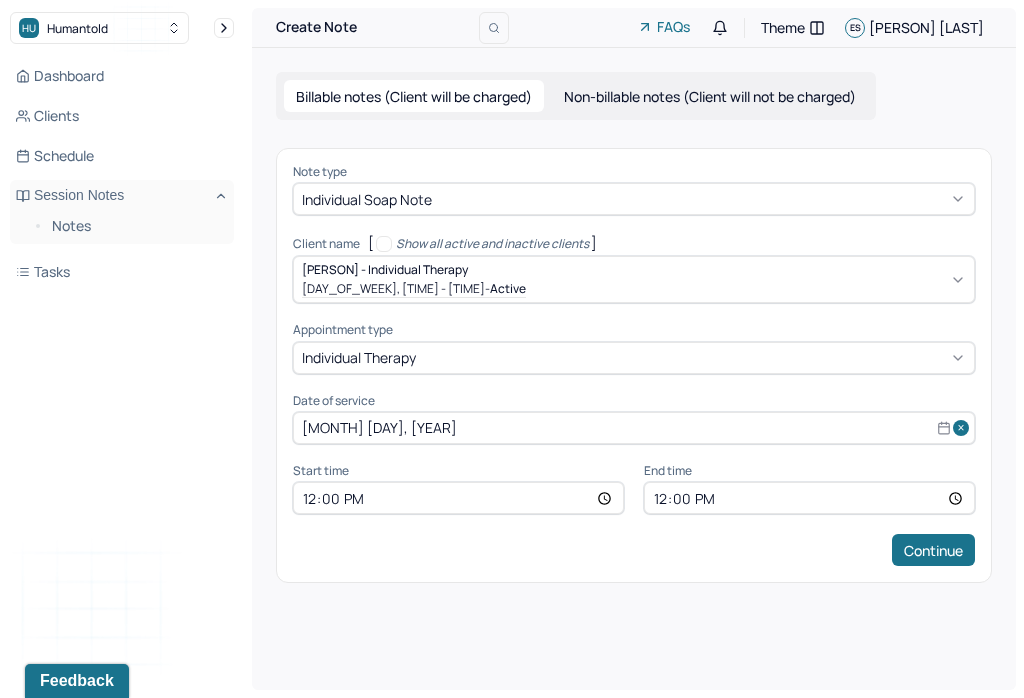 click on "Continue" at bounding box center (933, 550) 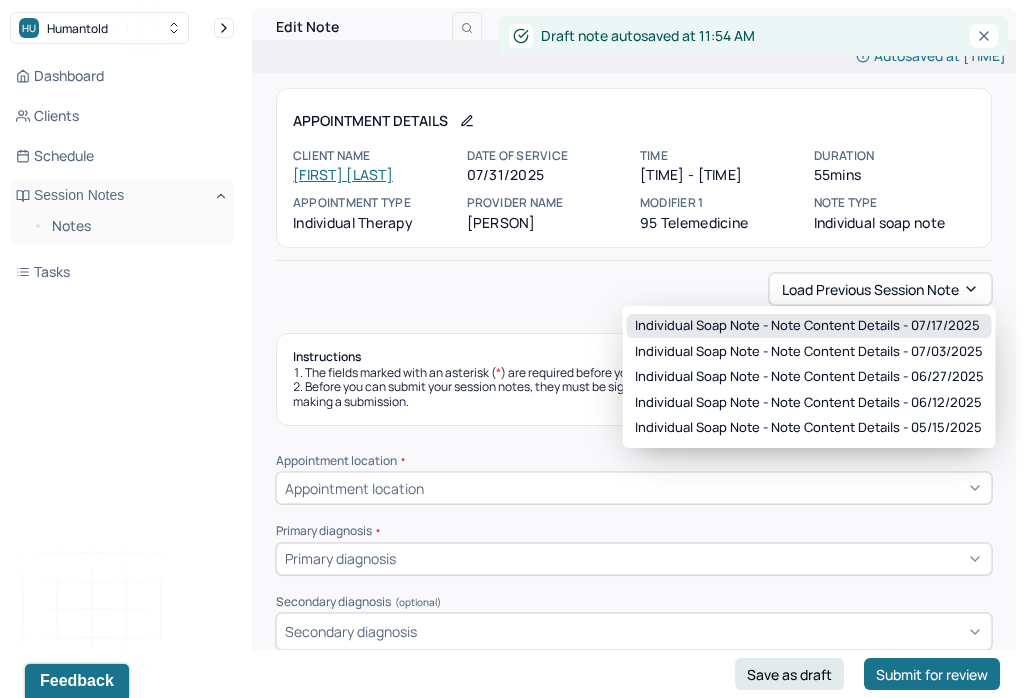 click on "Individual soap note   - Note content Details -   07/17/2025" at bounding box center [807, 326] 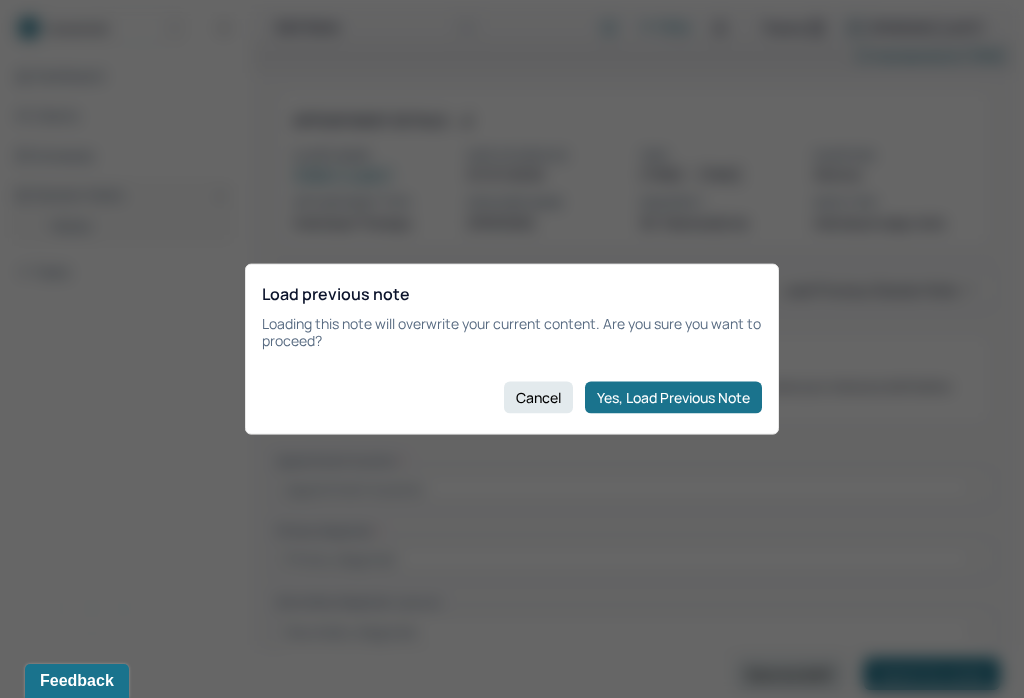 click on "Yes, Load Previous Note" at bounding box center (673, 397) 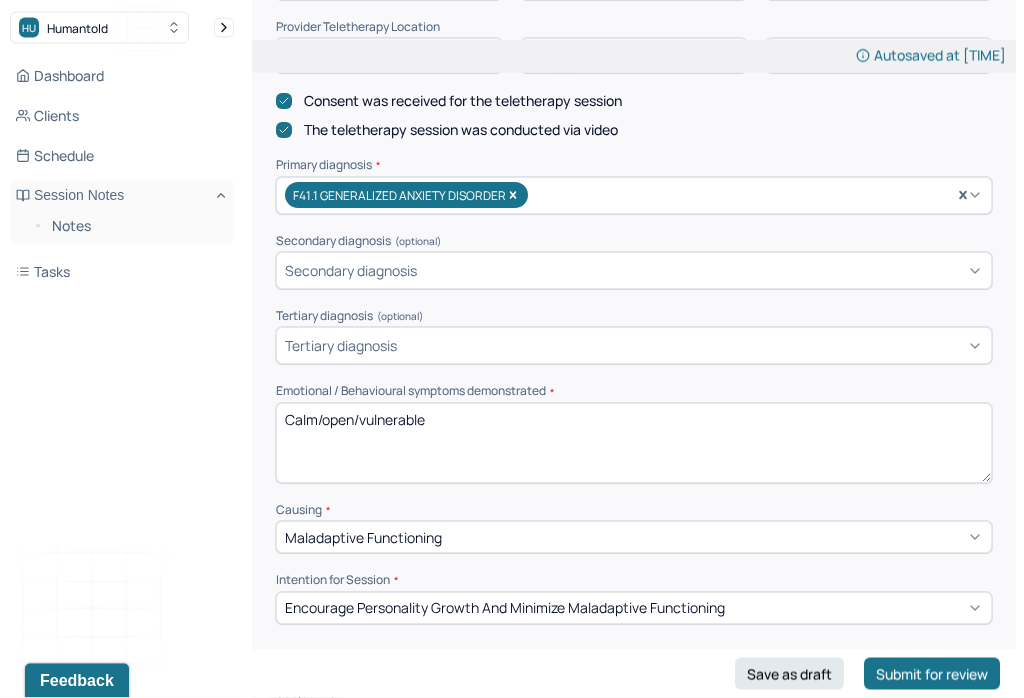 scroll, scrollTop: 557, scrollLeft: 0, axis: vertical 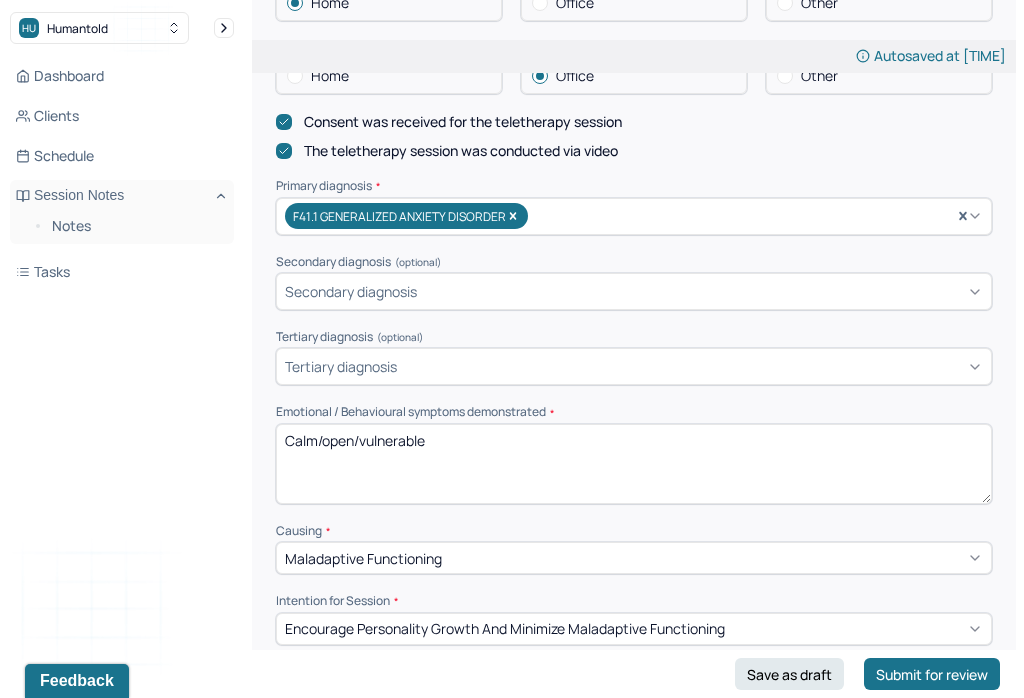 click on "Calm/open/vulnerable" at bounding box center [634, 464] 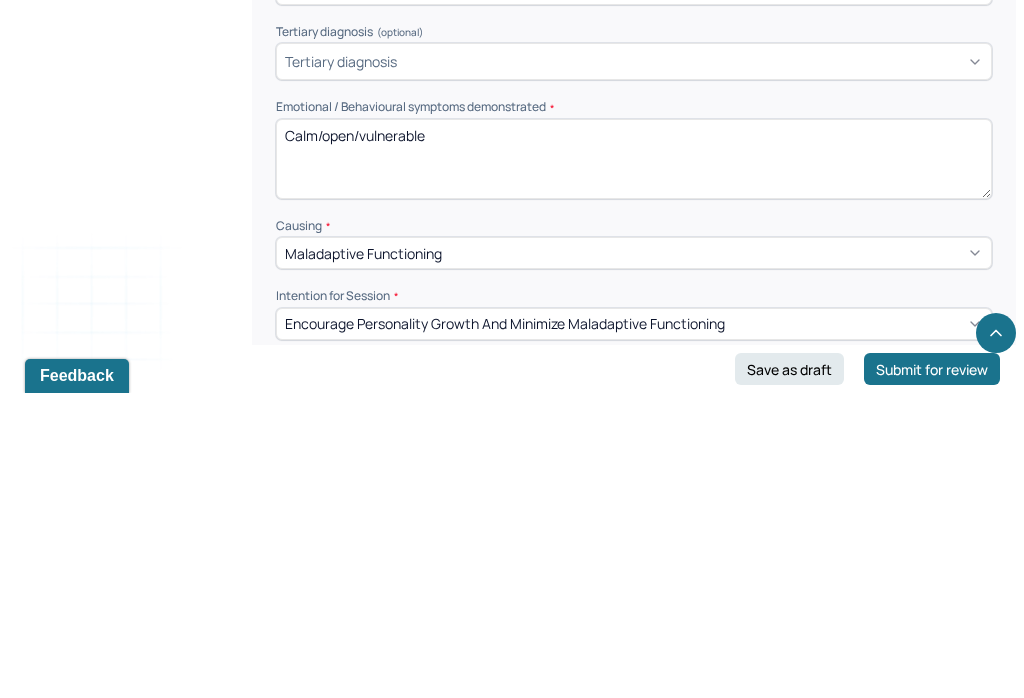 click on "Calm/open/vulnerable" at bounding box center [634, 464] 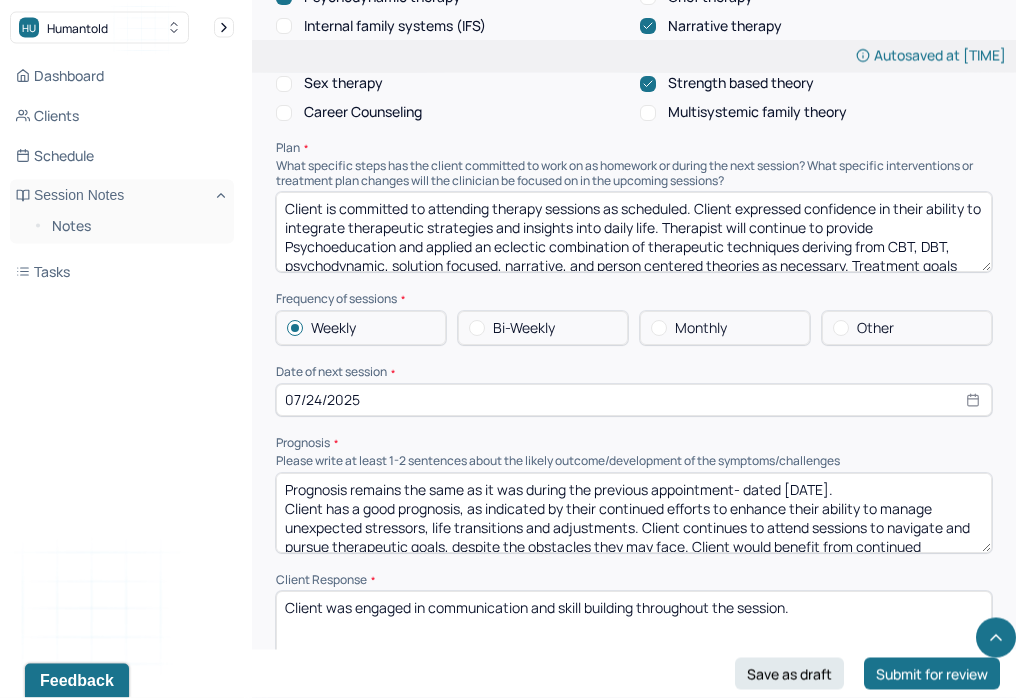 scroll, scrollTop: 2166, scrollLeft: 0, axis: vertical 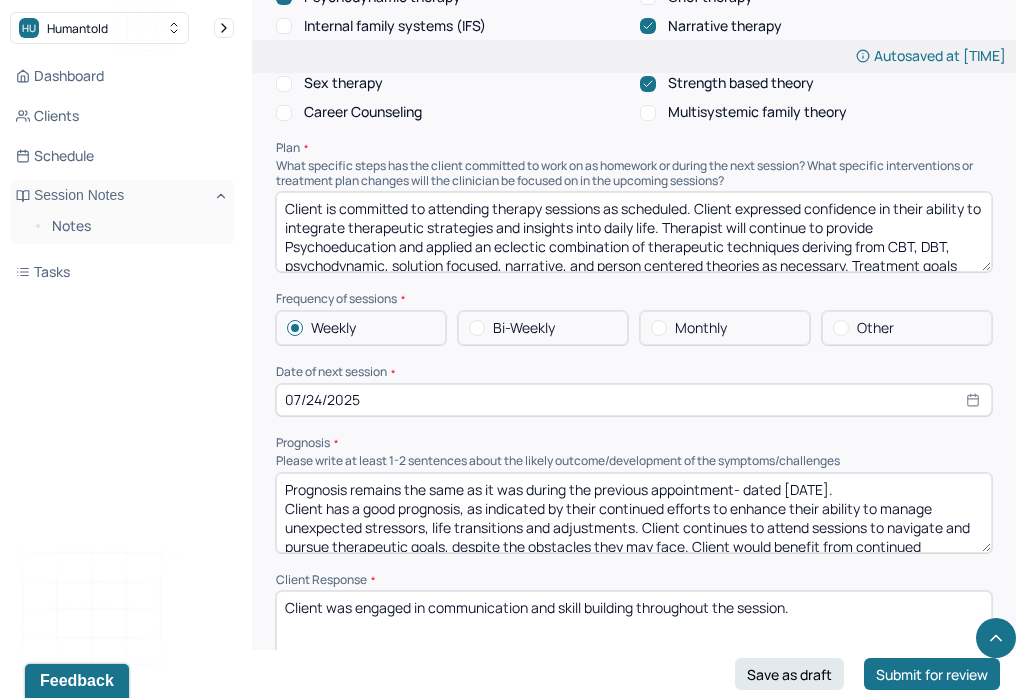 type on "Anxious/open/vulnerable" 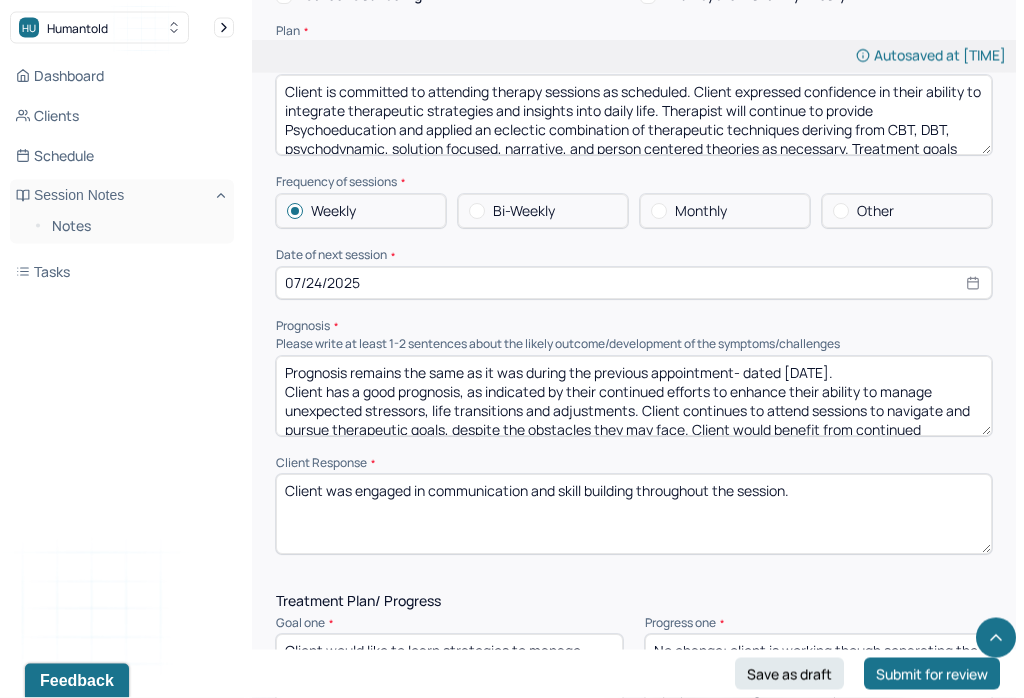 scroll, scrollTop: 2220, scrollLeft: 0, axis: vertical 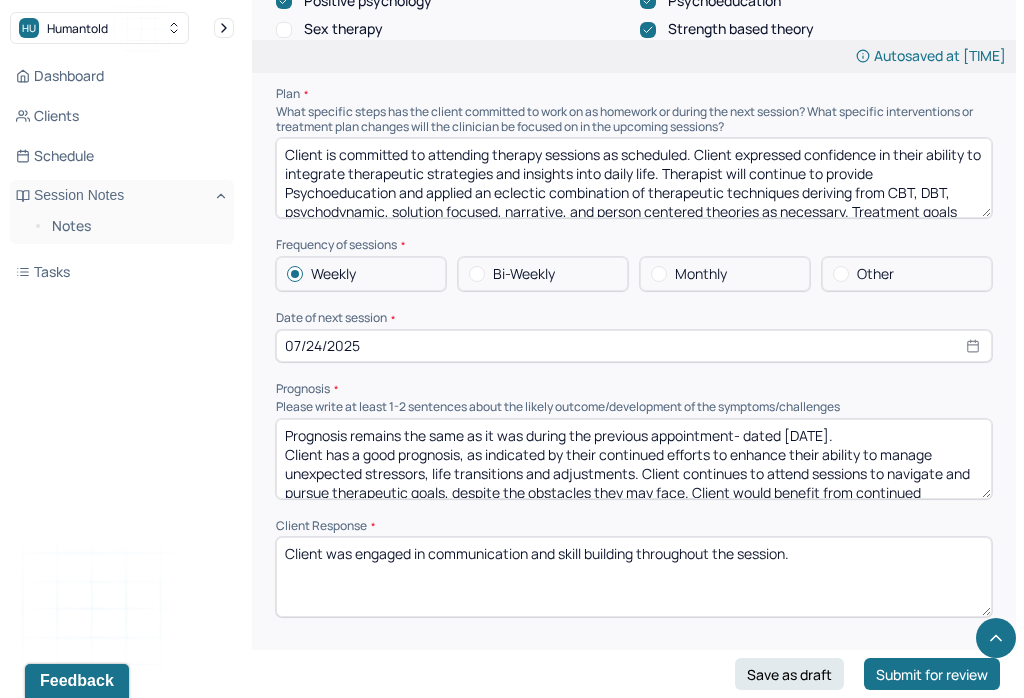 type on "Prognosis remains the same as it was during the previous appointment- dated [DATE].
Client has a good prognosis, as indicated by their continued efforts to enhance their ability to manage unexpected stressors, life transitions and adjustments. Client continues to attend sessions to navigate and pursue therapeutic goals, despite the obstacles they may face. Client would benefit from continued integration of CBT and Psychoeducation within sessions. Application of therapeutic insights and interventions explored in sessions and practiced into real life situations can enhance client’s understanding of factors that often yield maladaptive responses as well as their ability to exercise symptom management." 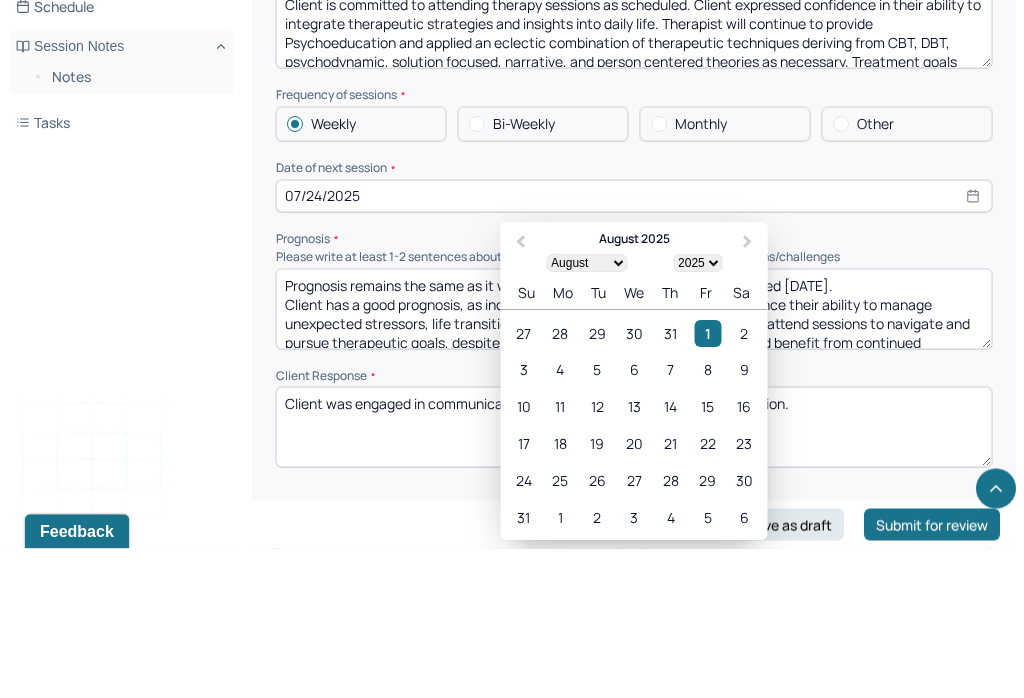 scroll, scrollTop: 2370, scrollLeft: 0, axis: vertical 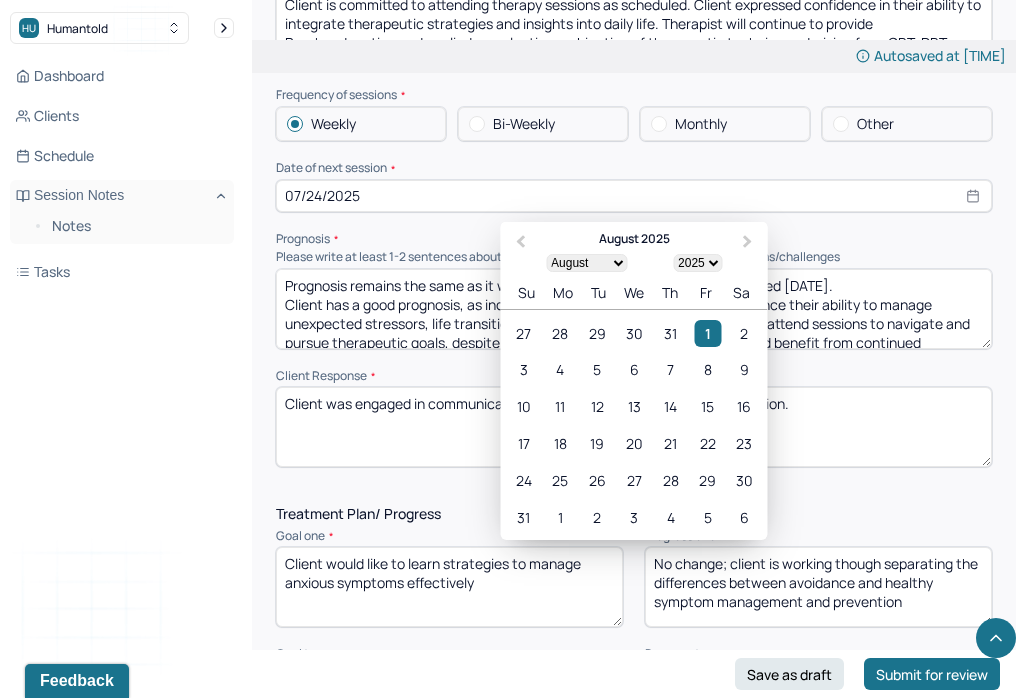 click on "7" at bounding box center [670, 369] 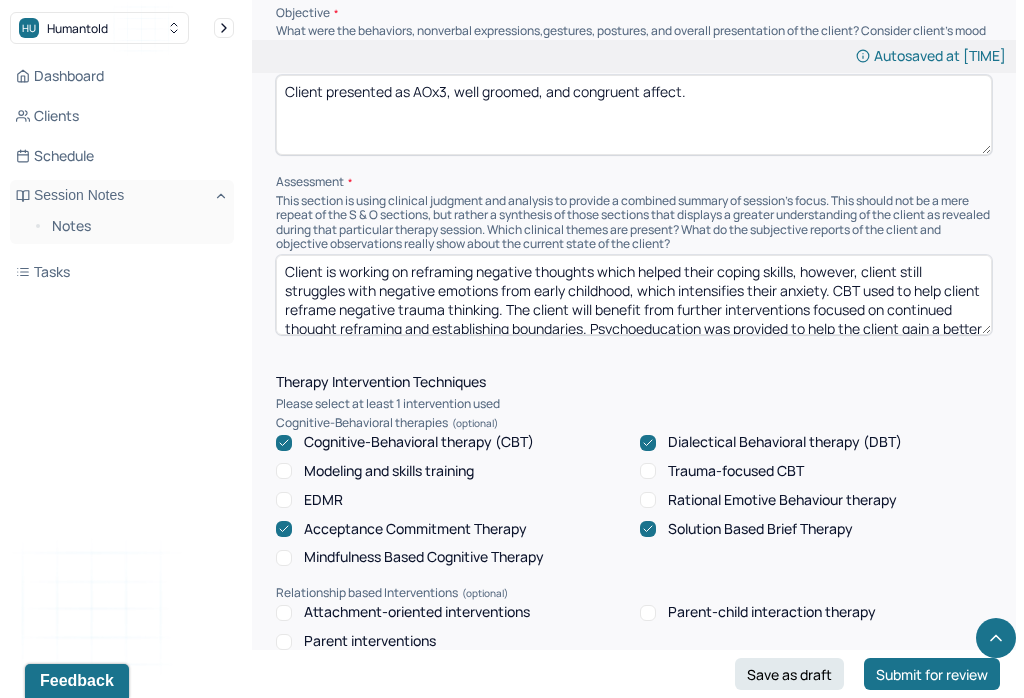 scroll, scrollTop: 1405, scrollLeft: 0, axis: vertical 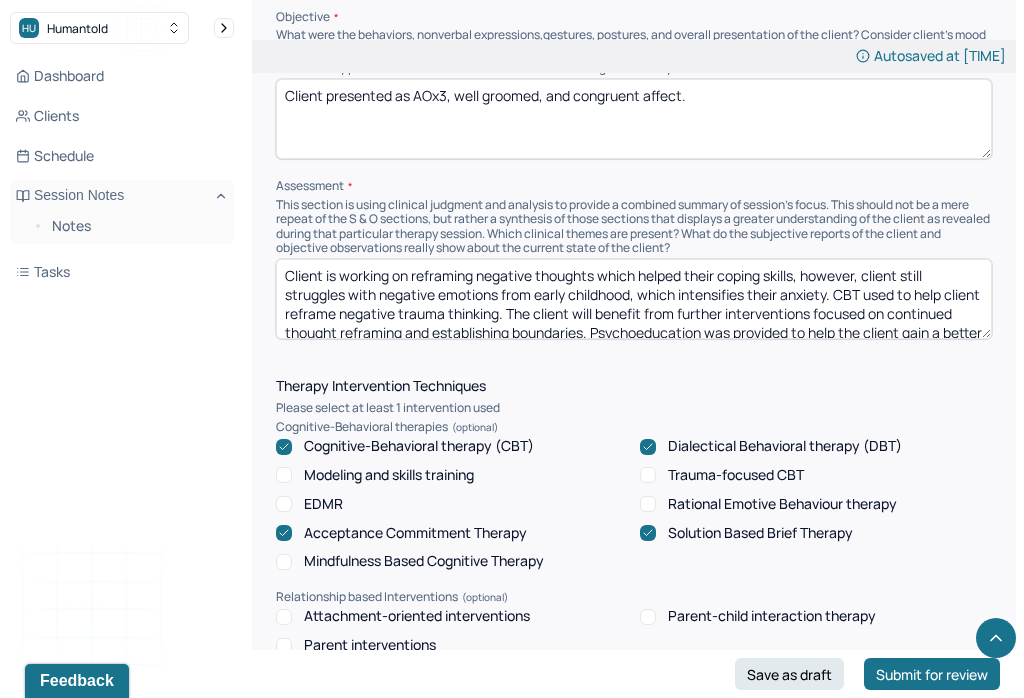 click on "Client is working on reframing negative thoughts which helped their coping skills, however, client still struggles with negative emotions from early childhood, which intensifies their anxiety. CBT used to help client reframe negative trauma thinking. The client will benefit from further interventions focused on continued thought reframing and establishing boundaries. Psychoeducation was provided to help the client gain a better understanding of their symptoms, its triggers, and coping strategies." at bounding box center [634, 299] 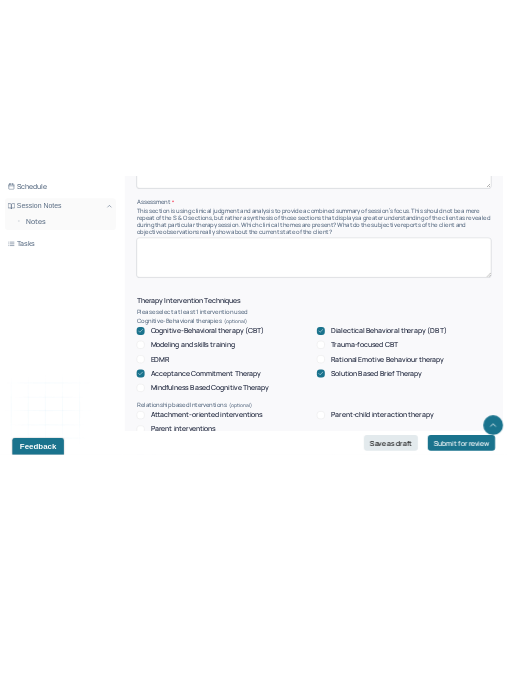 scroll, scrollTop: 1540, scrollLeft: 0, axis: vertical 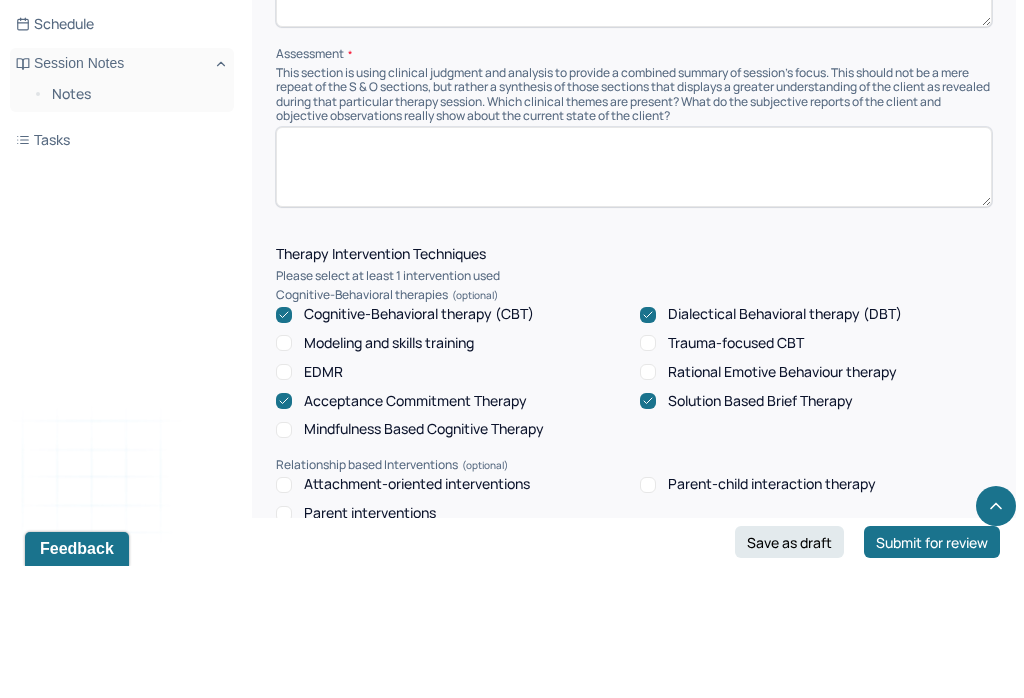 paste on "* Client was able to identify and make connections from past experiences. This allowed for further examination and insight towards how past experiences have had a significant impact on their current conscious and unconscious patterns of thought and behavior. Therapist and client collaborated on developing strategies to manage unexpected stressors. Therapist challenged client to examine negative interactions from their past to help guide client towards a better understanding of their emotional landscape." 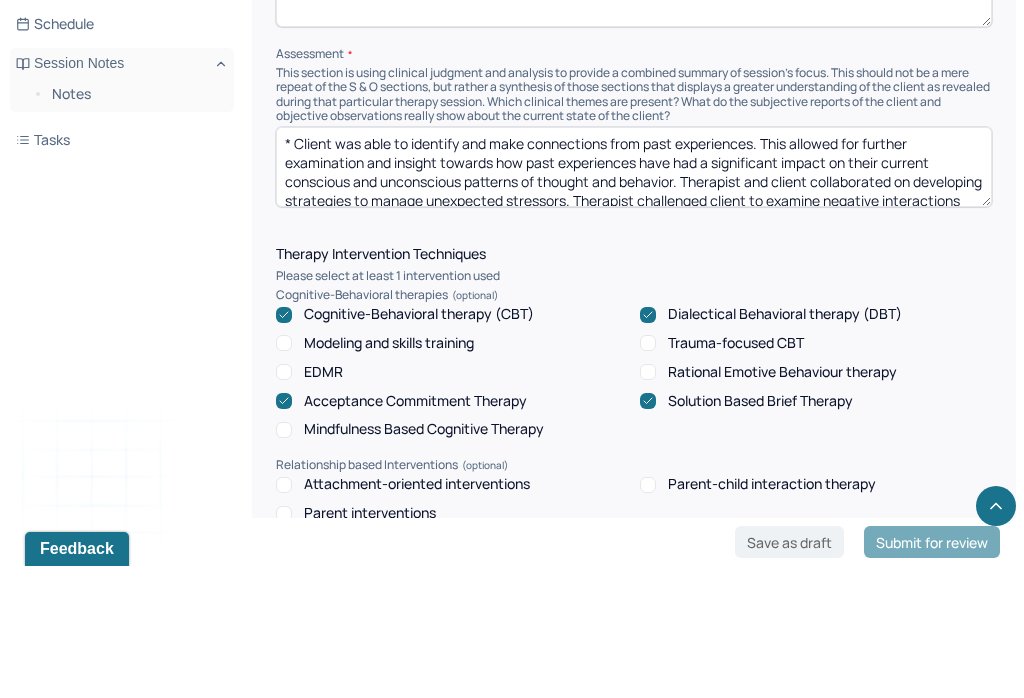 scroll, scrollTop: -1, scrollLeft: 0, axis: vertical 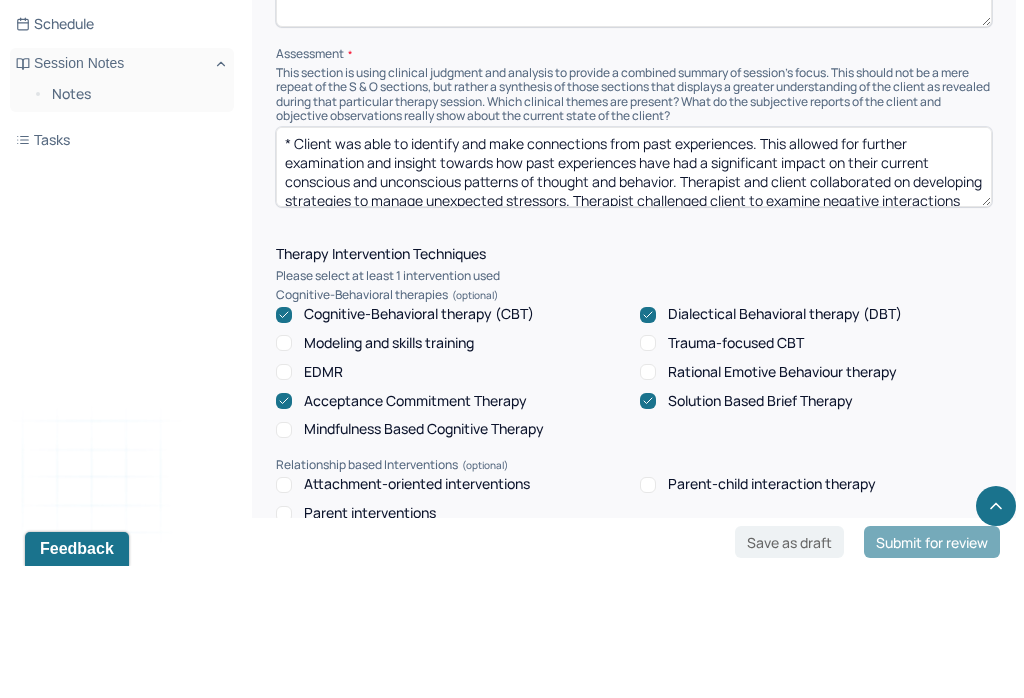 click on "* Client was able to identify and make connections from past experiences. This allowed for further examination and insight towards how past experiences have had a significant impact on their current conscious and unconscious patterns of thought and behavior. Therapist and client collaborated on developing strategies to manage unexpected stressors. Therapist challenged client to examine negative interactions from their past to help guide client towards a better understanding of their emotional landscape." at bounding box center (634, 299) 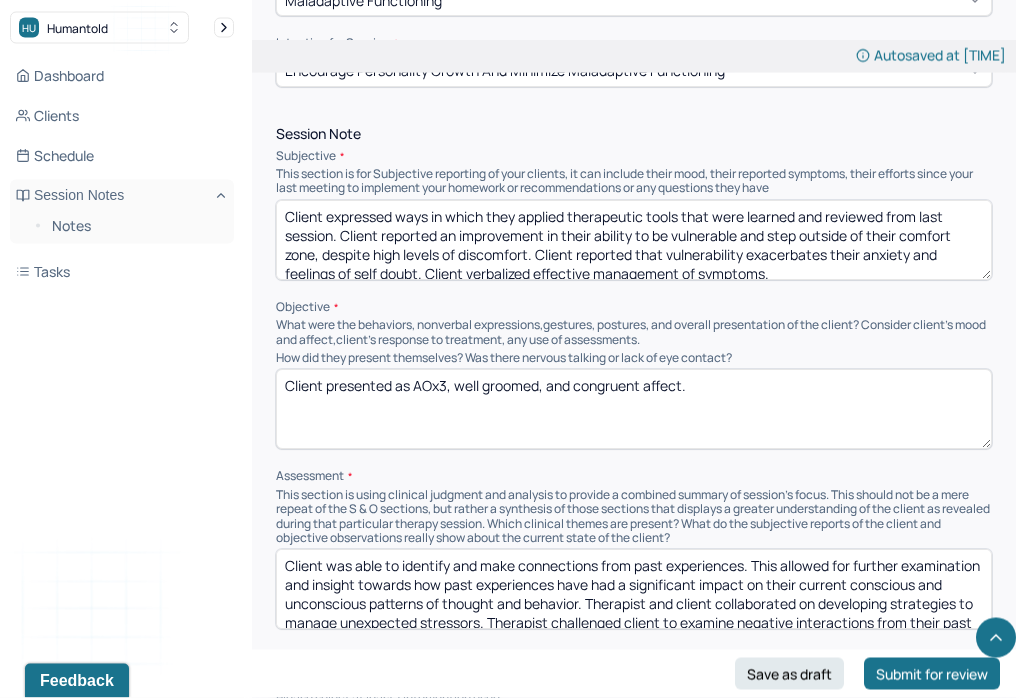 scroll, scrollTop: 1201, scrollLeft: 0, axis: vertical 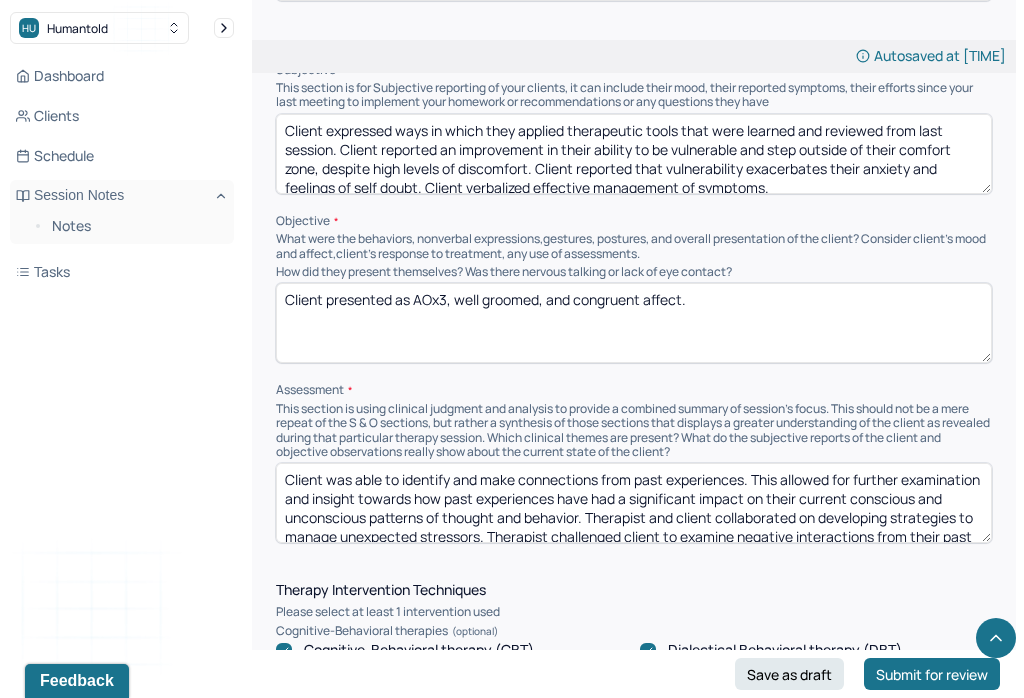type on "Client was able to identify and make connections from past experiences. This allowed for further examination and insight towards how past experiences have had a significant impact on their current conscious and unconscious patterns of thought and behavior. Therapist and client collaborated on developing strategies to manage unexpected stressors. Therapist challenged client to examine negative interactions from their past to help guide client towards a better understanding of their emotional landscape." 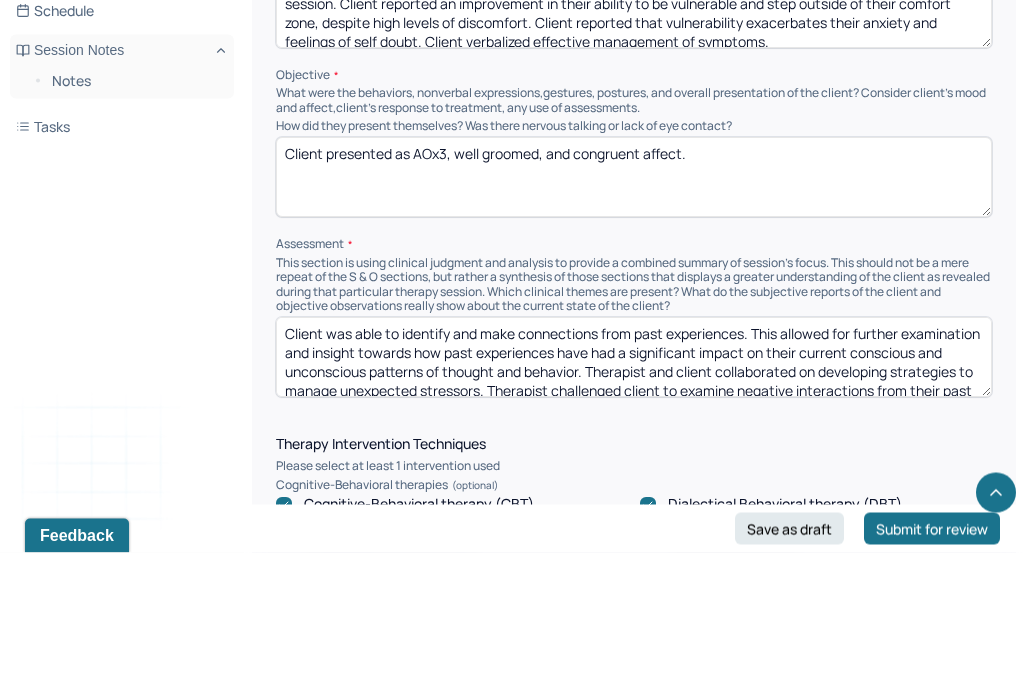 click on "Client presented as AOx3, well groomed, and congruent affect." at bounding box center [634, 323] 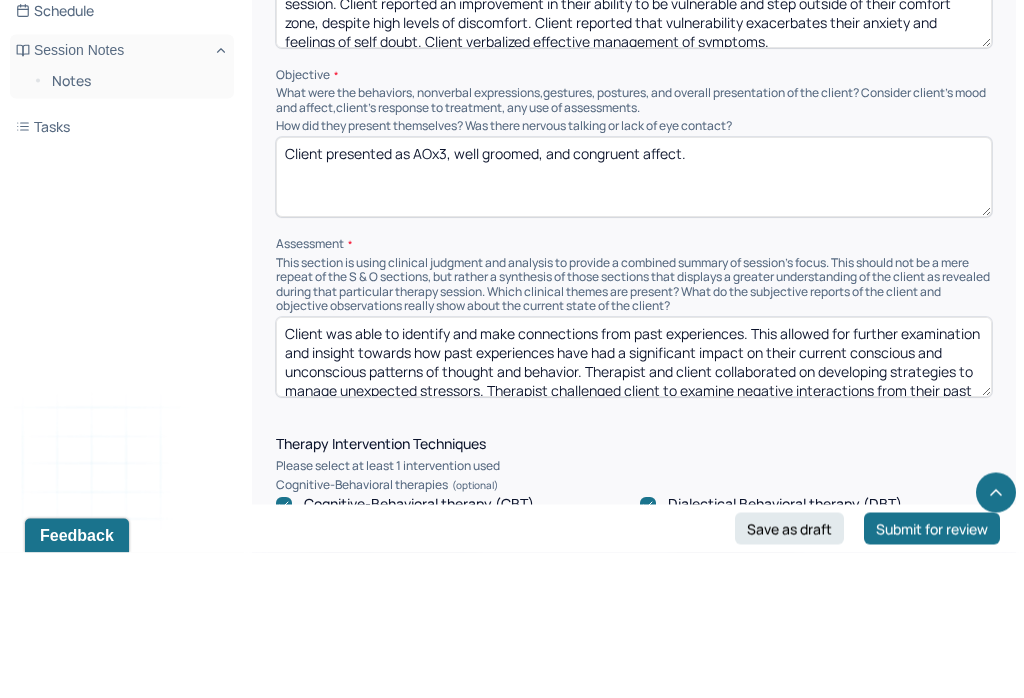 paste on "Client demonstrated the capacity for challenging their cognitive distortions and ability to identify/explore emotions with the support and guidance of the therapist. C" 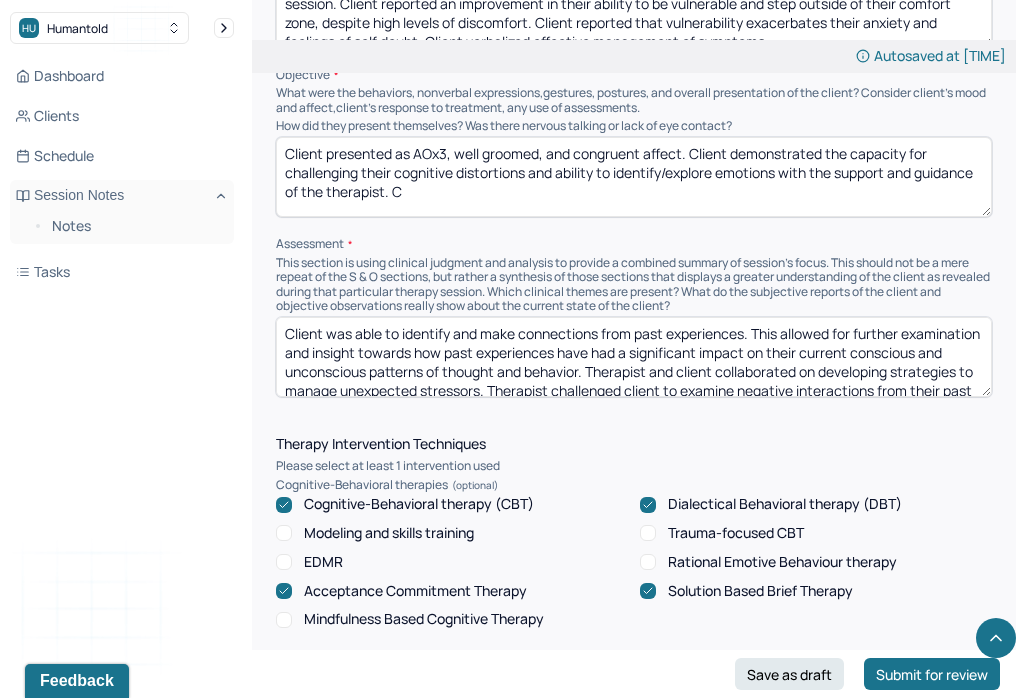 click on "Client presented as AOx3, well groomed, and congruent affect." at bounding box center (634, 177) 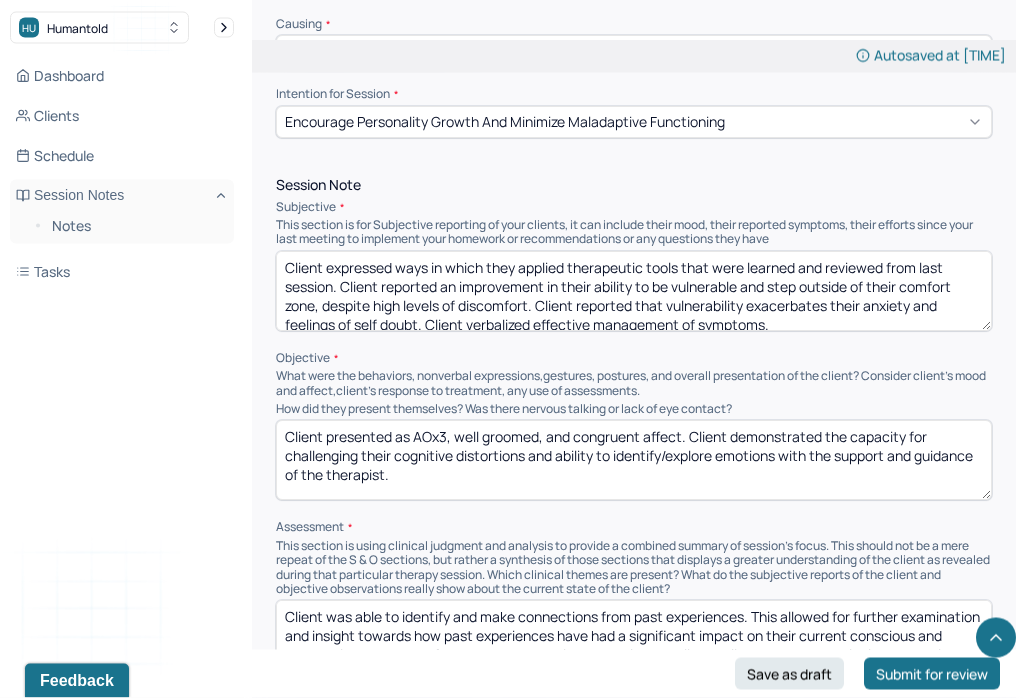 scroll, scrollTop: 1033, scrollLeft: 0, axis: vertical 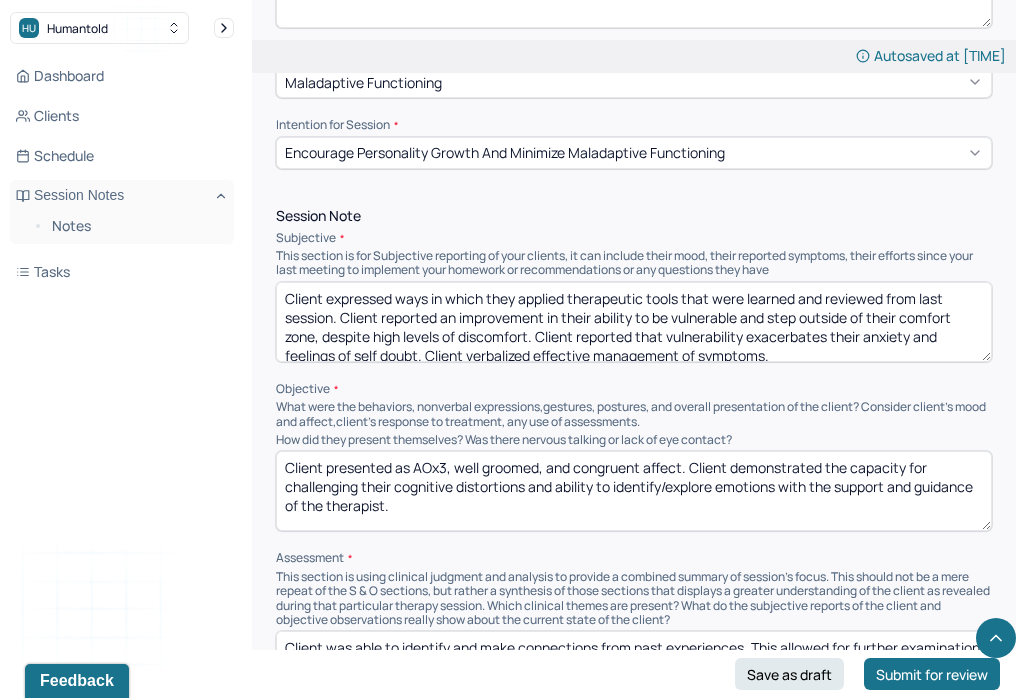type on "Client presented as AOx3, well groomed, and congruent affect. Client demonstrated the capacity for challenging their cognitive distortions and ability to identify/explore emotions with the support and guidance of the therapist." 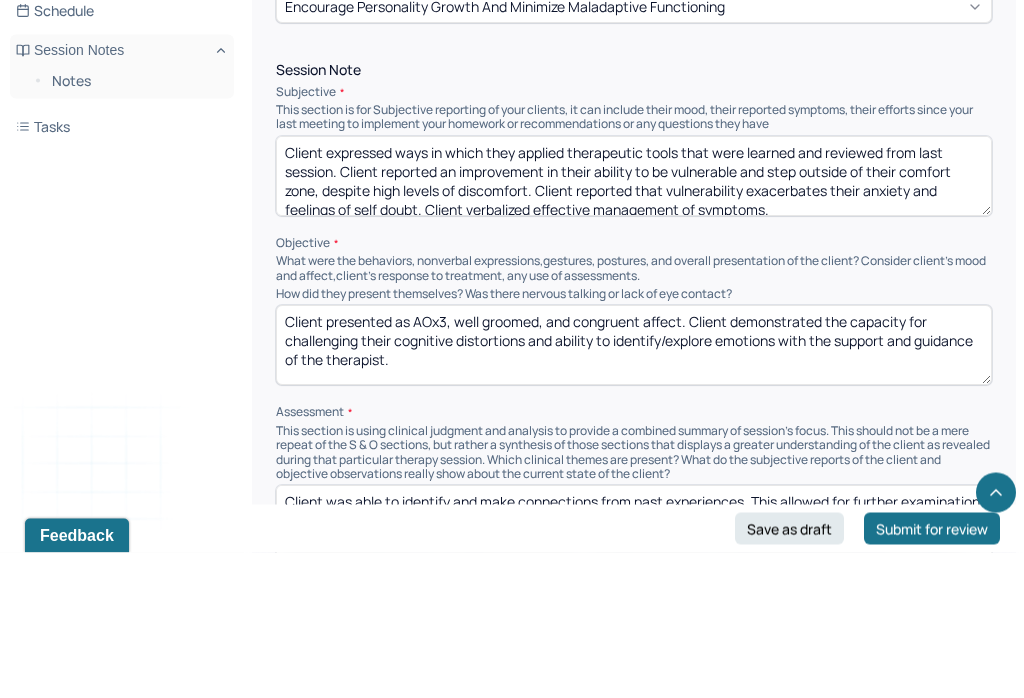 click on "Client expressed ways in which they applied therapeutic tools that were learned and reviewed from last session. Client reported an improvement in their ability to be vulnerable and step outside of their comfort zone, despite high levels of discomfort. Client reported that vulnerability exacerbates their anxiety and feelings of self doubt. Client verbalized effective management of symptoms." at bounding box center (634, 322) 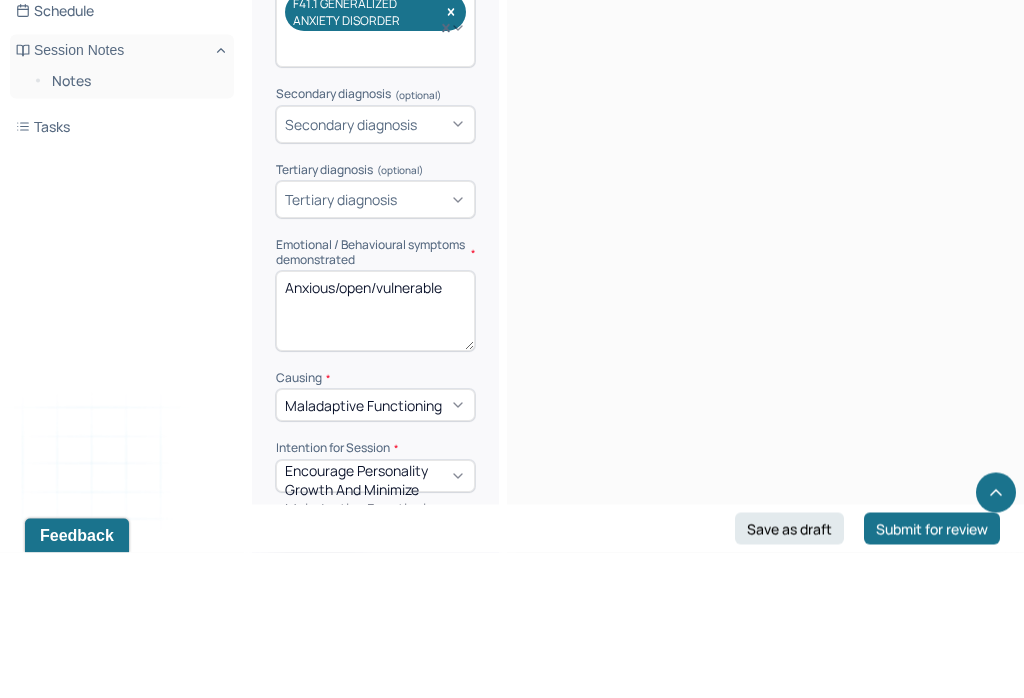 scroll, scrollTop: 1178, scrollLeft: 0, axis: vertical 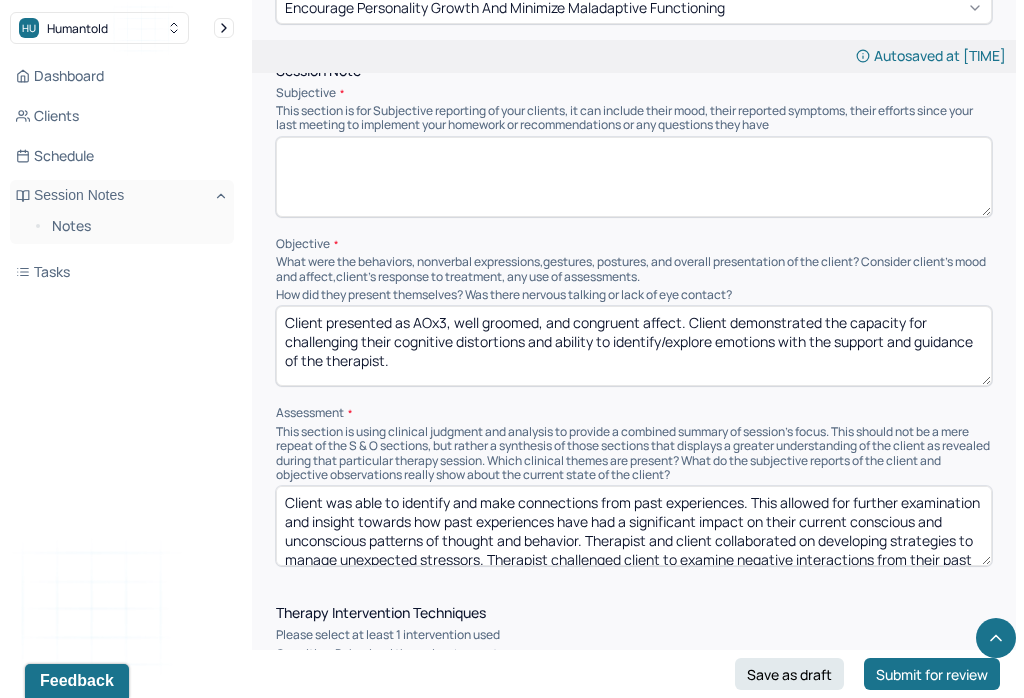 click on "HU Humantold Dashboard Clients Schedule Session Notes Notes Tasks ES [PERSON] provider Logout Edit Note  FAQs Theme ES [PERSON] Autosaved at [TIME] Appointment Details Client name [PERSON] Date of service [DATE] Time [TIME] - [TIME] Duration [NUMBER]mins Appointment type individual therapy Provider name [PERSON] Modifier [NUMBER] Telemedicine Note type Individual soap note Load previous session note Instructions The fields marked with an asterisk ( * ) are required before you can submit your notes. Before you can submit your session notes, they must be signed. You have the option to save your notes as a draft before making a submission. Appointment location * Teletherapy Client Teletherapy Location here Home Office Other Provider Teletherapy Location Home Office Other Consent was received for the teletherapy session The teletherapy session was conducted via video Primary diagnosis * [DIAGNOSIS] (optional) *" at bounding box center [512, 715] 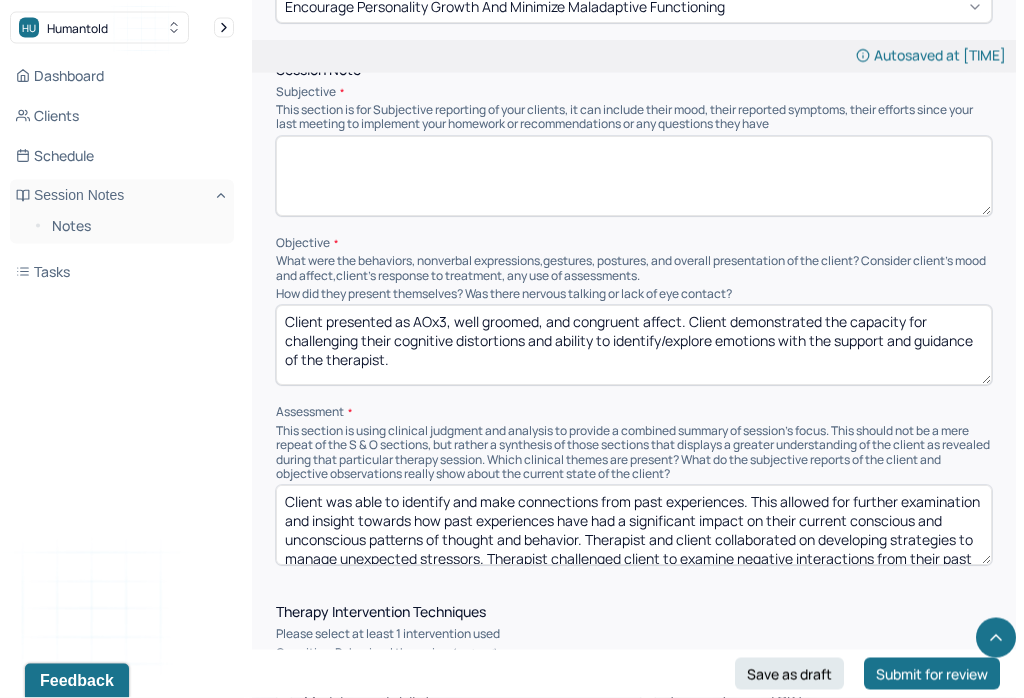 click at bounding box center [634, 177] 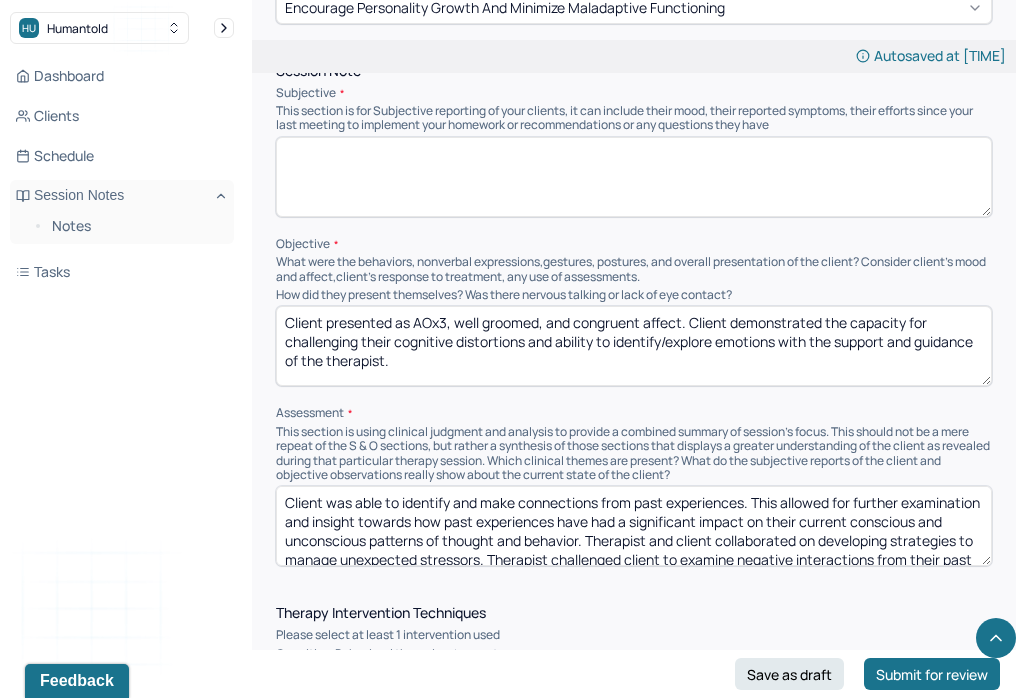 paste on "Client openly processed their anxieties with Therapist. Client continues to engage in developing new coping skills to address maladaptive patterns of behavior and rumination of negative thoughts. Client explored core beliefs that influence current patterns of thought and behavior." 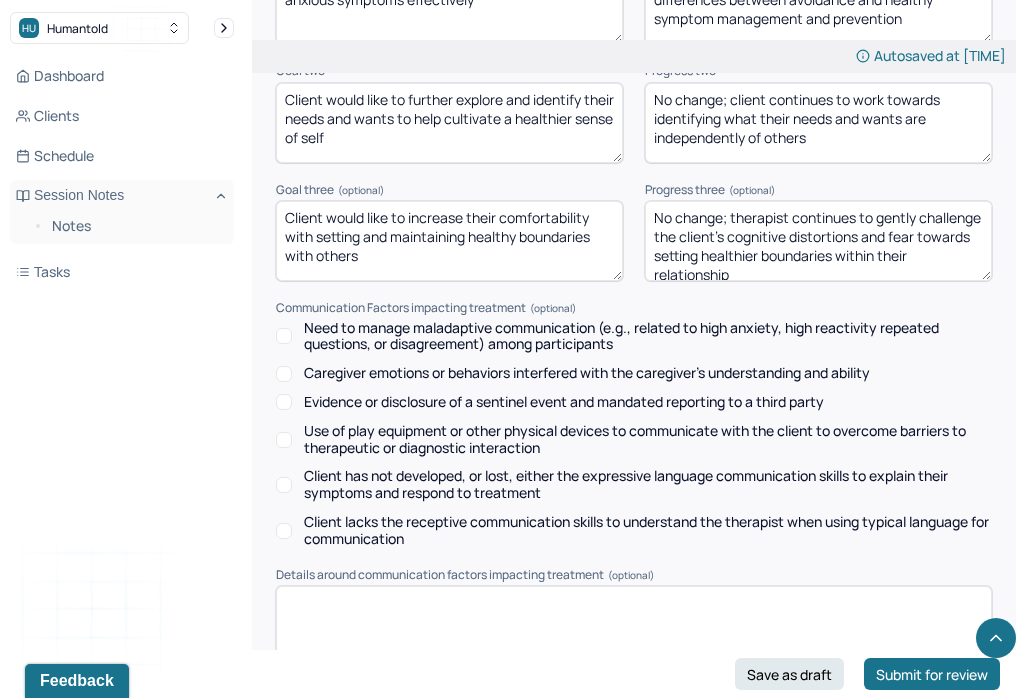 scroll, scrollTop: 3058, scrollLeft: 0, axis: vertical 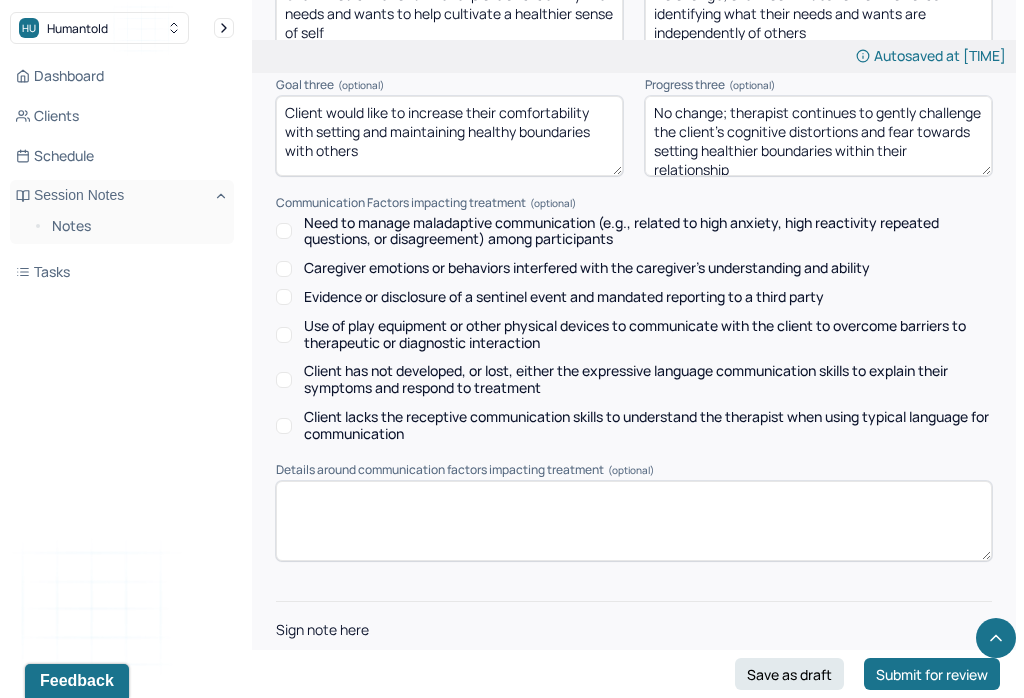 type on "Client openly processed their anxieties with Therapist. Client continues to engage in developing new coping skills to address maladaptive patterns of behavior and rumination of negative thoughts. Client explored core beliefs that influence current patterns of thought and behavior." 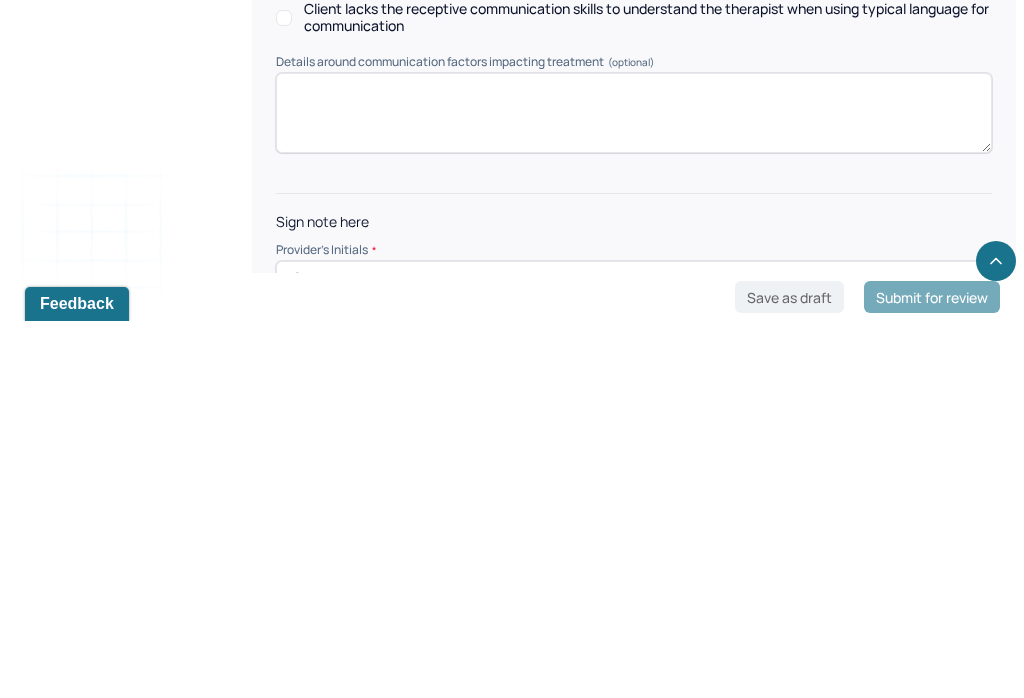 scroll, scrollTop: 3058, scrollLeft: 0, axis: vertical 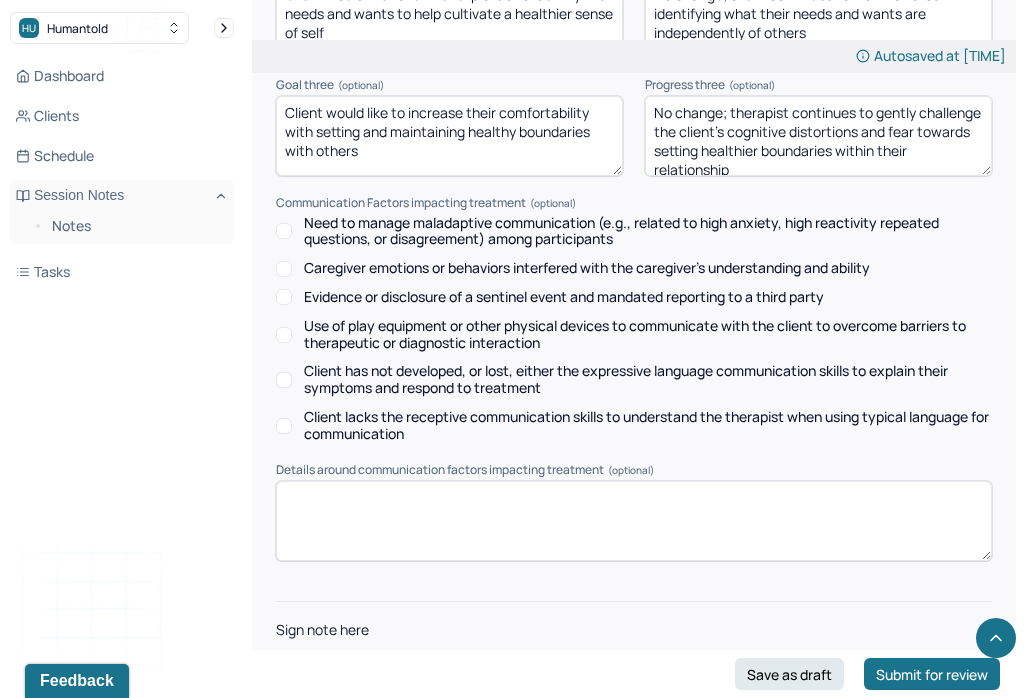 type on "ES" 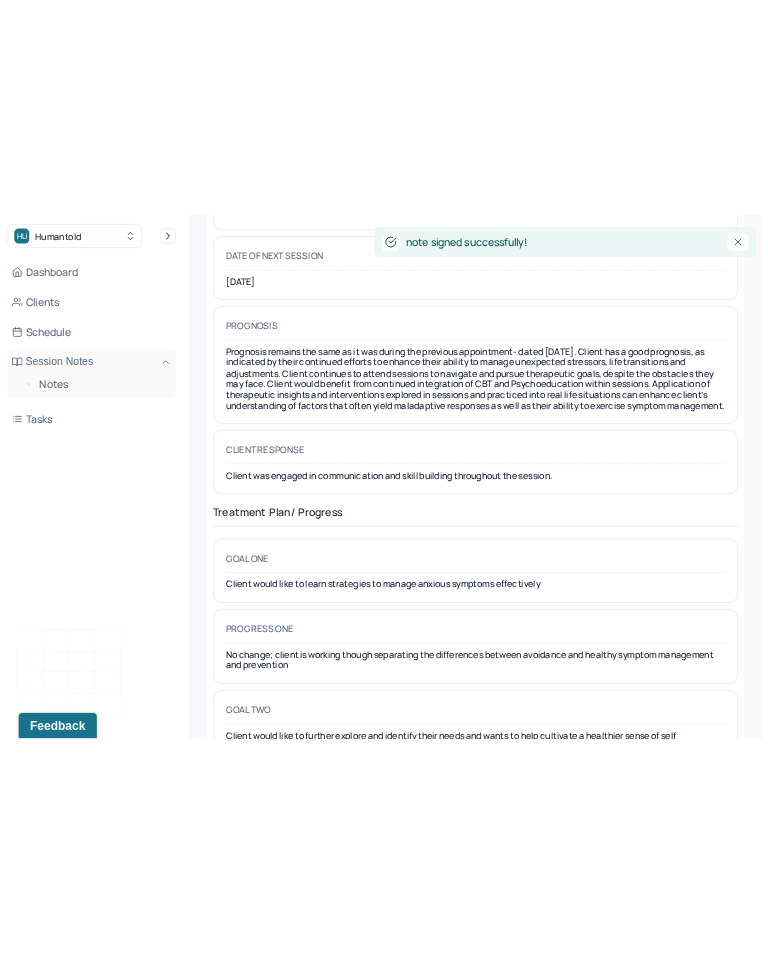 scroll, scrollTop: 0, scrollLeft: 0, axis: both 